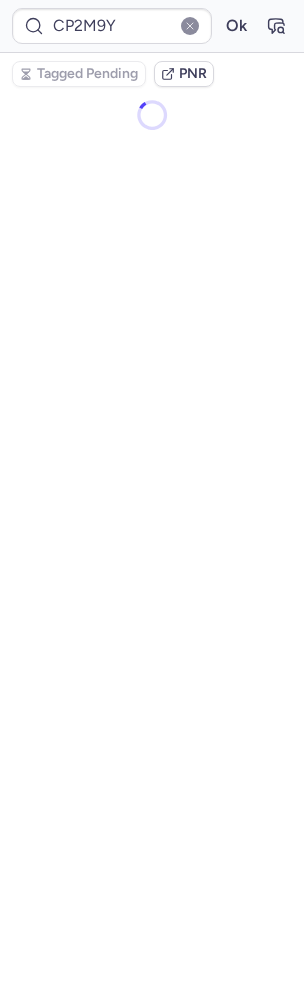 scroll, scrollTop: 0, scrollLeft: 0, axis: both 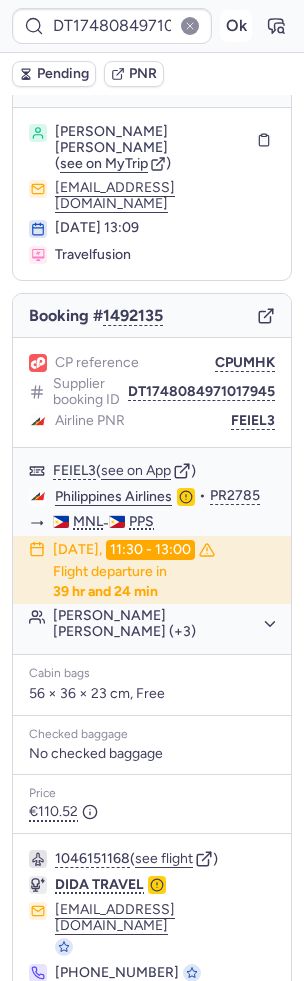 click on "Ok" at bounding box center (236, 26) 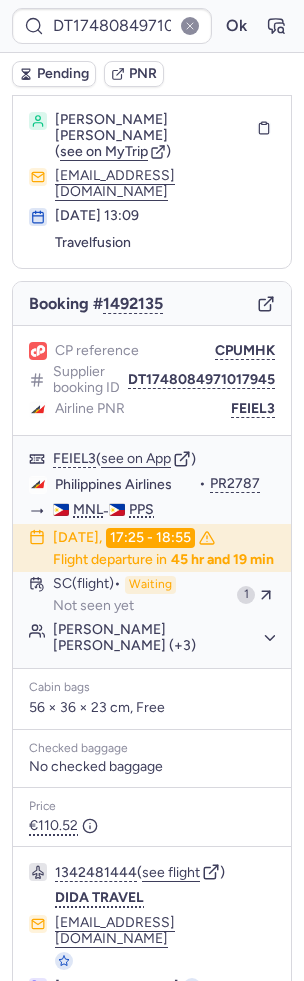 scroll, scrollTop: 32, scrollLeft: 0, axis: vertical 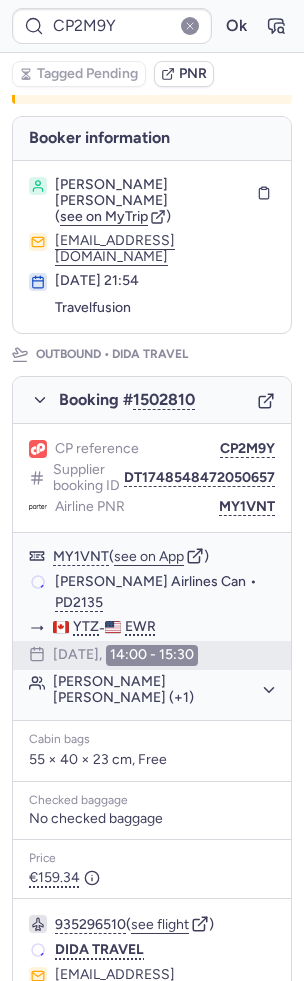 type on "CP8CHL" 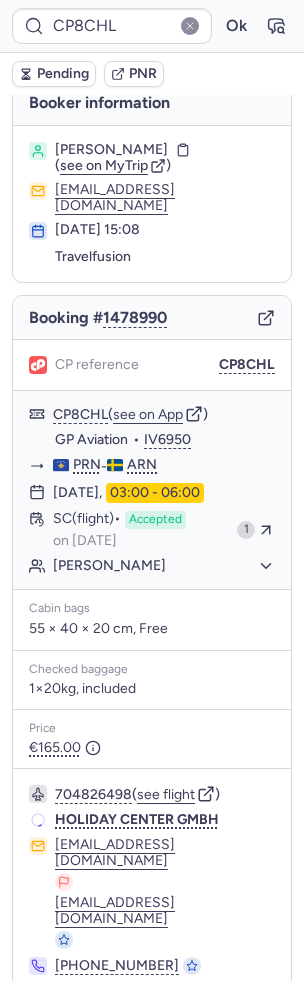 scroll, scrollTop: 2, scrollLeft: 0, axis: vertical 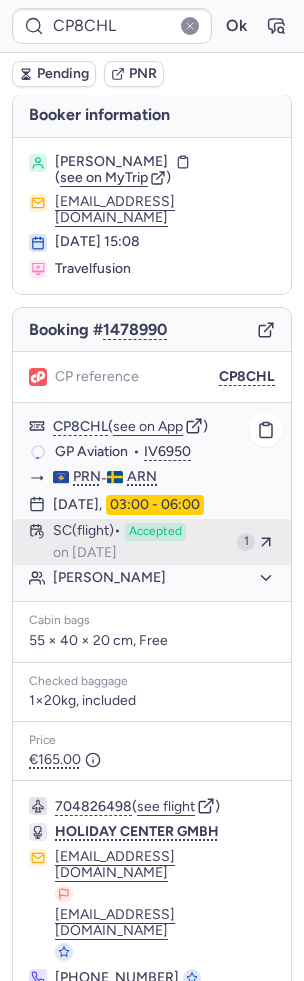 click on "Accepted" at bounding box center (155, 532) 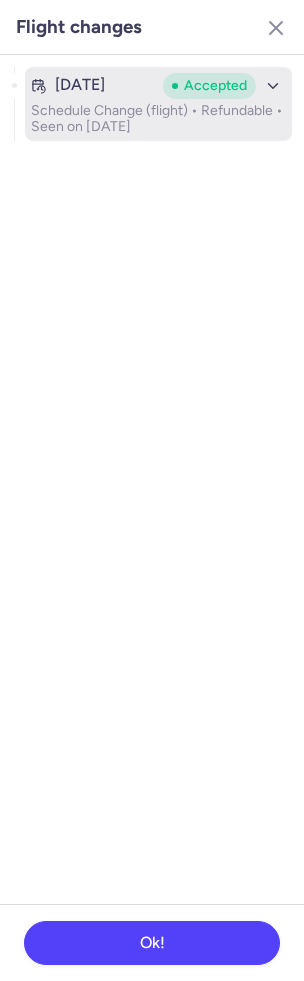 click on "[DATE] Accepted Schedule Change (flight) • Refundable • Seen on [DATE]" at bounding box center [158, 104] 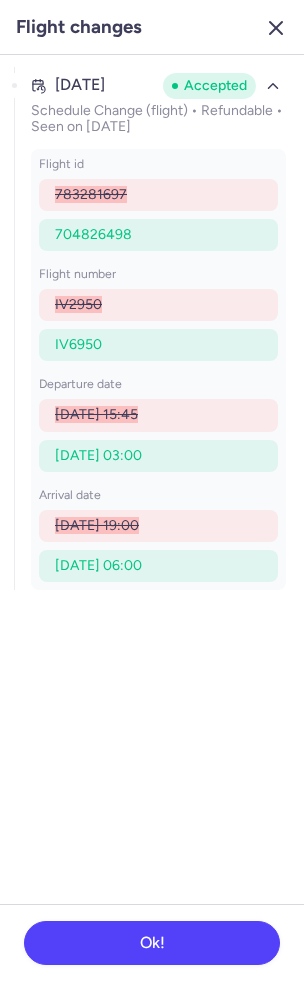 click 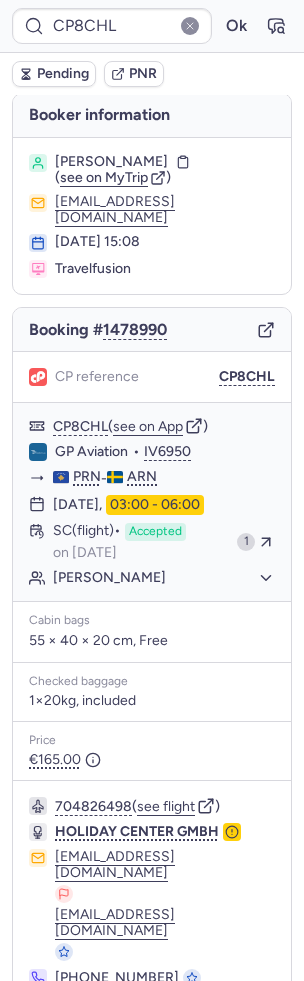 click on "CP8CHL  Ok" at bounding box center (152, 26) 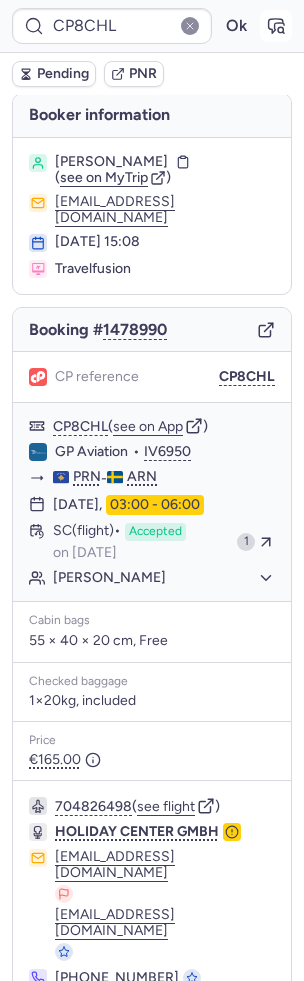click 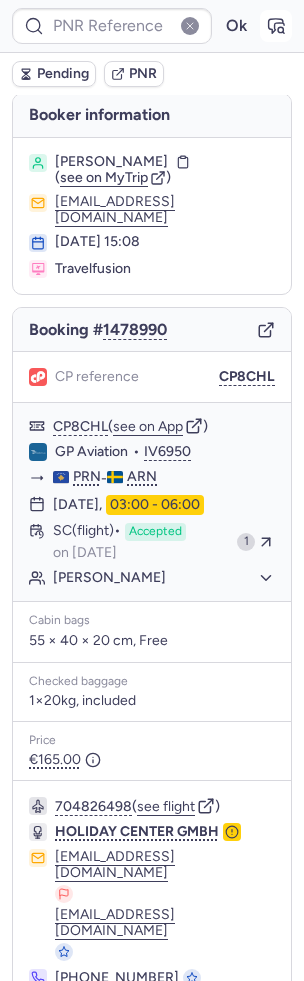type on "CP8CHL" 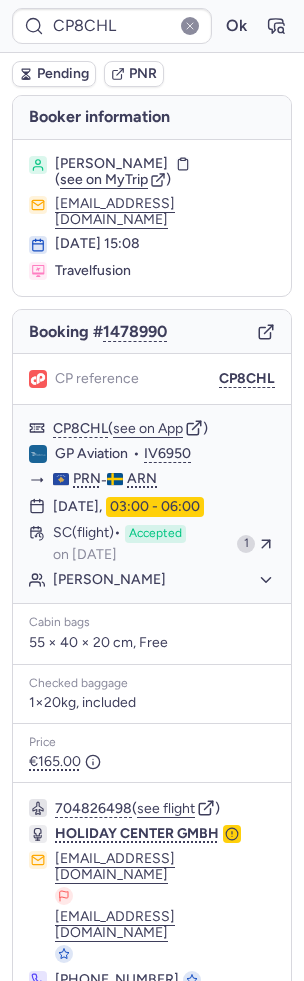 scroll, scrollTop: 2, scrollLeft: 0, axis: vertical 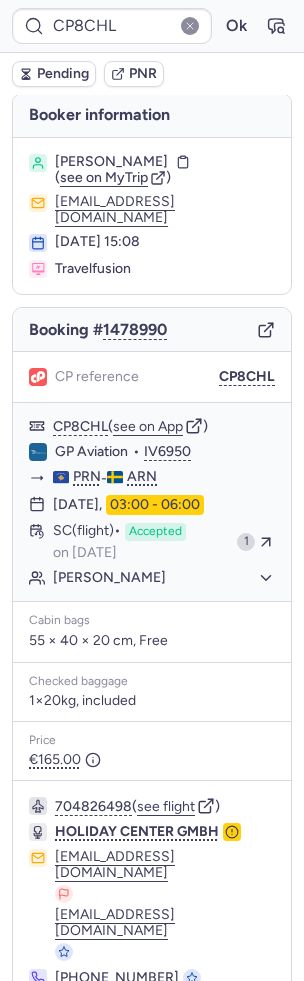 click 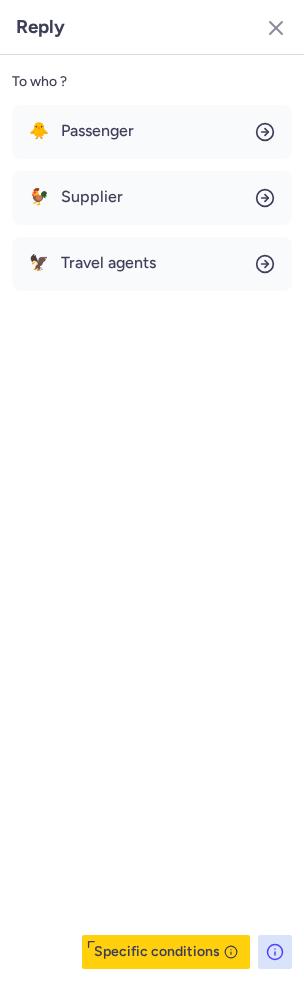 click on "To who ? 🐥 Passenger 🐓 Supplier 🦅 Travel agents  Specific conditions" 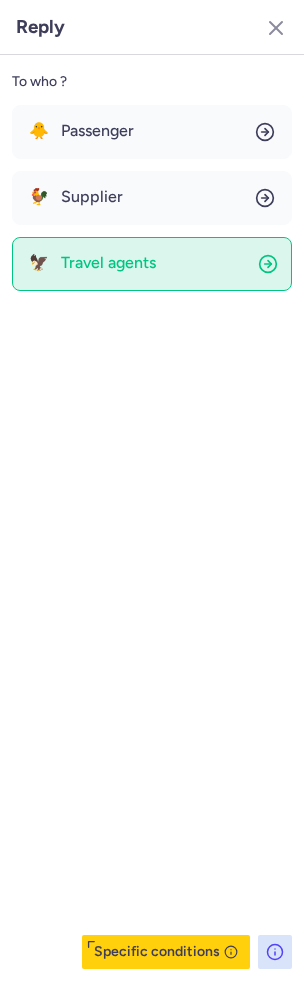 click on "🦅 Travel agents" 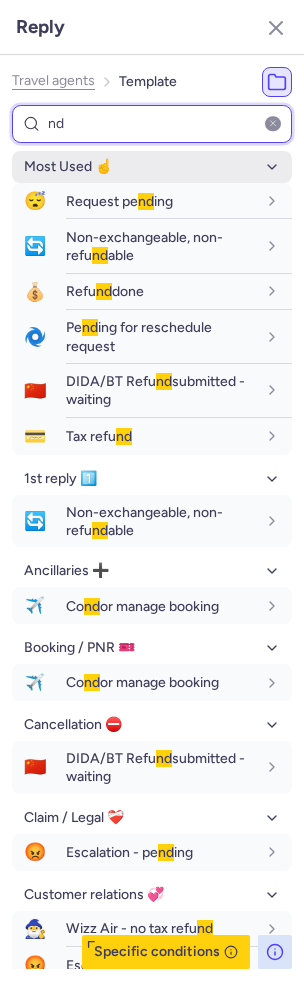 type on "nd" 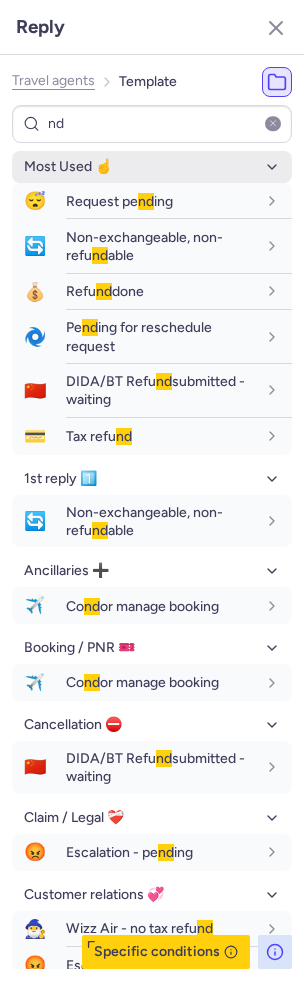 click on "Most Used ☝️" at bounding box center [152, 167] 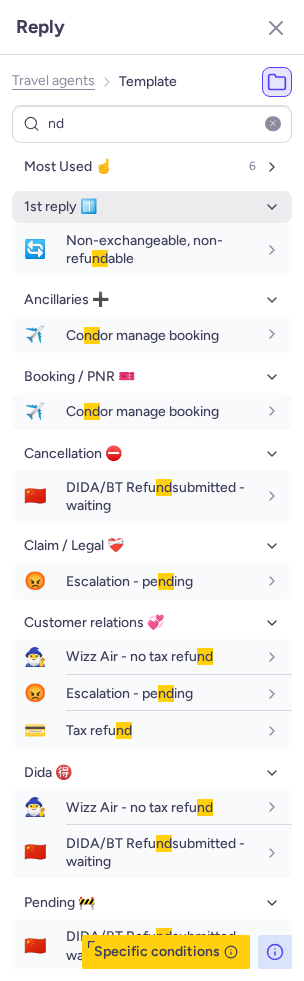 click on "1st reply 1️⃣" at bounding box center [152, 207] 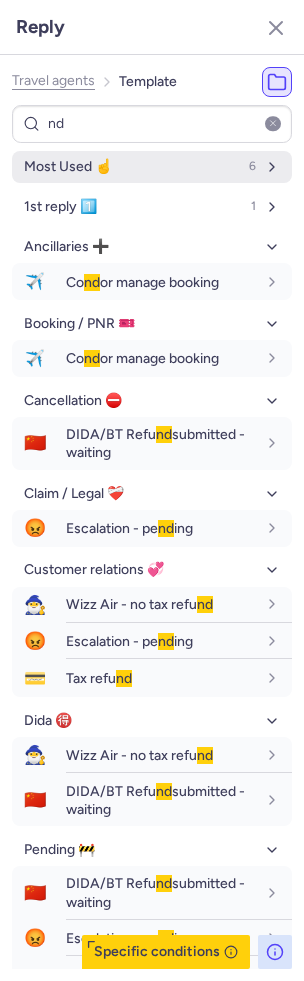 click on "Most Used ☝️ 6" at bounding box center (152, 167) 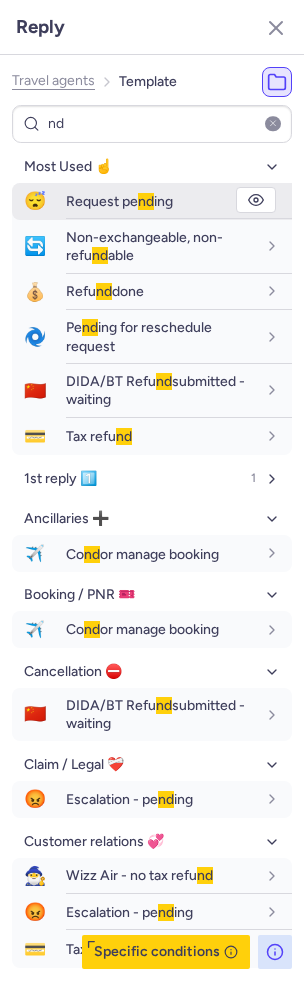 click on "Request pe nd ing" at bounding box center [119, 201] 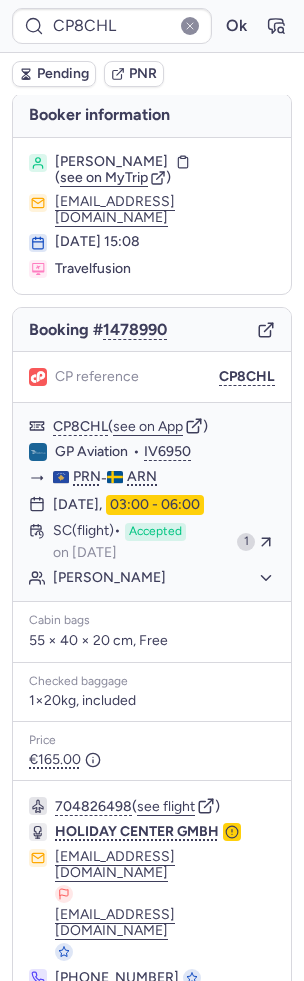 click on "Pending" at bounding box center [63, 74] 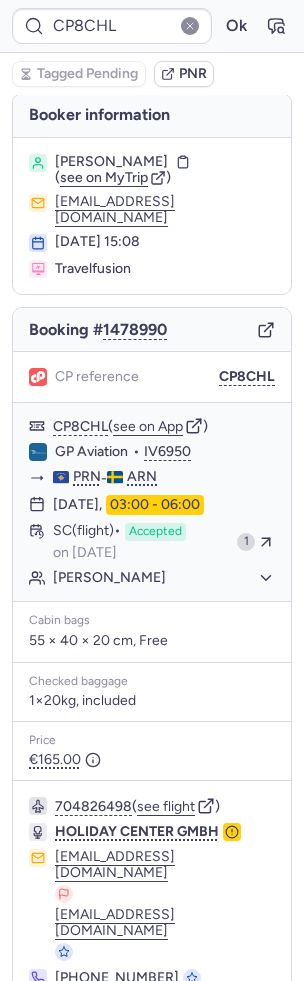 click 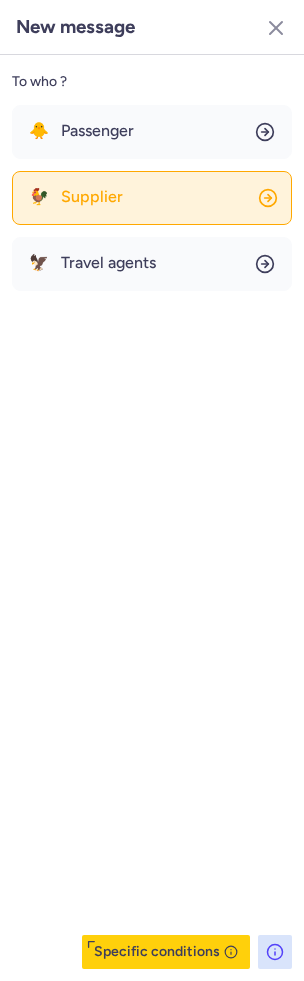 click on "Supplier" at bounding box center [92, 197] 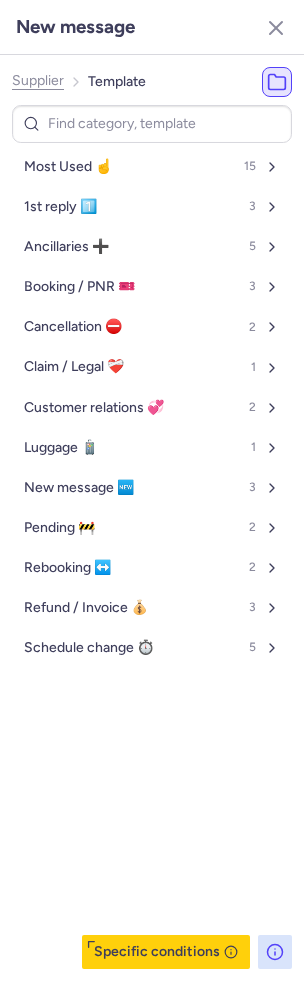click on "Most Used ☝️" at bounding box center (68, 167) 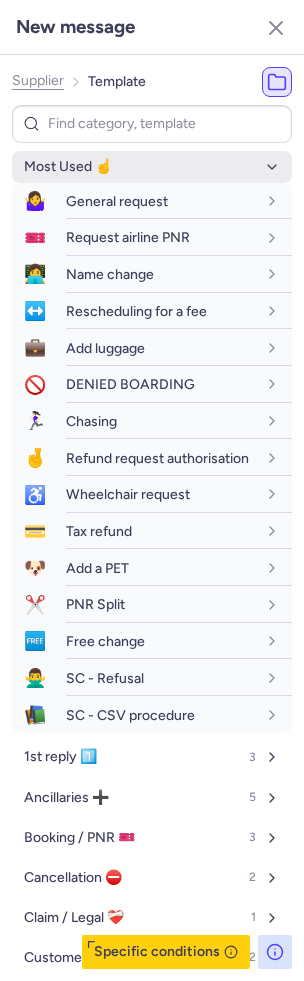 click on "Most Used ☝️" at bounding box center (152, 167) 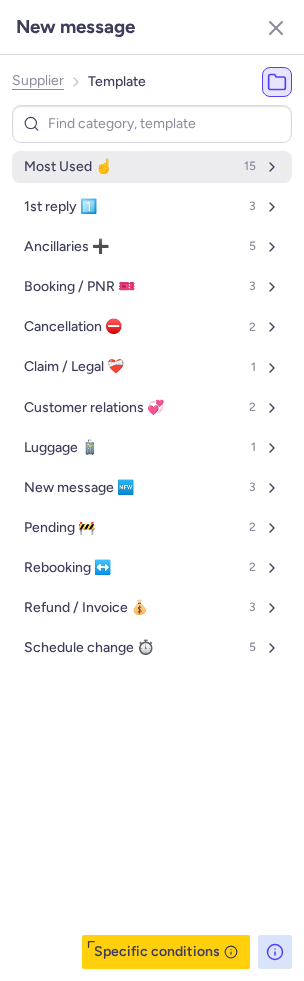 click on "Most Used ☝️ 15" at bounding box center (152, 167) 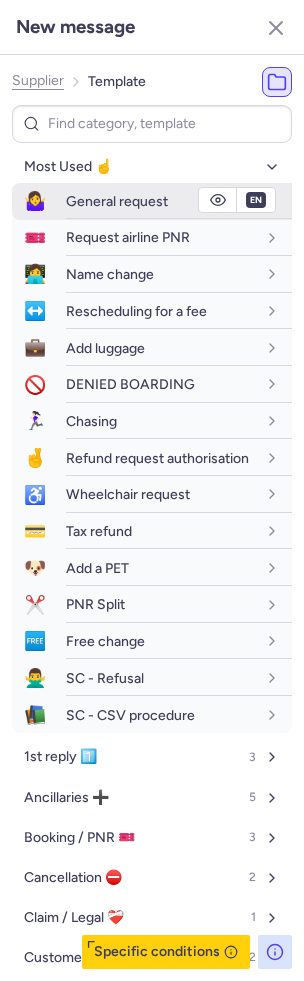 click on "General request" at bounding box center [117, 201] 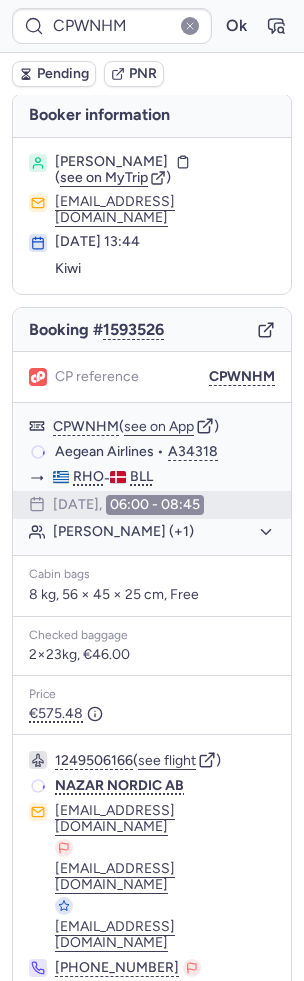 scroll, scrollTop: 0, scrollLeft: 0, axis: both 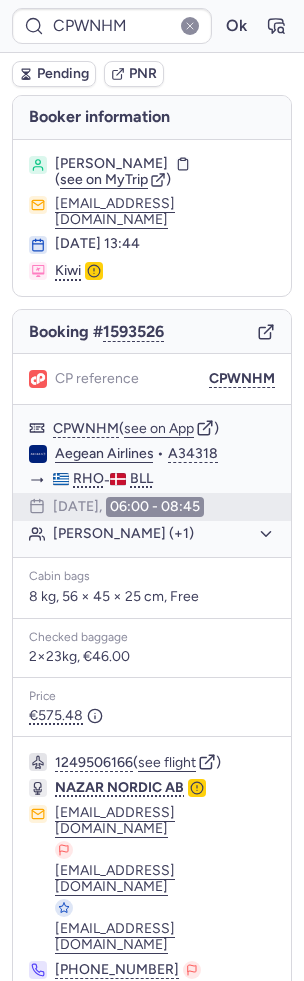 type on "CPG5SD" 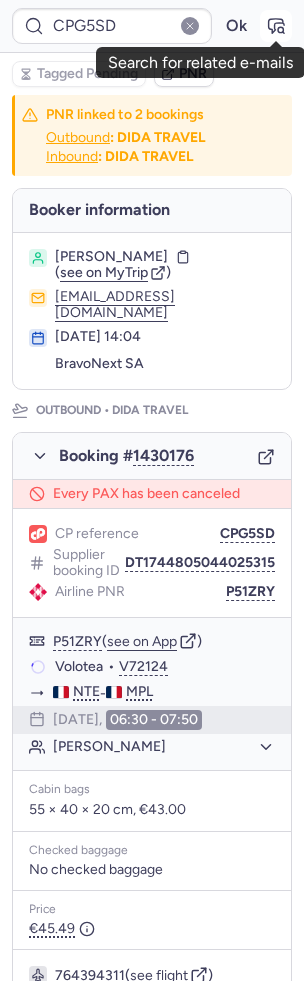 click 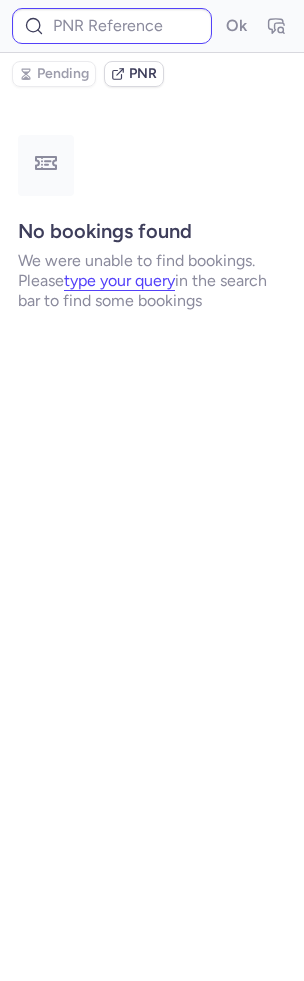type on "CPG5SD" 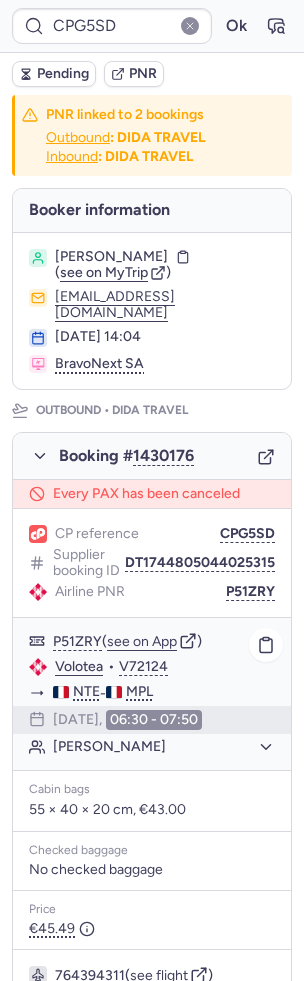 scroll, scrollTop: 620, scrollLeft: 0, axis: vertical 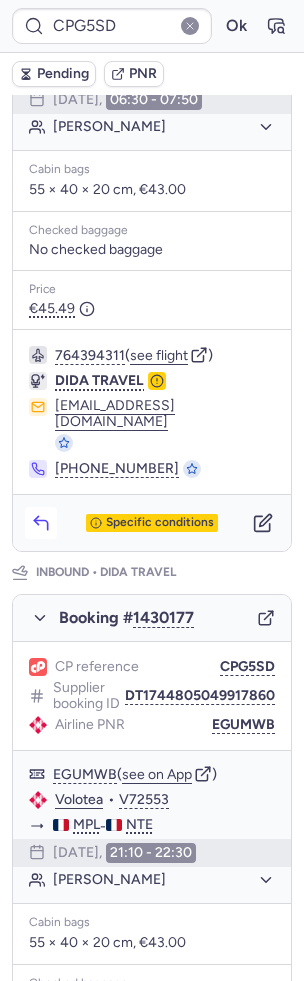 click 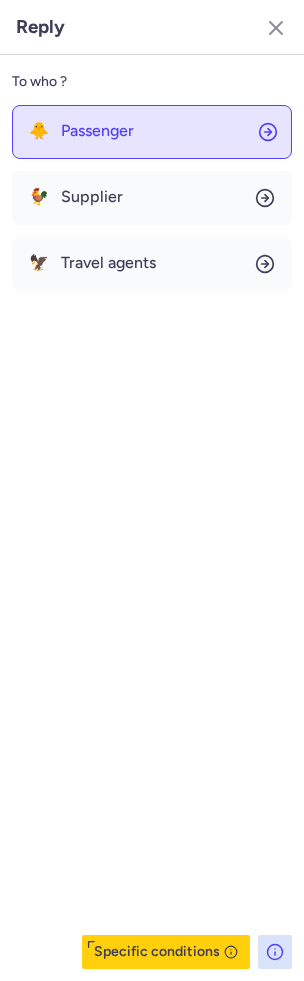 click on "🐥 Passenger" 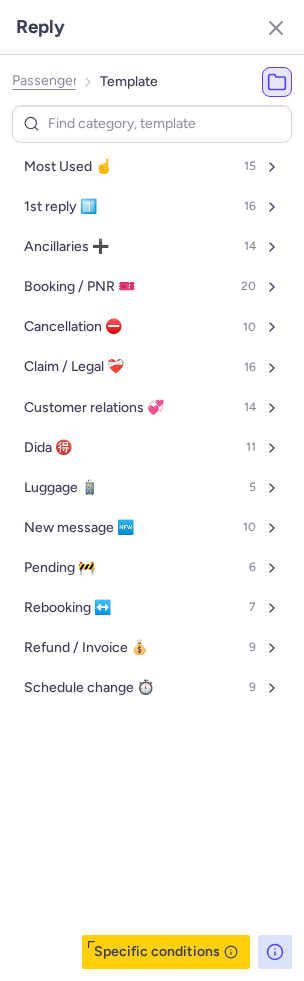 click on "Passenger" 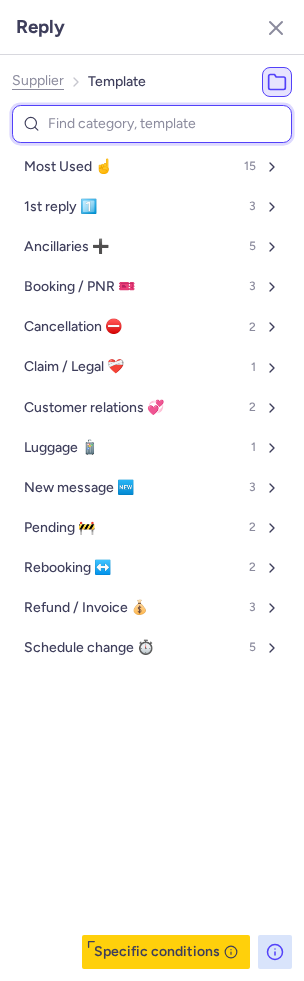 click at bounding box center (152, 124) 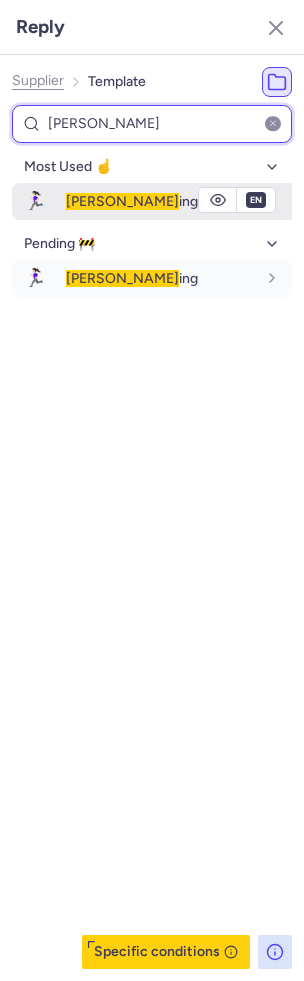 type on "chas" 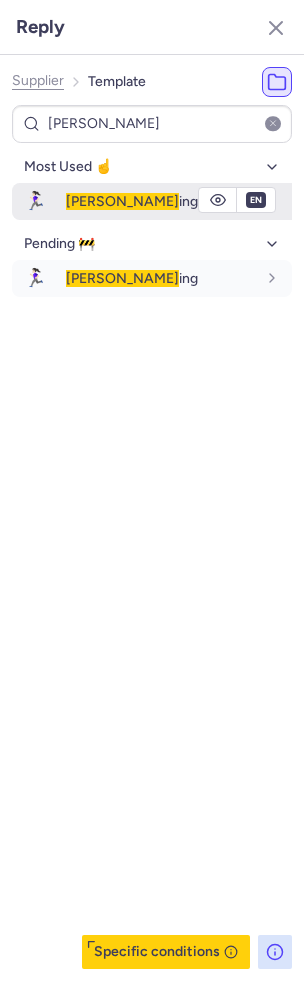 click on "Chas" at bounding box center [122, 201] 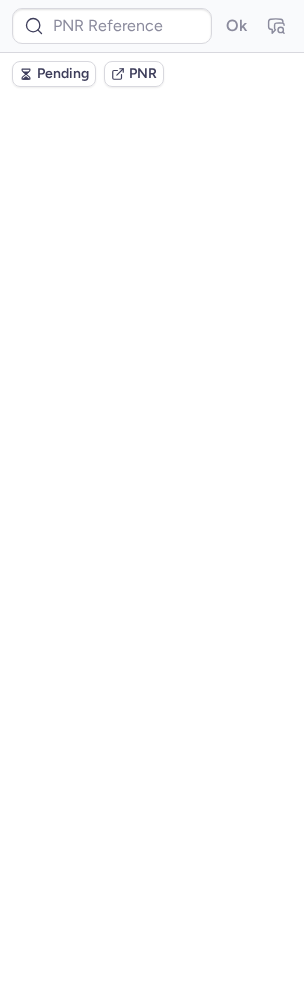 scroll, scrollTop: 0, scrollLeft: 0, axis: both 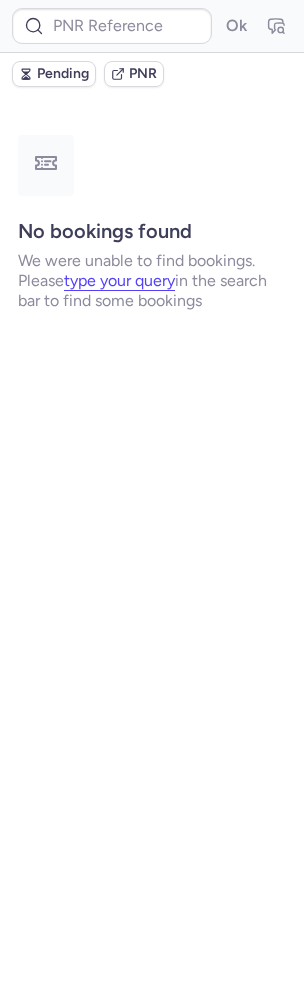type on "CPOCVB" 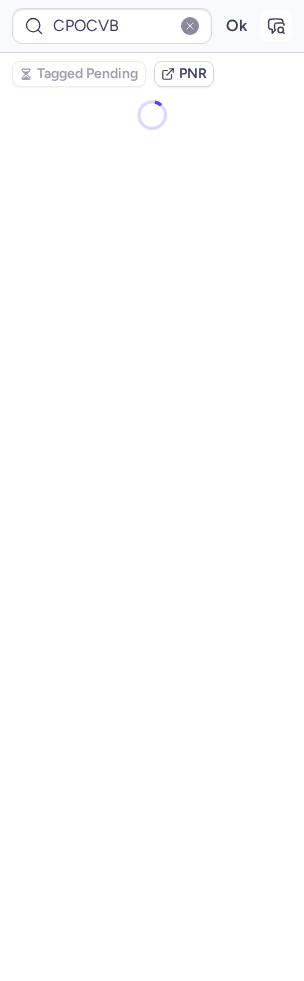 click at bounding box center [276, 26] 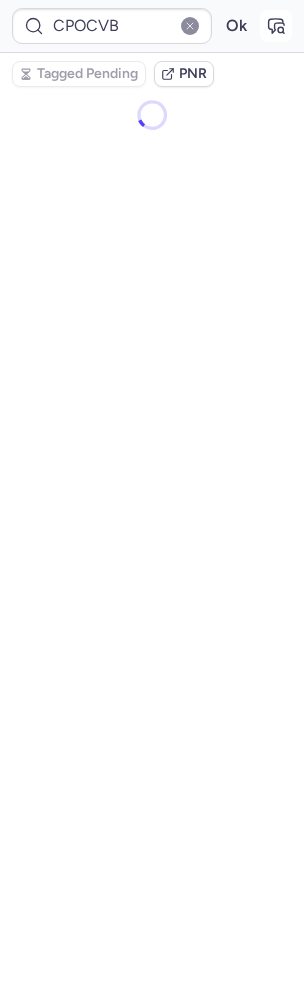 type 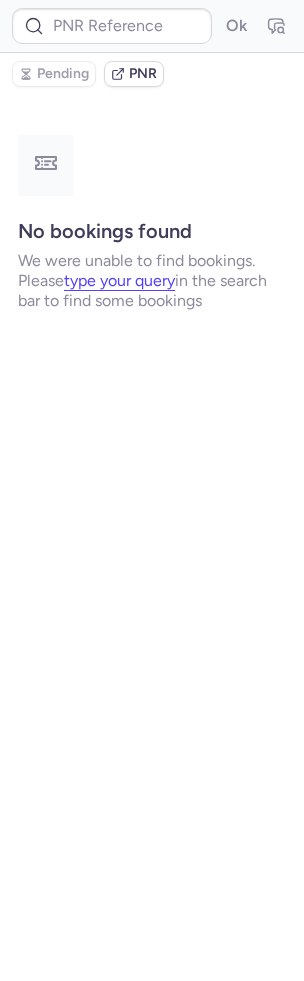 type on "CPOCVB" 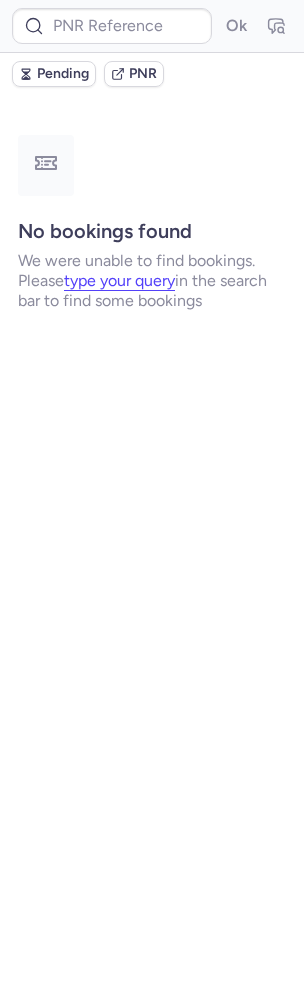 type on "CP9QYB" 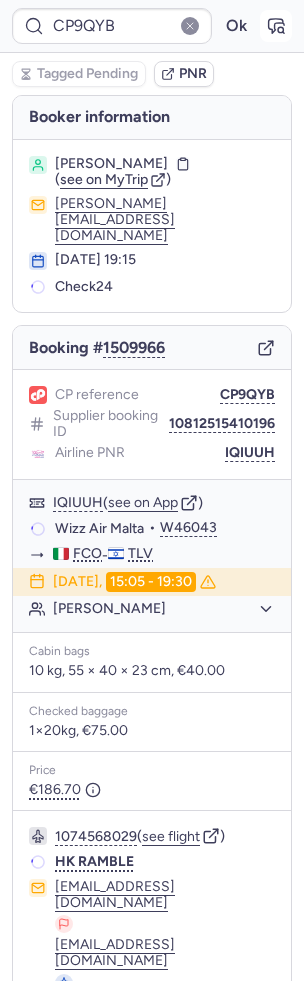 click 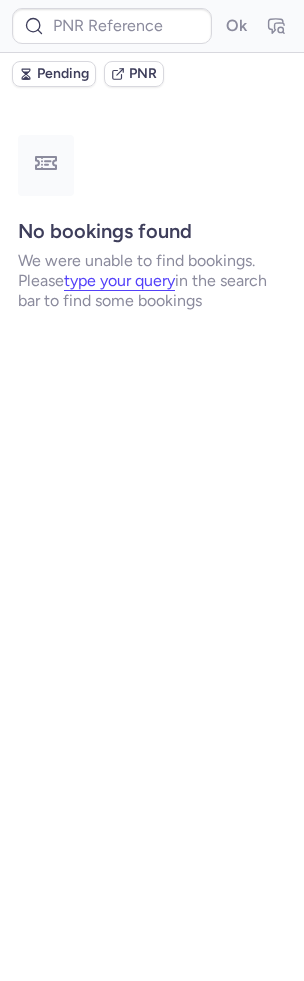 type on "CPPTFJ" 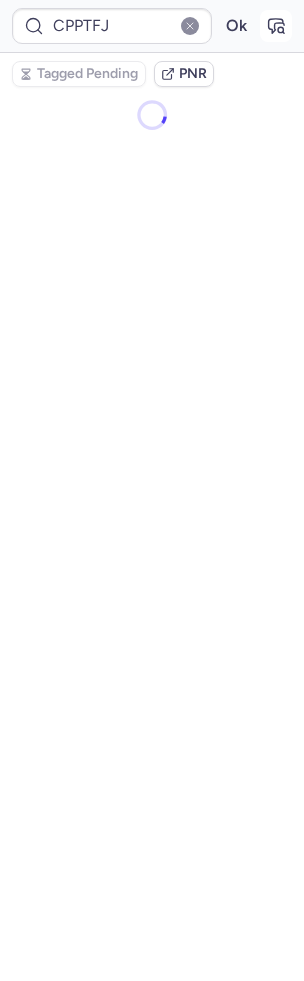 click at bounding box center [276, 26] 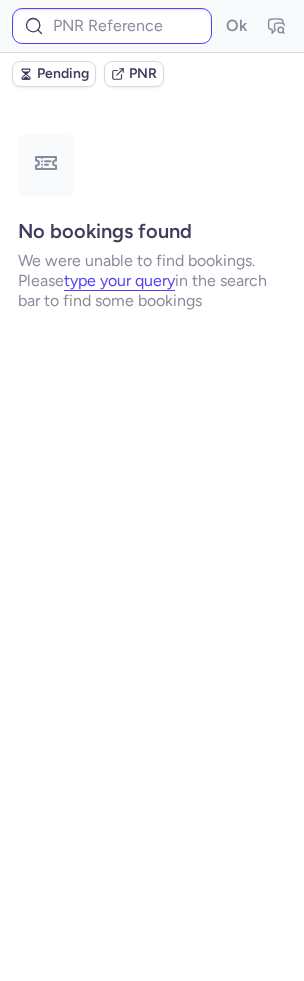 type on "CP2RGD" 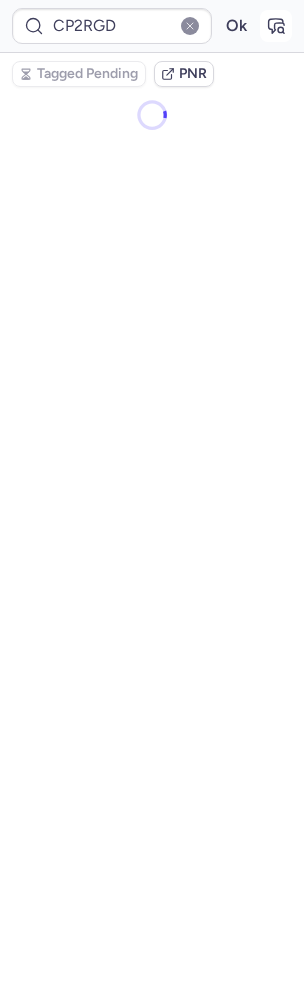 click at bounding box center (276, 26) 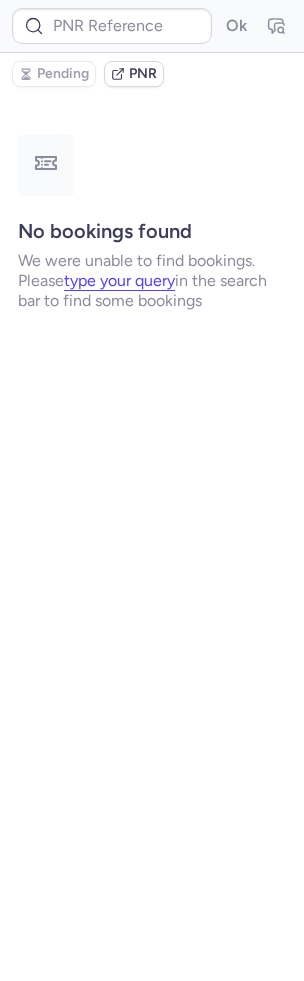 type on "CP2RGD" 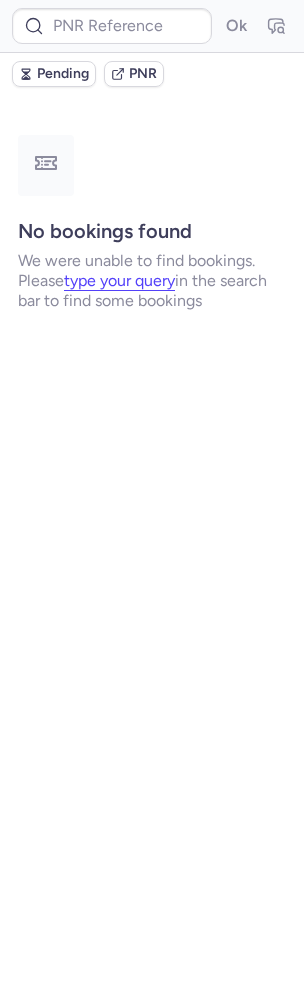 type on "CPFXVJ" 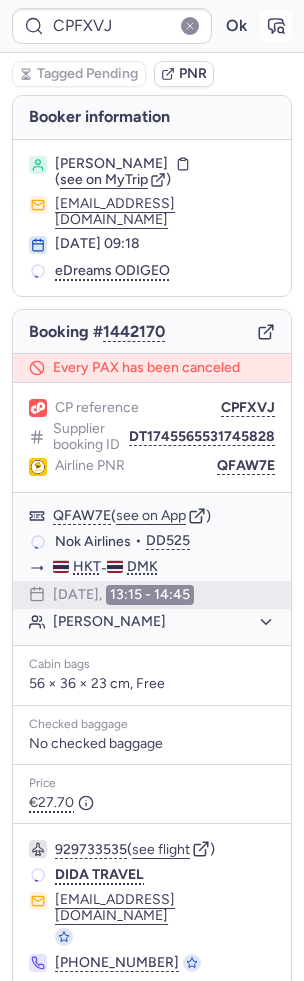 click at bounding box center (276, 26) 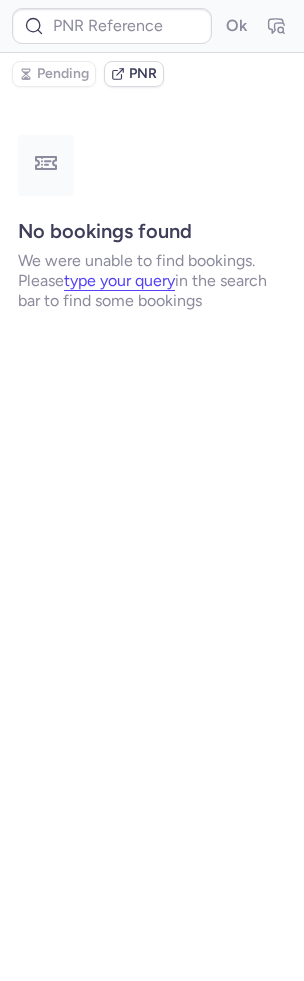 type on "CPFXVJ" 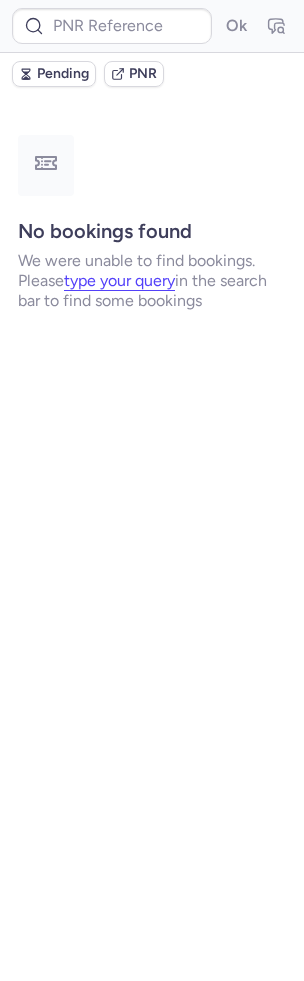 type on "CP7HNB" 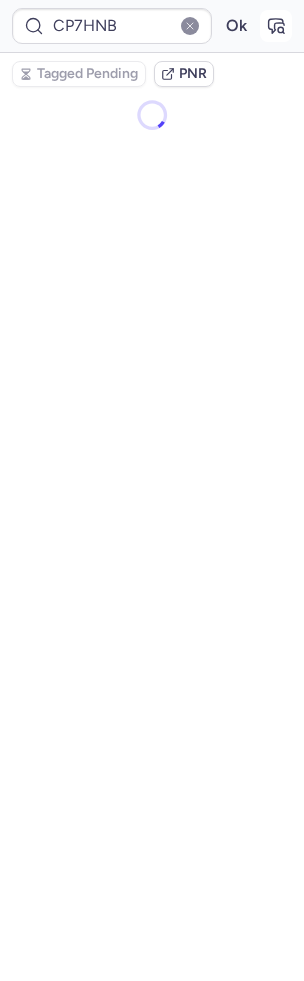 click 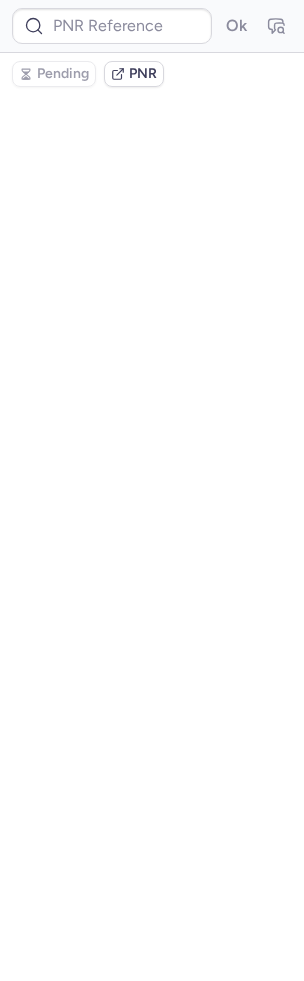 type on "CP7HNB" 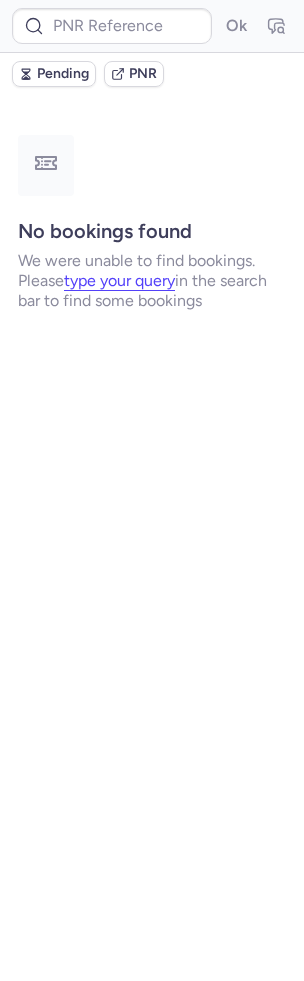 type on "CPNL6J" 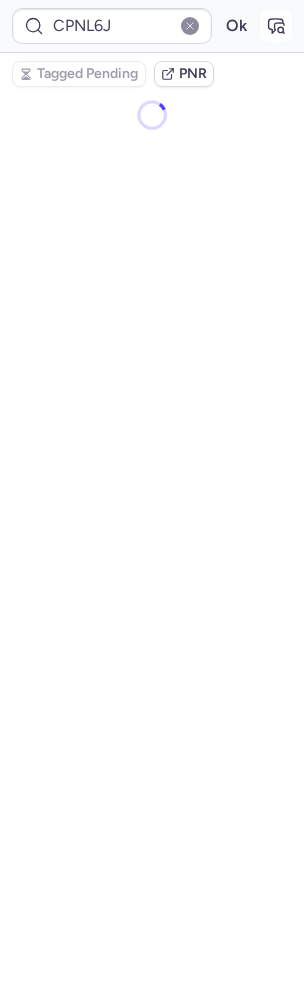 click at bounding box center (276, 26) 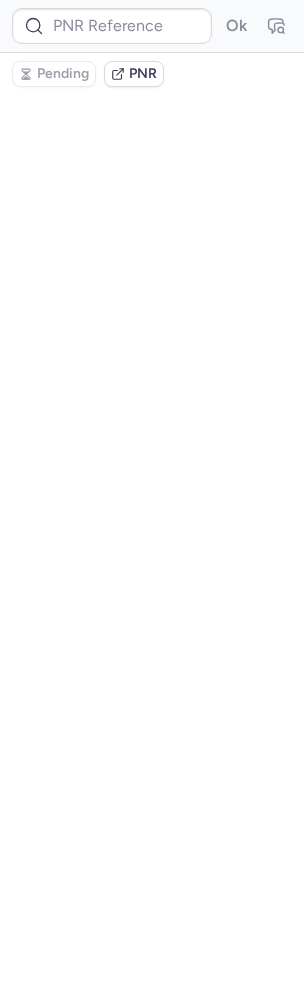 type on "CPNL6J" 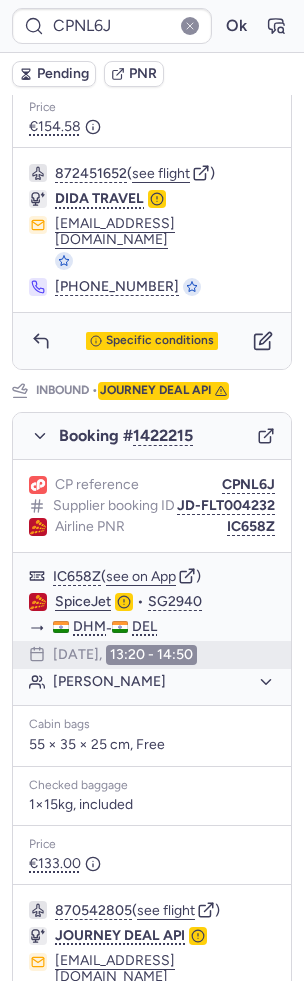 scroll, scrollTop: 844, scrollLeft: 0, axis: vertical 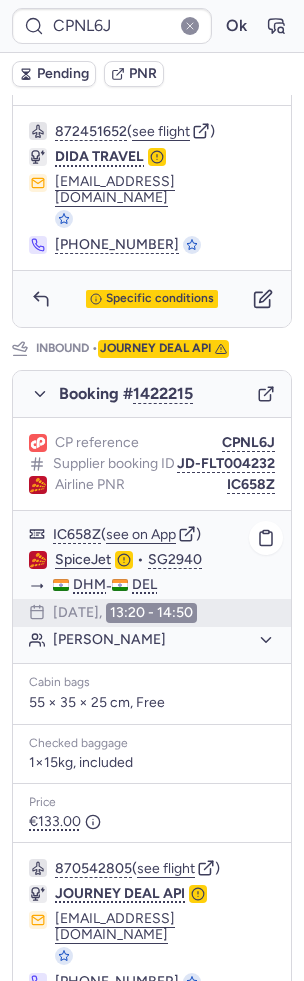 type on "CP5HI7" 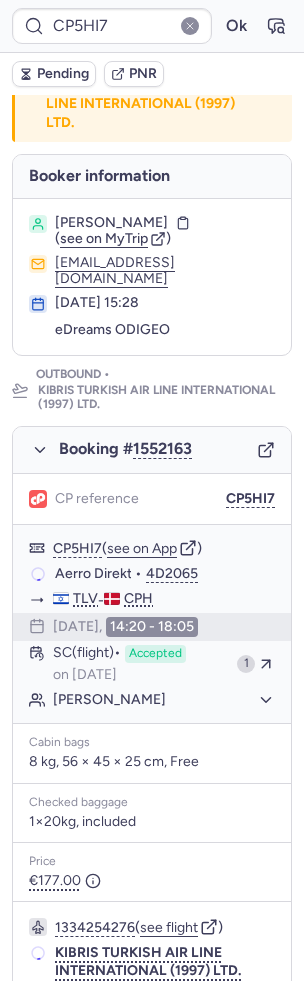 scroll, scrollTop: 101, scrollLeft: 0, axis: vertical 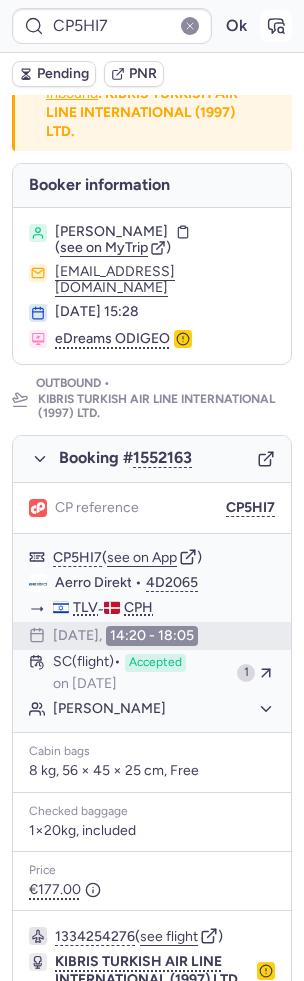 click 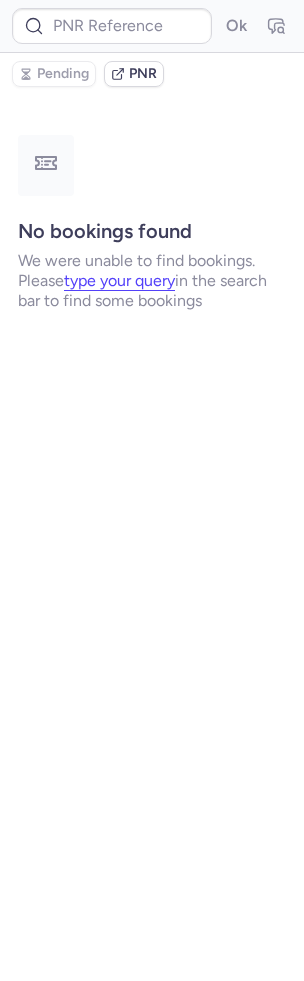 scroll, scrollTop: 0, scrollLeft: 0, axis: both 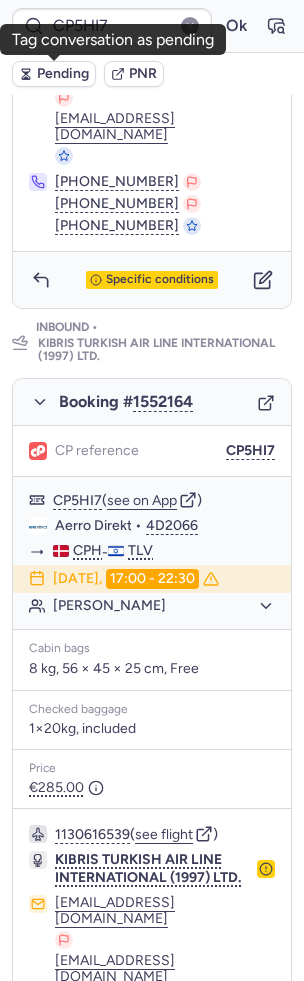 click on "Pending" at bounding box center [63, 74] 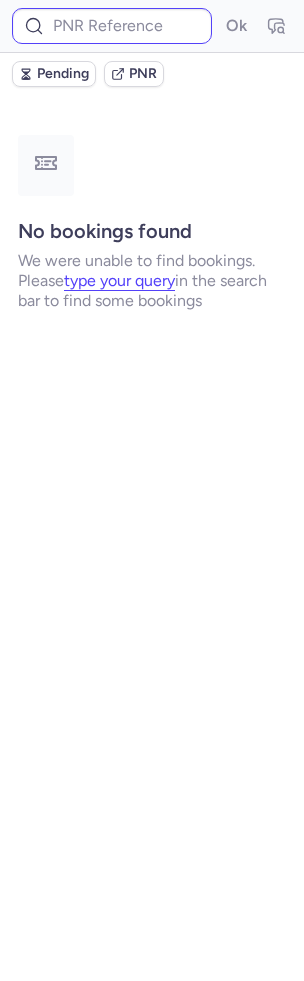 scroll, scrollTop: 0, scrollLeft: 0, axis: both 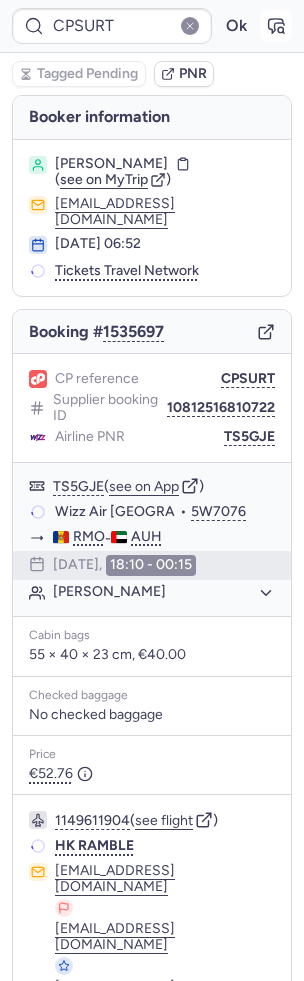 click 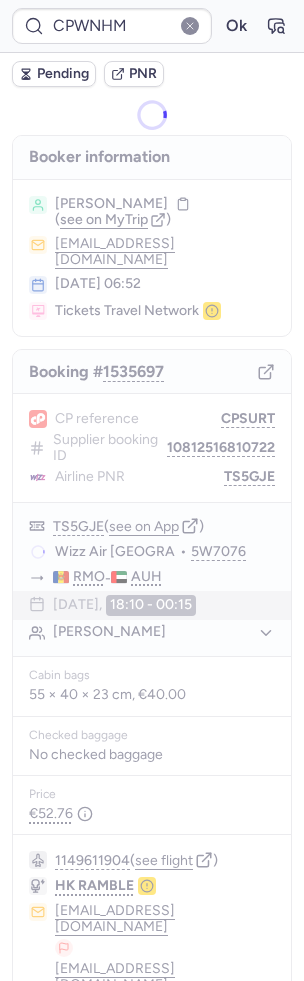 type on "CP6RQG" 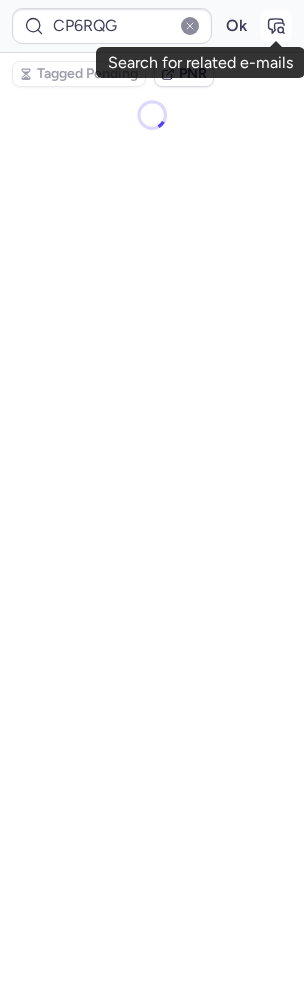 click 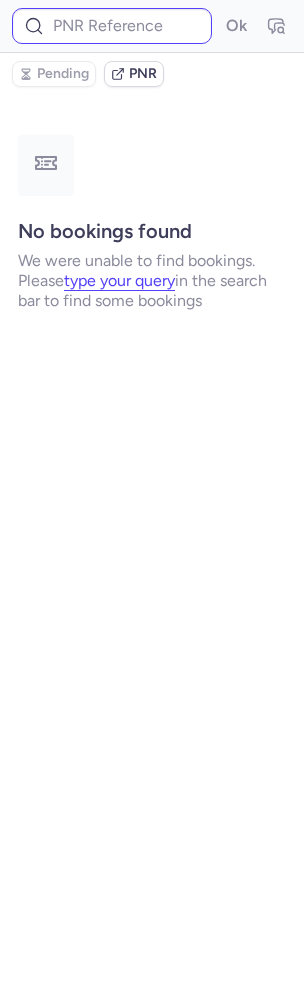type on "CP6RQG" 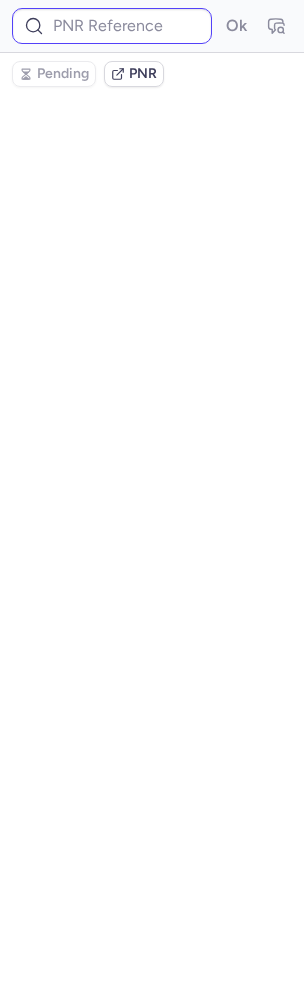 type on "CP6RQG" 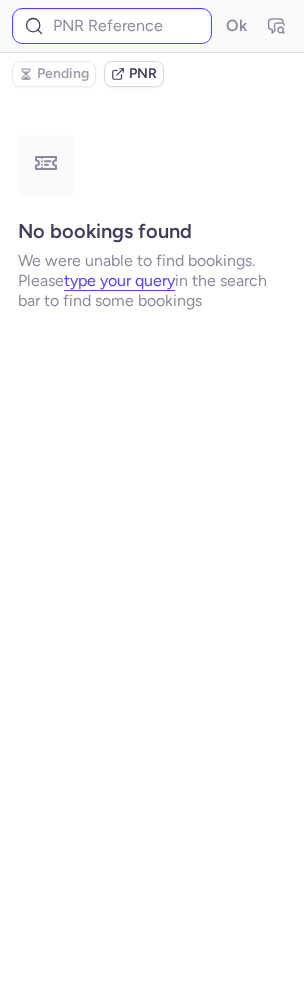 type on "CP6RQG" 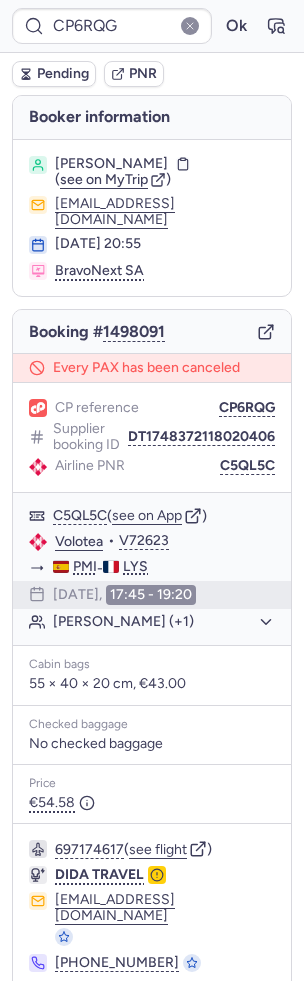 scroll, scrollTop: 21, scrollLeft: 0, axis: vertical 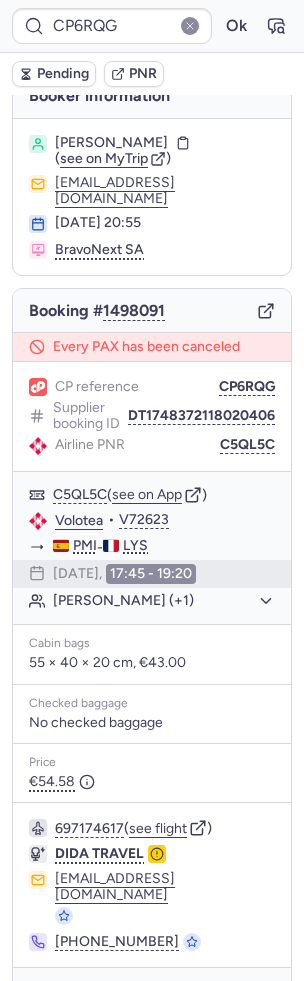 click on "Specific conditions" at bounding box center (152, 996) 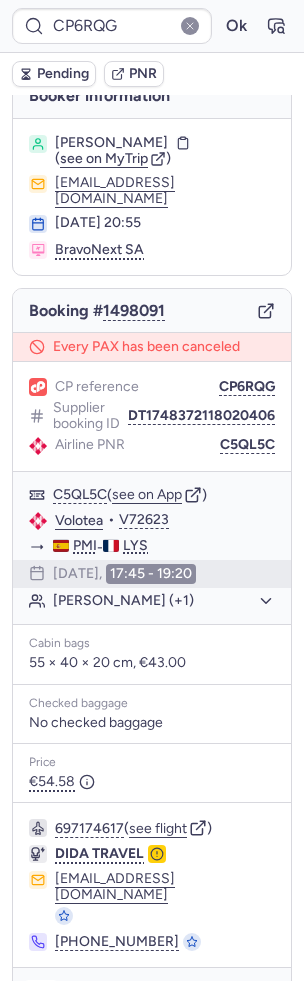 click 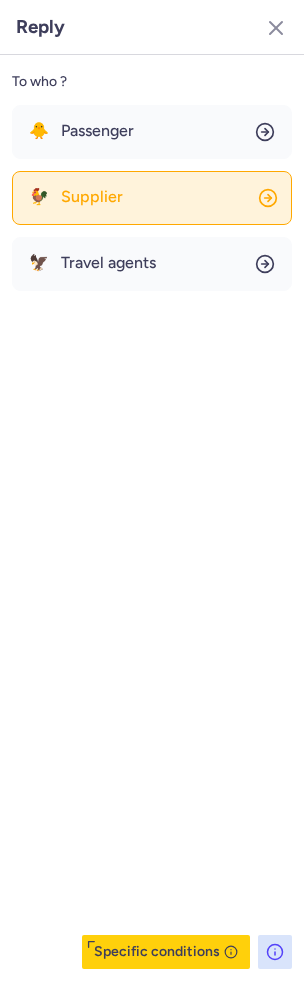 click on "🐓 Supplier" 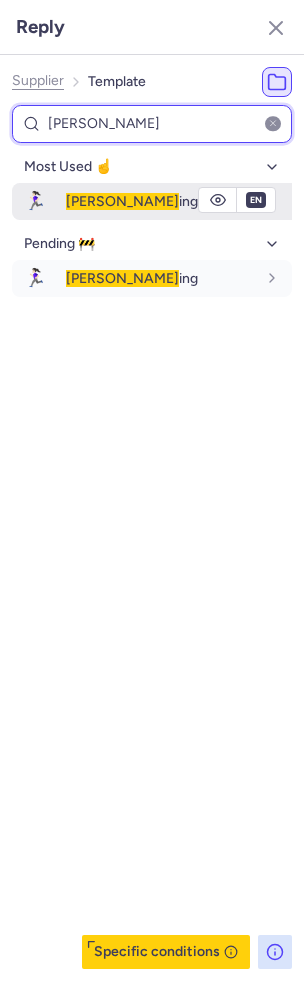 type on "chas" 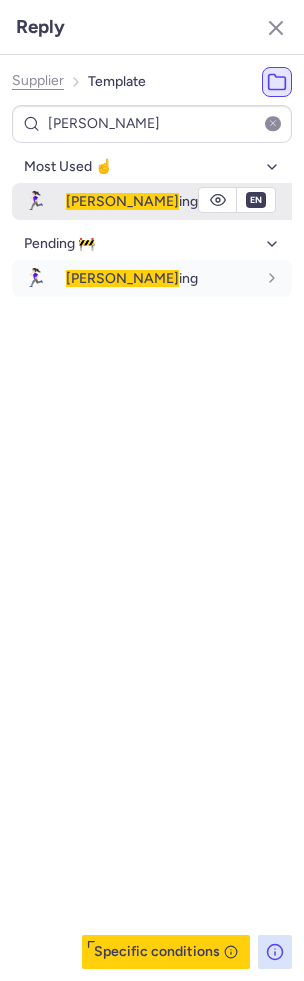 click on "Chas ing" at bounding box center (179, 201) 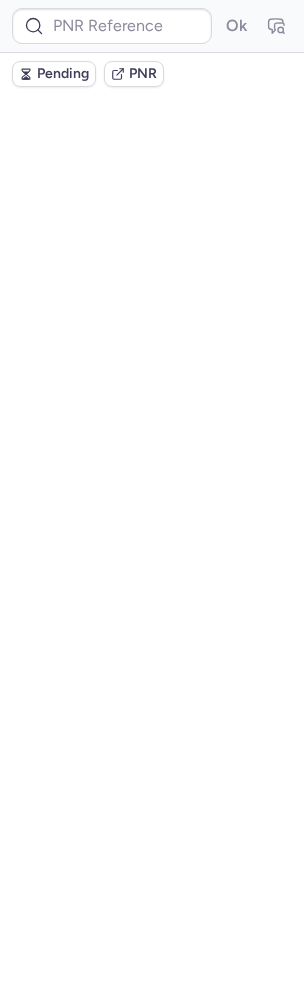 scroll, scrollTop: 0, scrollLeft: 0, axis: both 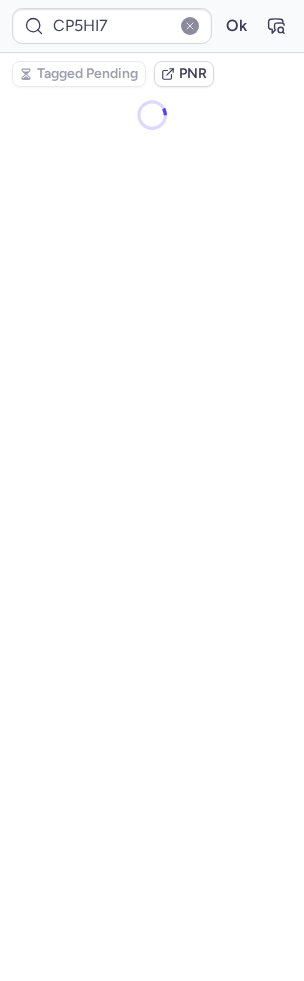 type on "CPS4RP" 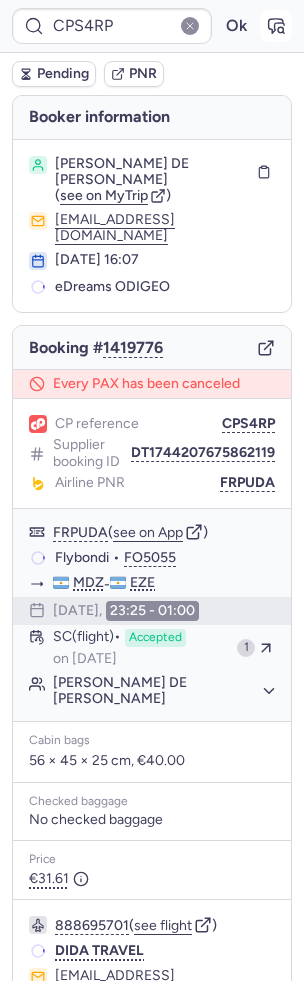 click 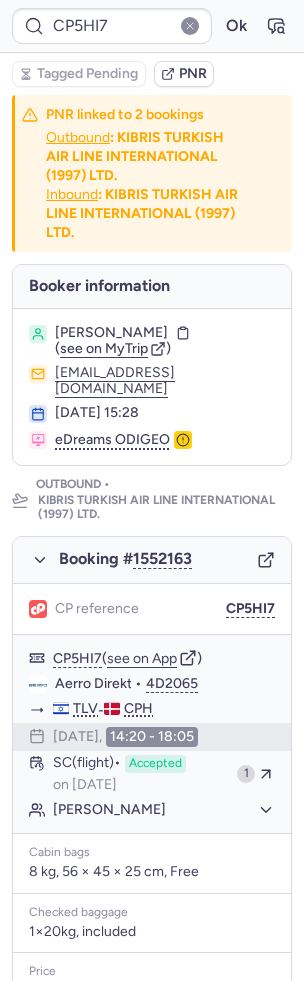 type on "CPRY96" 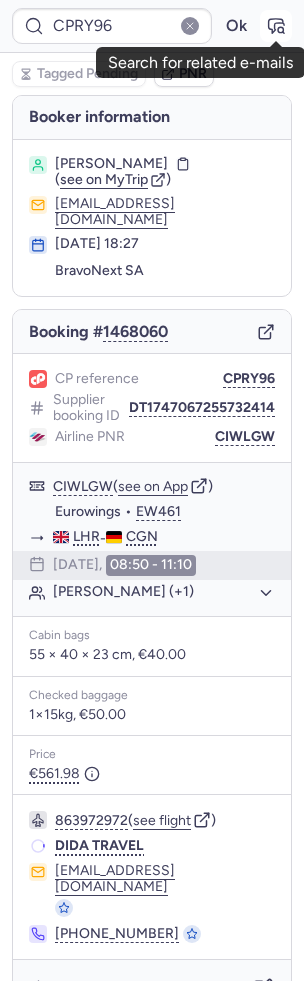 click 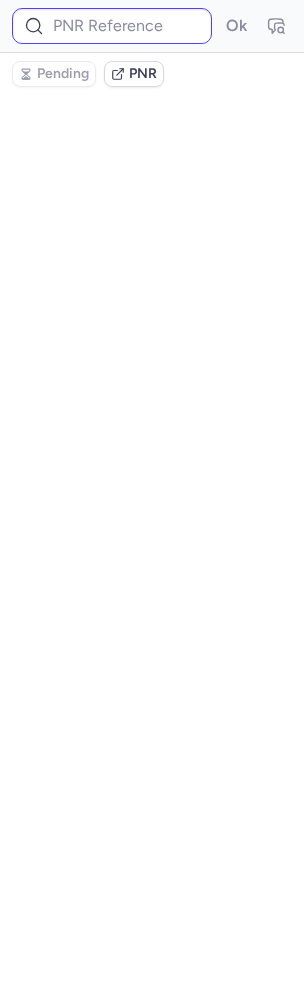 type on "CPRY96" 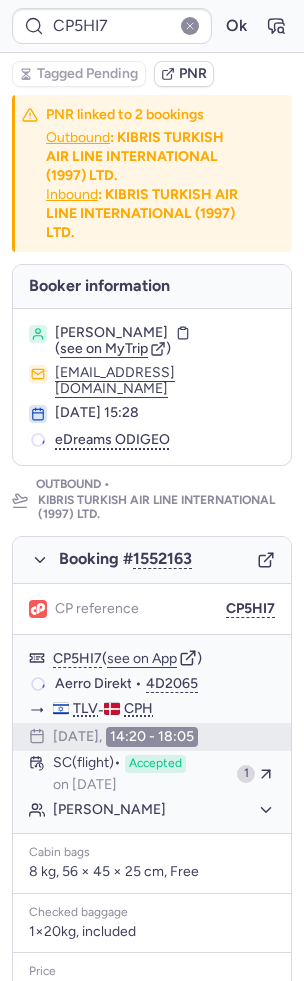 type on "CPPUPY" 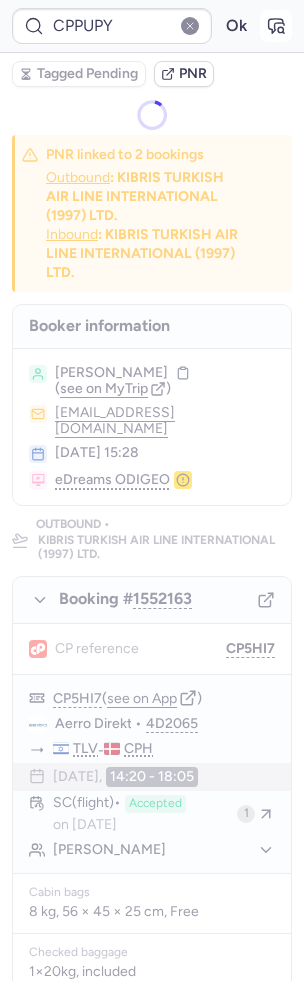 click 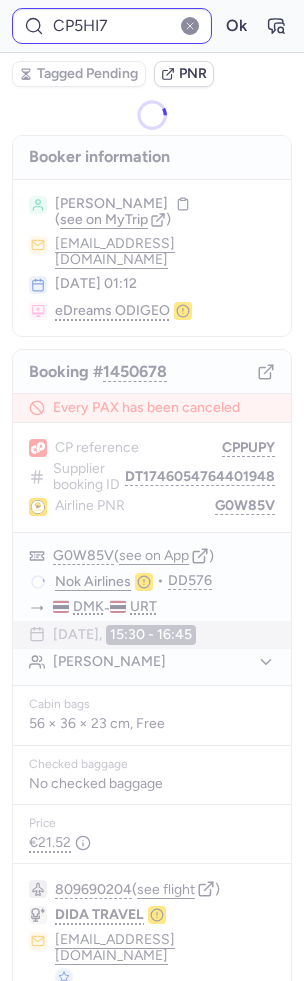 type on "CPQIK5" 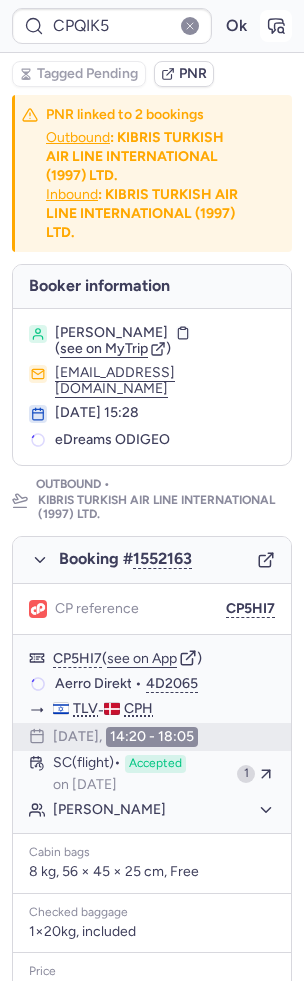 click at bounding box center (276, 26) 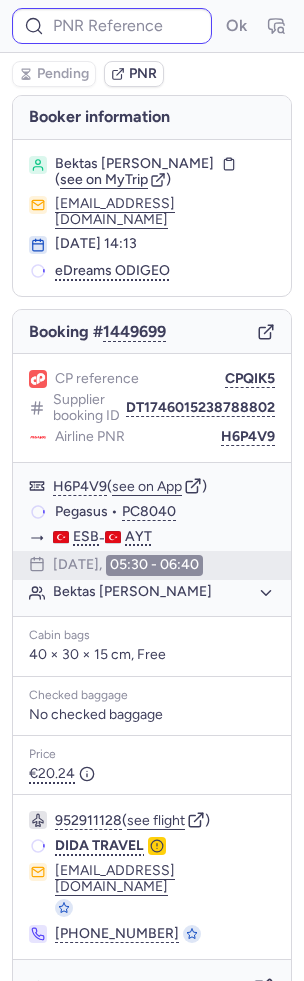 type on "CPQIK5" 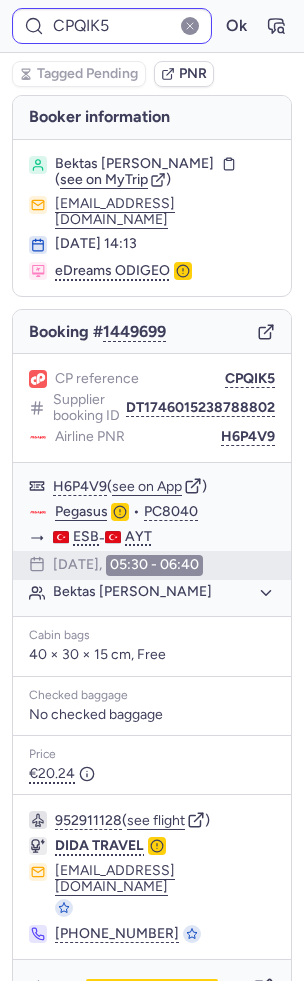 type on "CP5HI7" 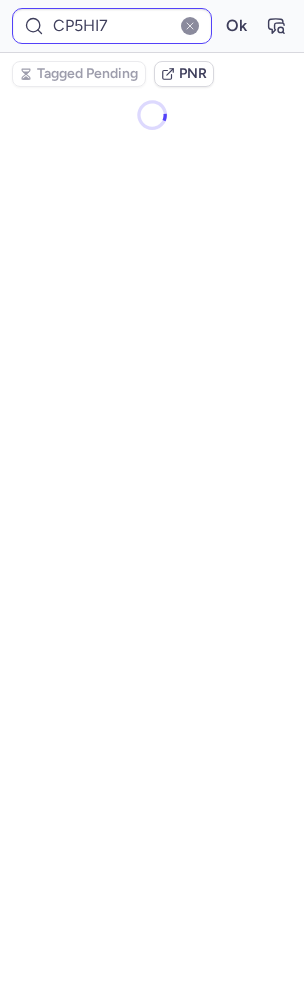 type on "CPZMSW" 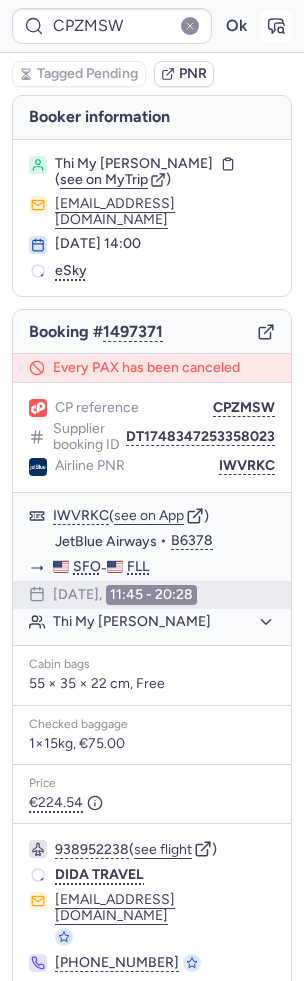 click 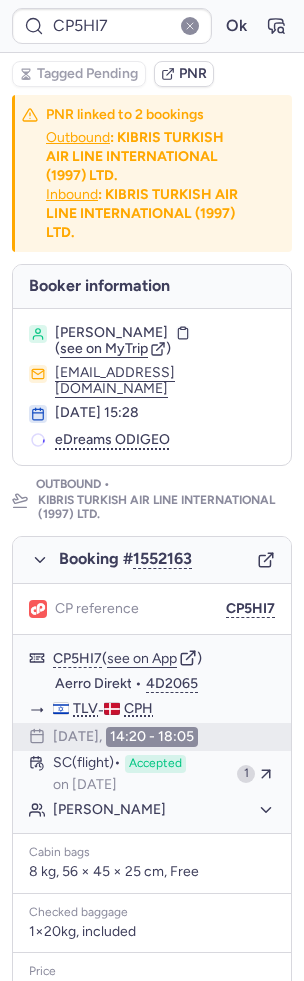 type on "CPHIVL" 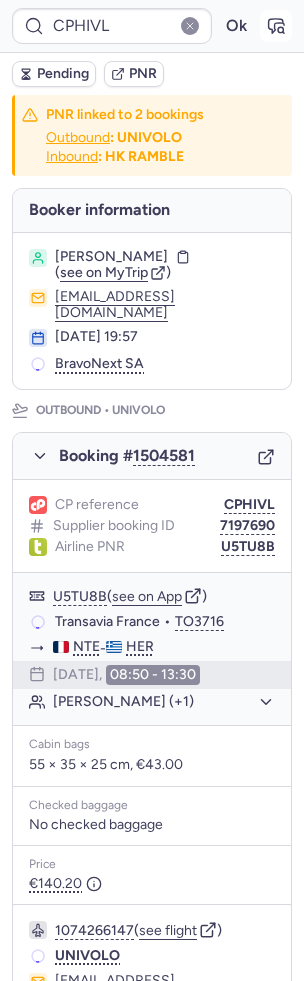 click 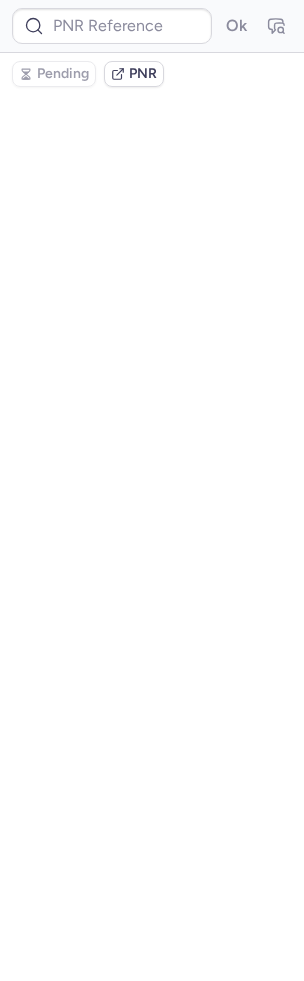 type on "CPHIVL" 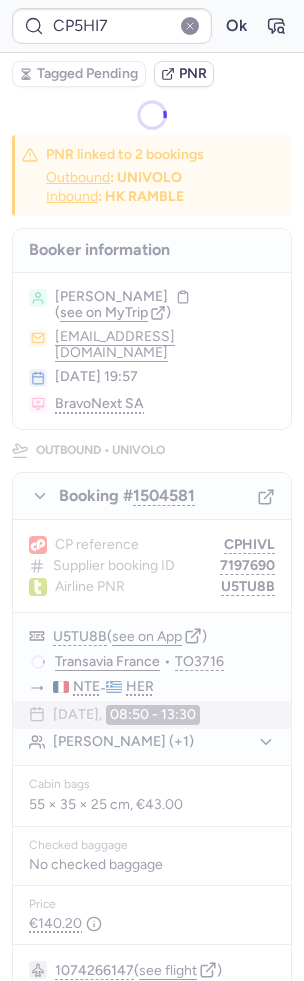 type on "CP7KHU" 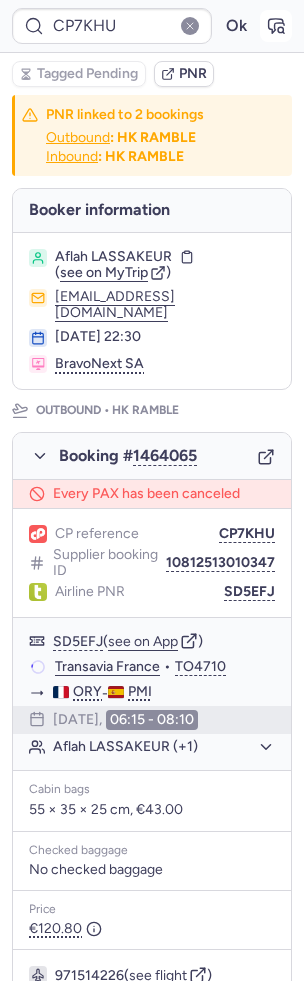click 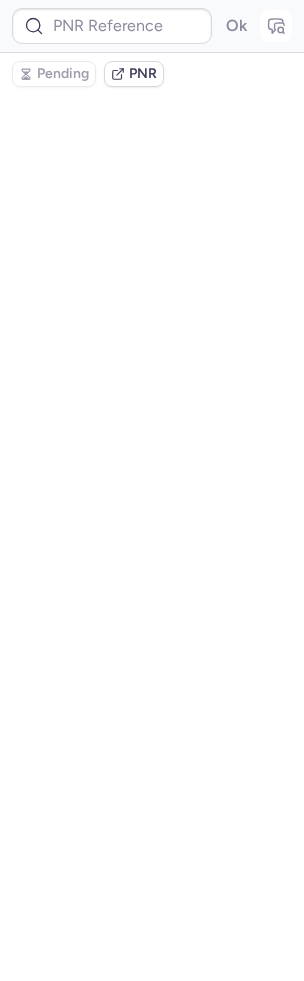 type on "CP7KHU" 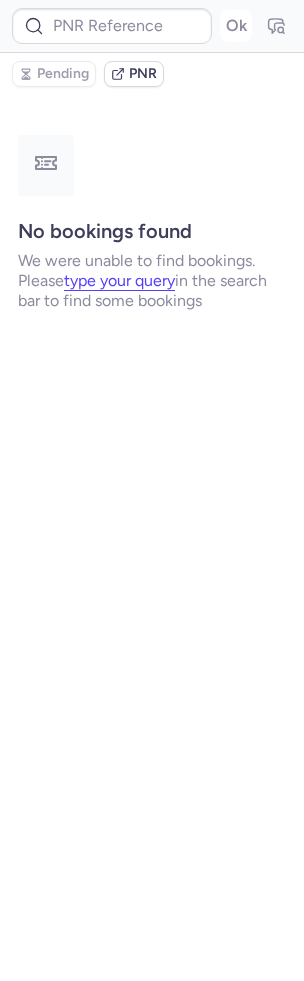 type on "CP7KHU" 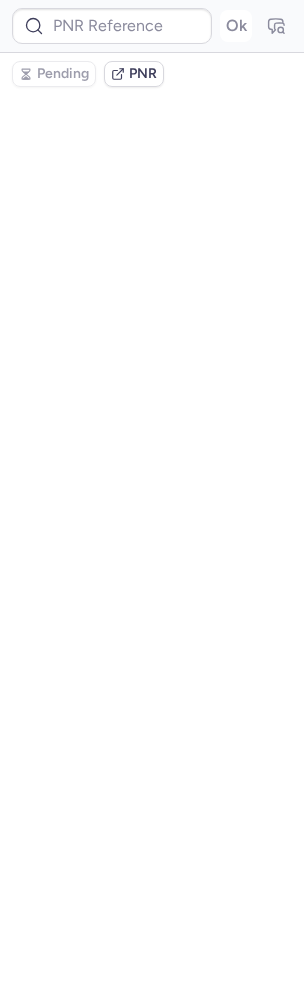 type on "CP7KHU" 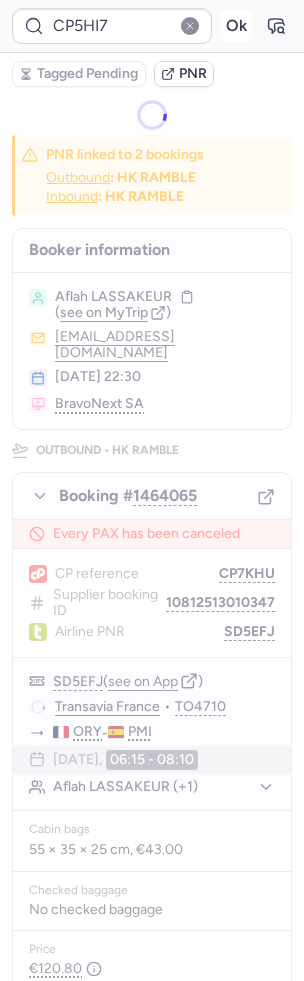 type on "CP6STA" 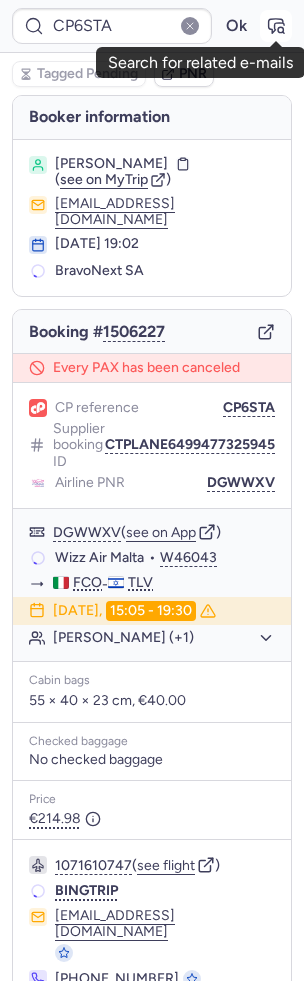 click 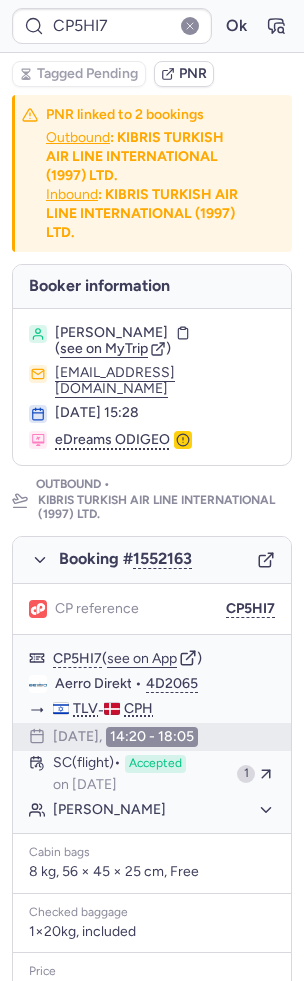 type on "CPBMHQ" 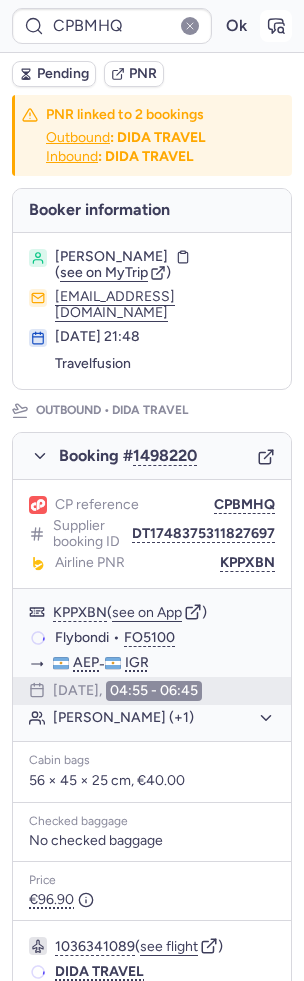 click at bounding box center (276, 26) 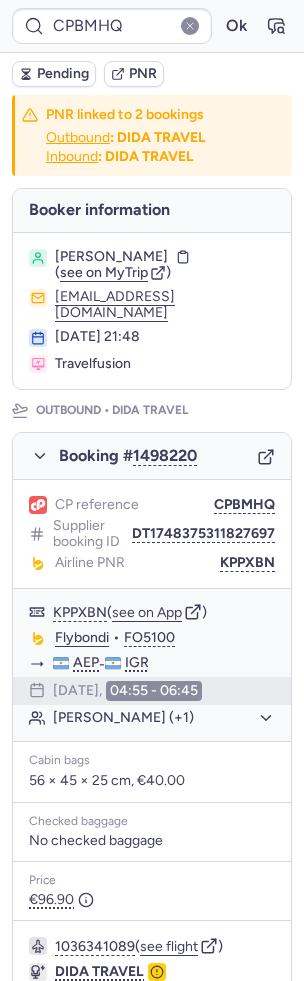 click on "Pending PNR" at bounding box center [152, 74] 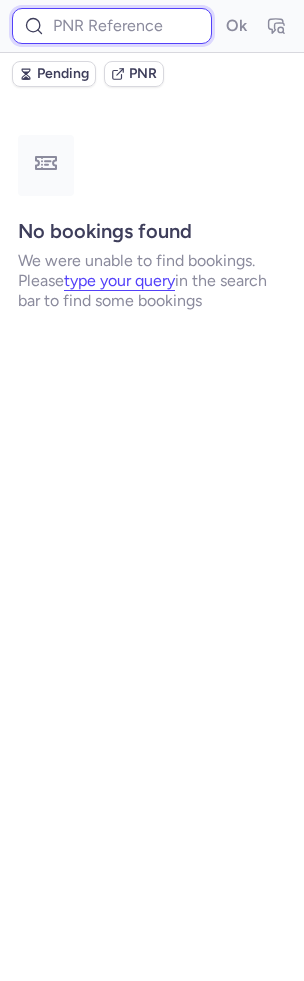 click at bounding box center [112, 26] 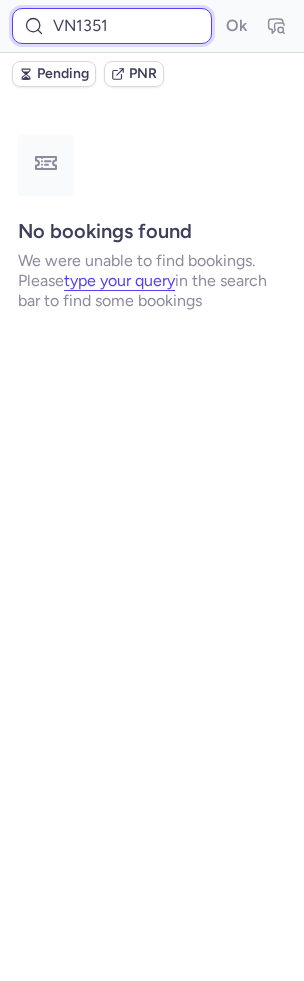 click on "Ok" at bounding box center (236, 26) 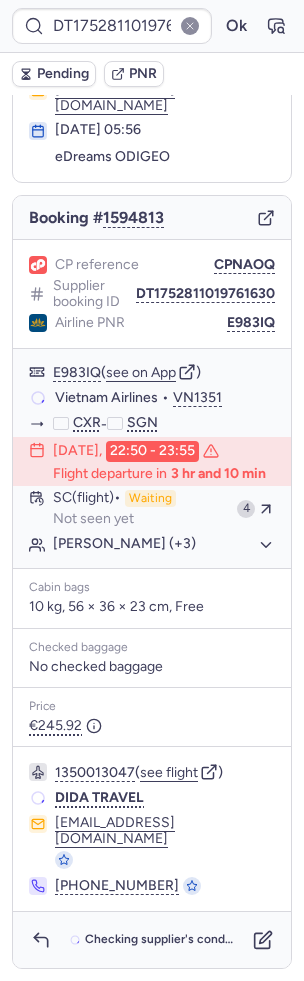 scroll, scrollTop: 58, scrollLeft: 0, axis: vertical 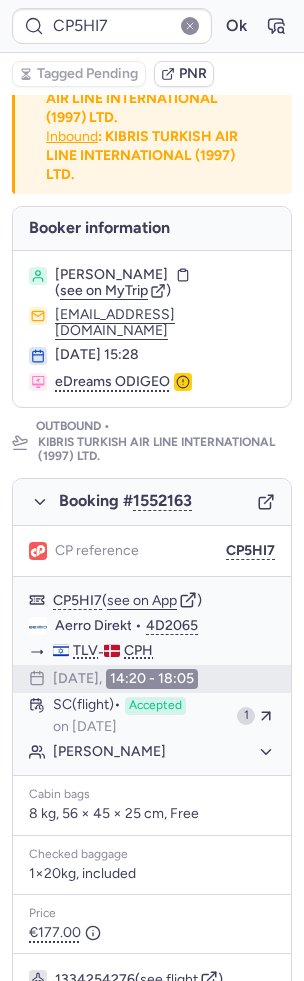 type on "CPI7XX" 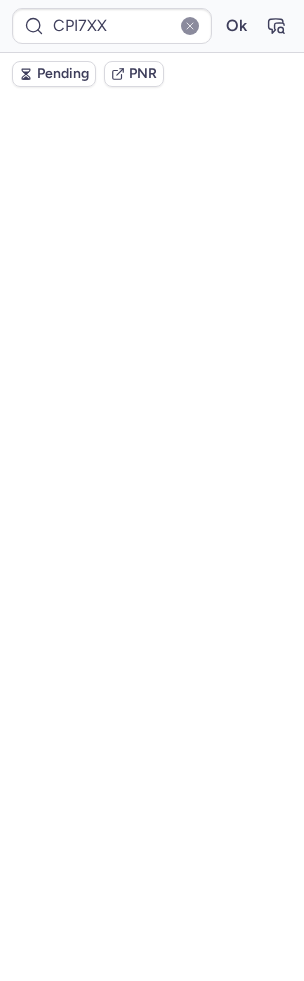 scroll, scrollTop: 98, scrollLeft: 0, axis: vertical 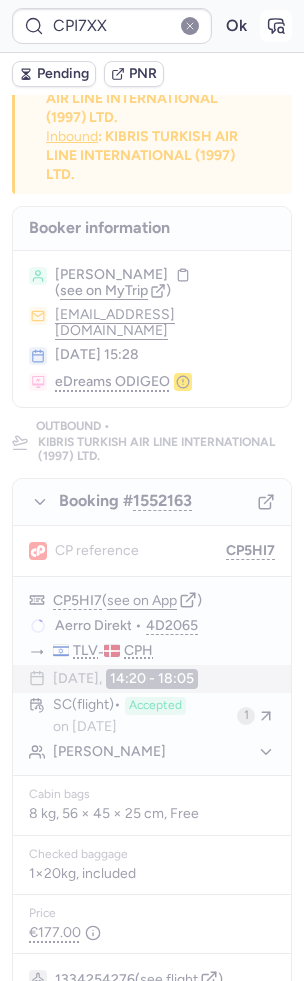 click at bounding box center (276, 26) 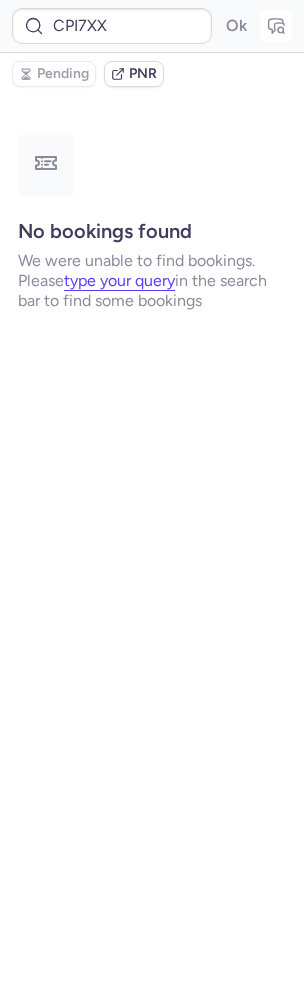 scroll, scrollTop: 0, scrollLeft: 0, axis: both 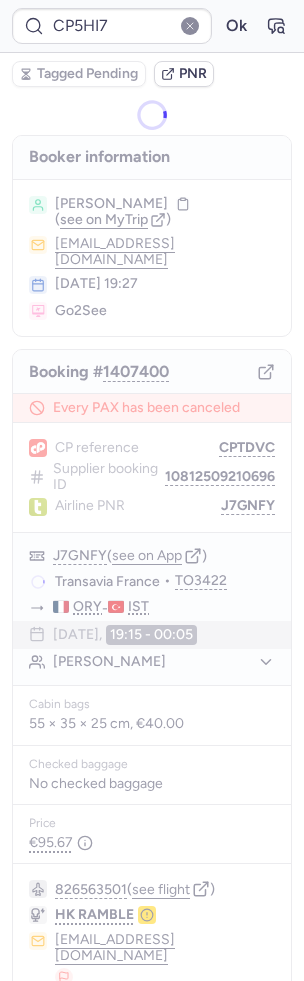 type on "CPPDJK" 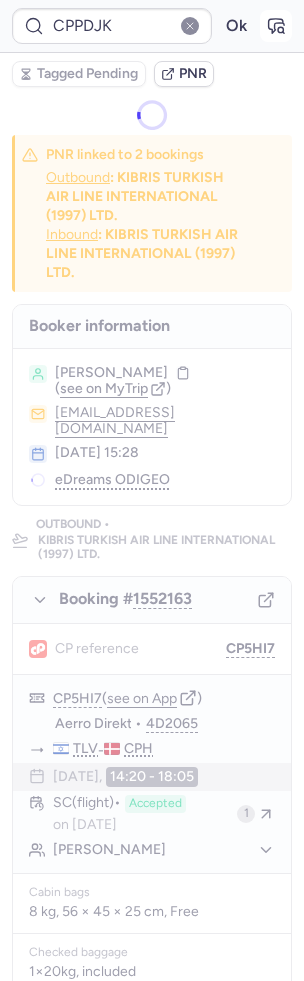 click 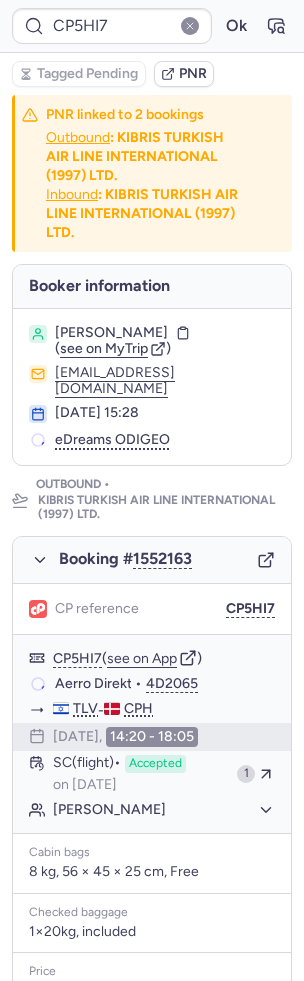 type on "CP8HHJ" 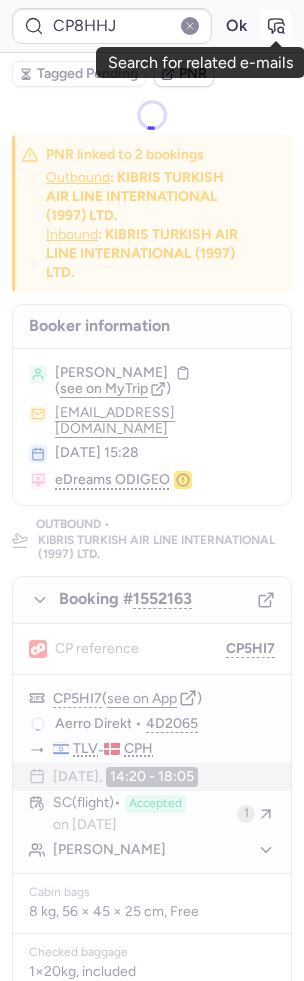 click 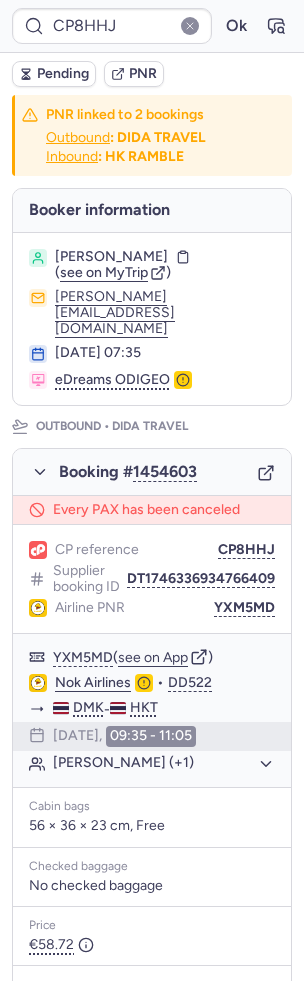 type on "CP5HI7" 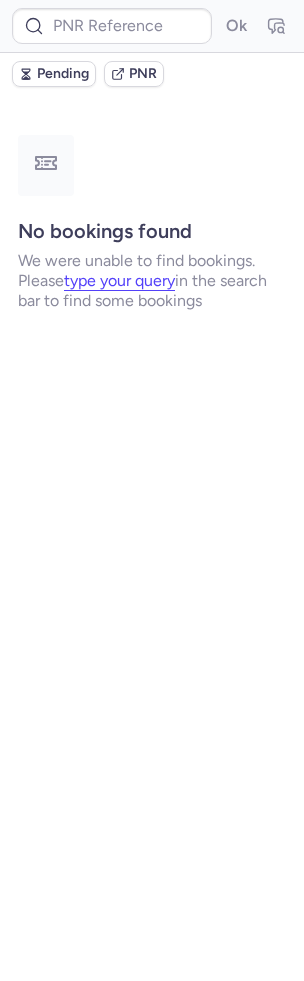 type on "CPWNHM" 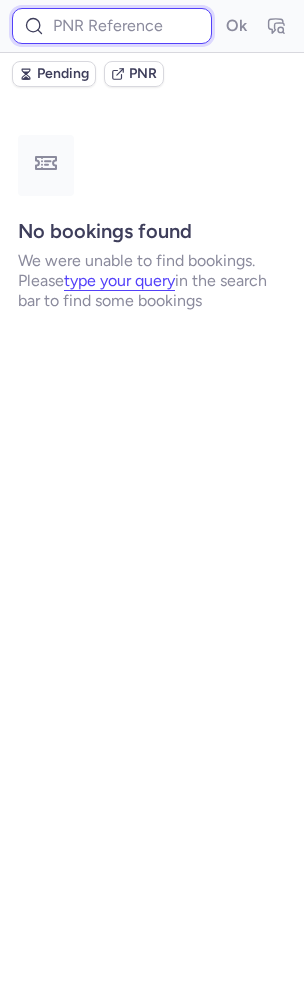 click at bounding box center [112, 26] 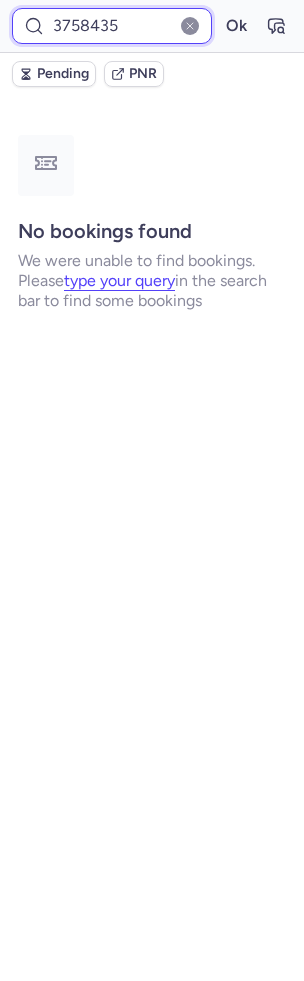 type on "3758435" 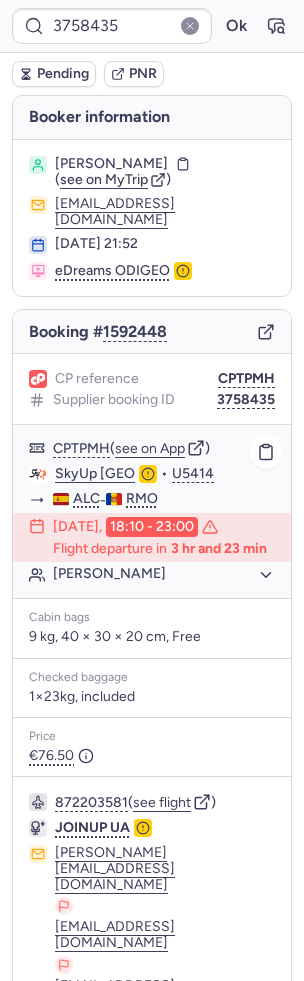 scroll, scrollTop: 207, scrollLeft: 0, axis: vertical 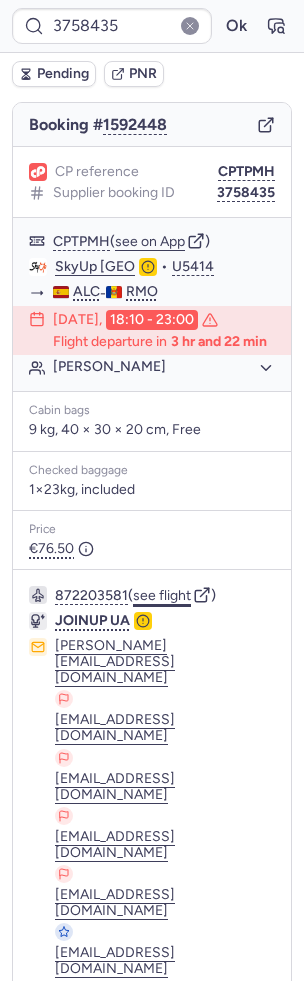 click on "see flight" 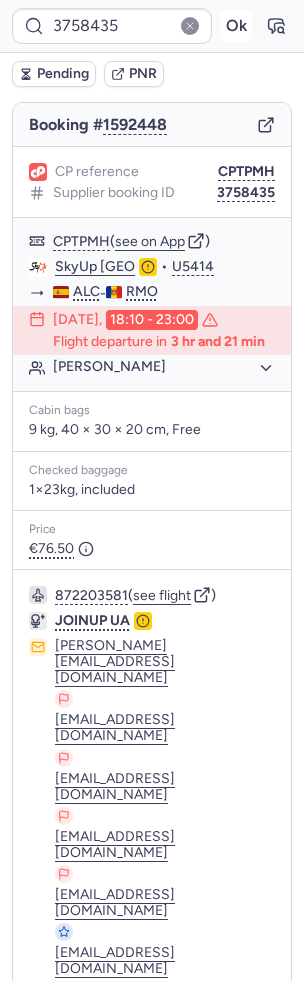 click on "Ok" at bounding box center (236, 26) 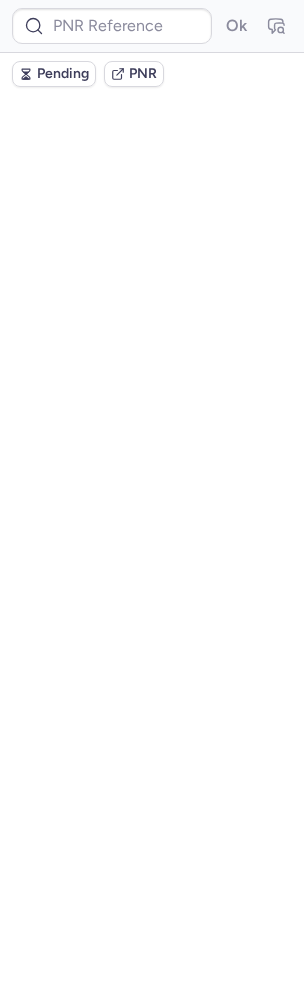scroll, scrollTop: 0, scrollLeft: 0, axis: both 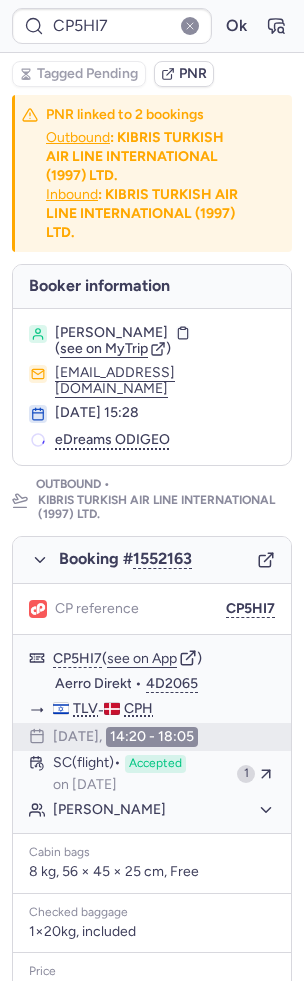 type on "CPWNHM" 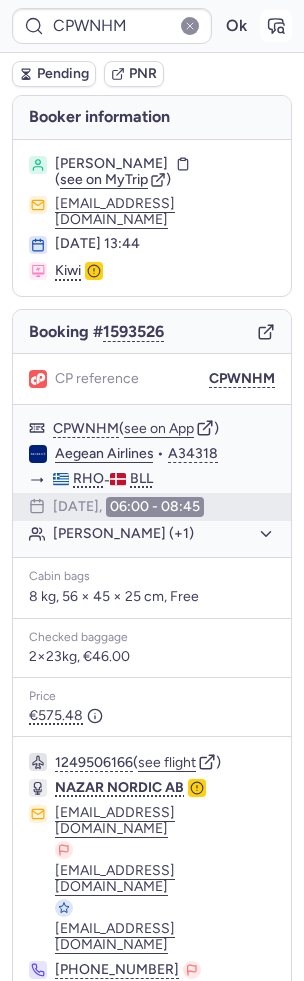click 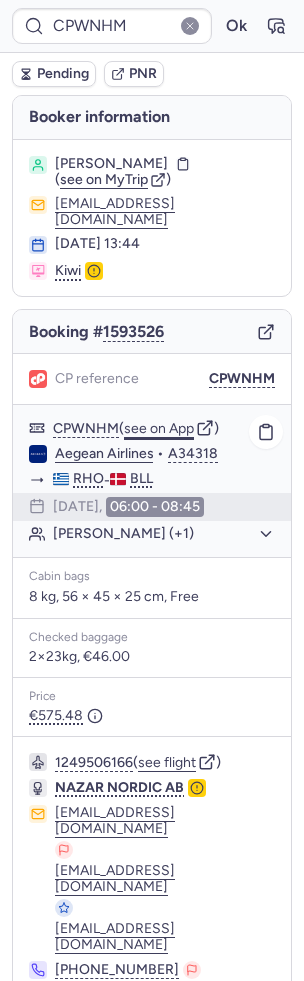 click on "see on App" 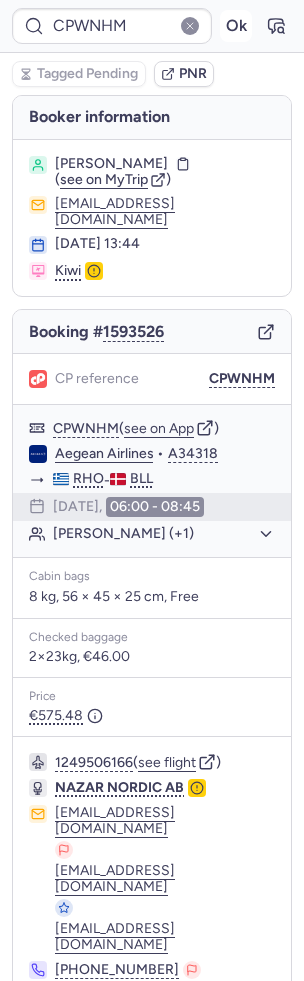 click on "Ok" at bounding box center (236, 26) 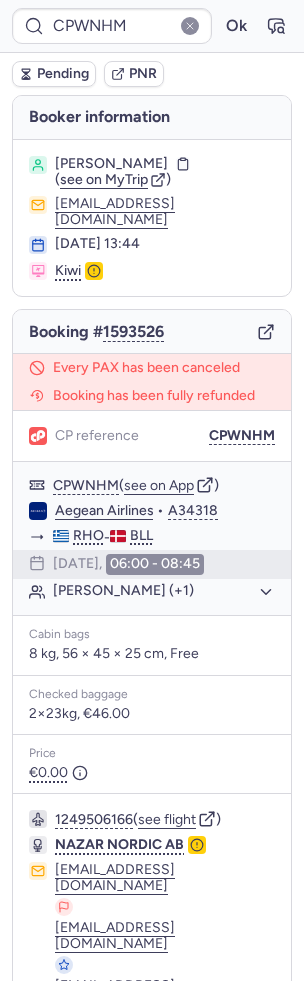 type on "CPDD7R" 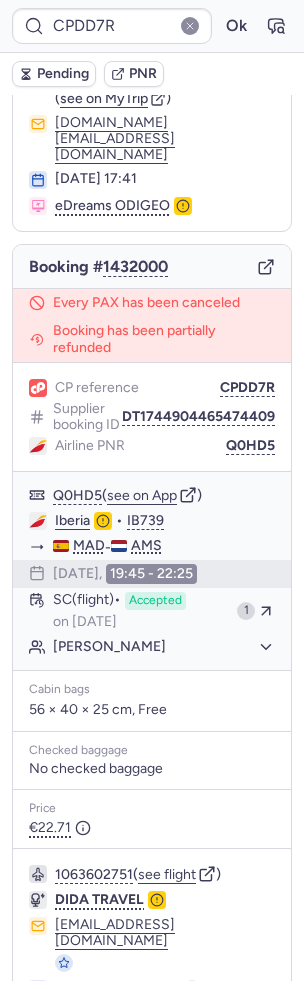 scroll, scrollTop: 111, scrollLeft: 0, axis: vertical 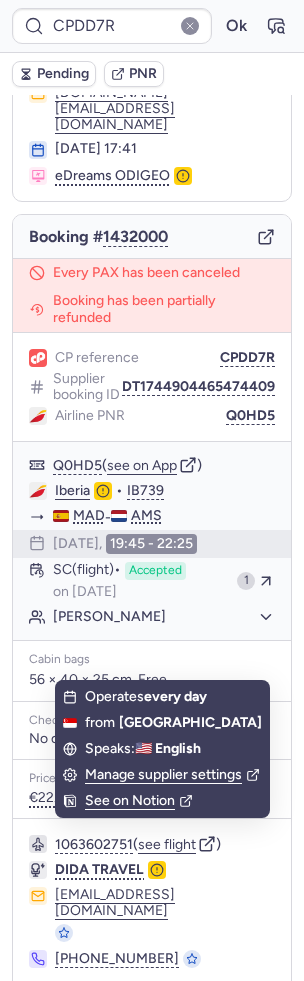 click 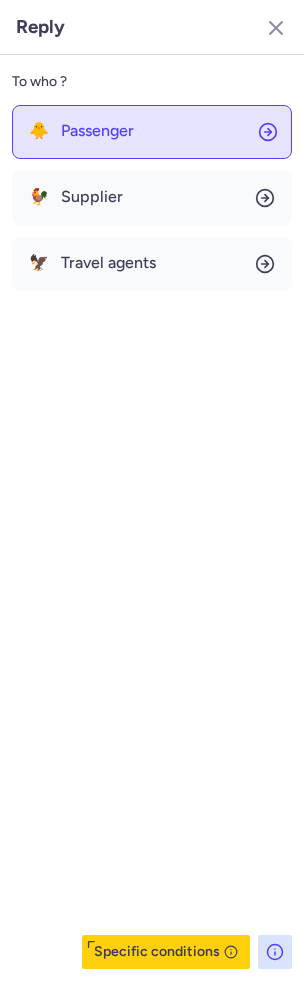 click on "🐥 Passenger" 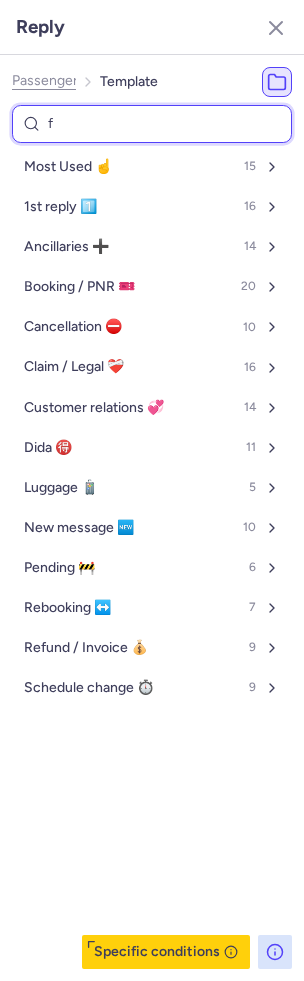 type on "fo" 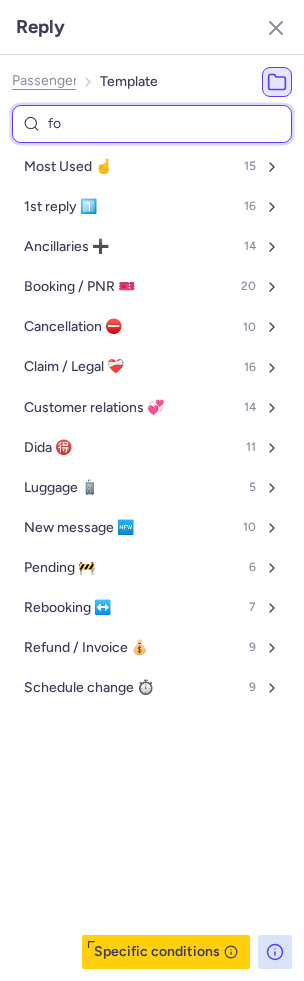 select 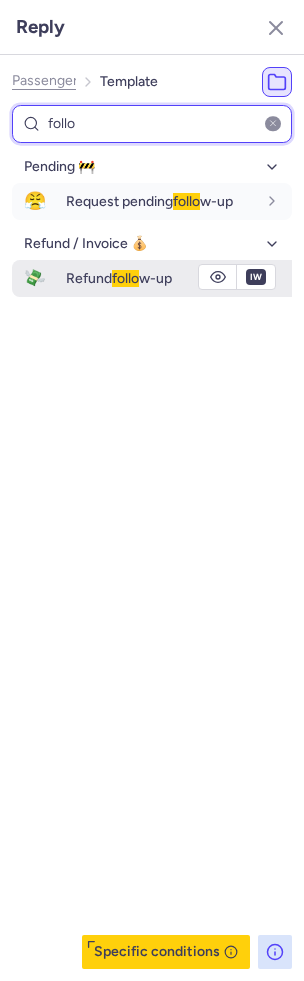 type on "follo" 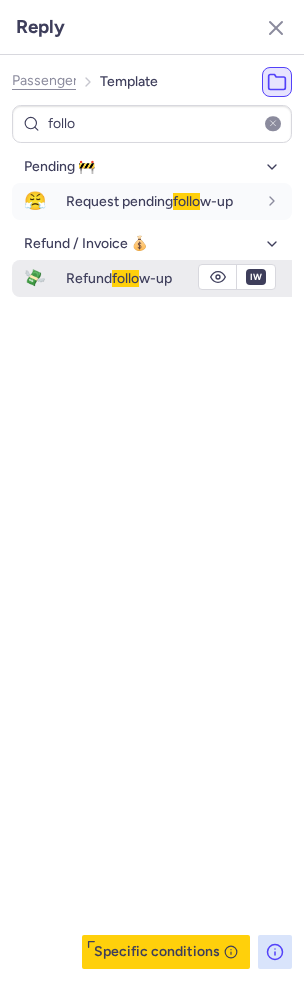 click on "follo" at bounding box center [125, 278] 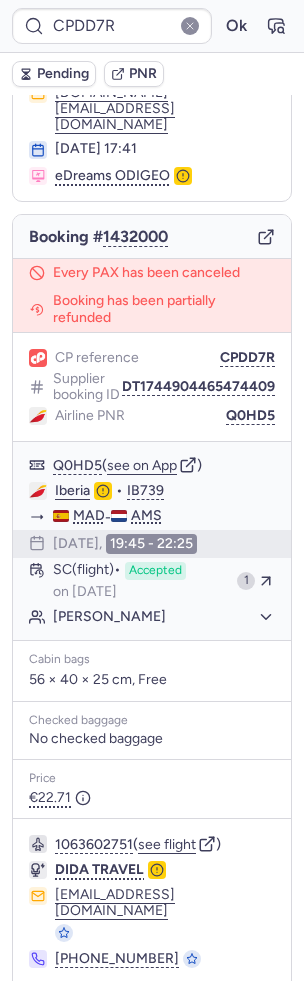 type on "CP9QYB" 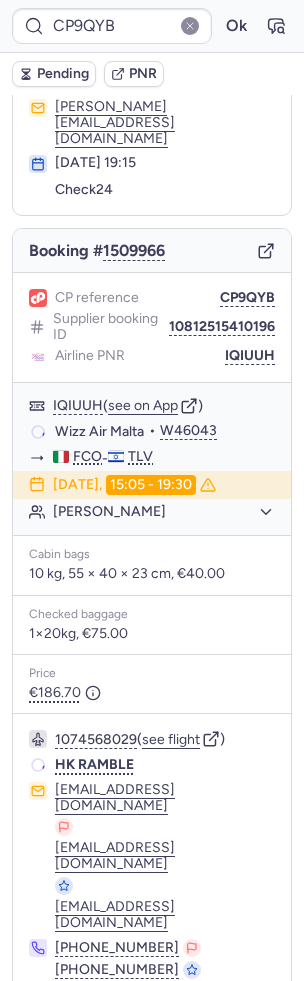 scroll, scrollTop: 96, scrollLeft: 0, axis: vertical 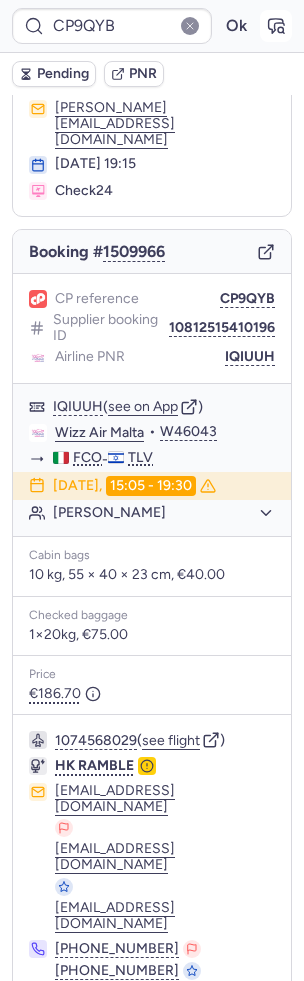 click 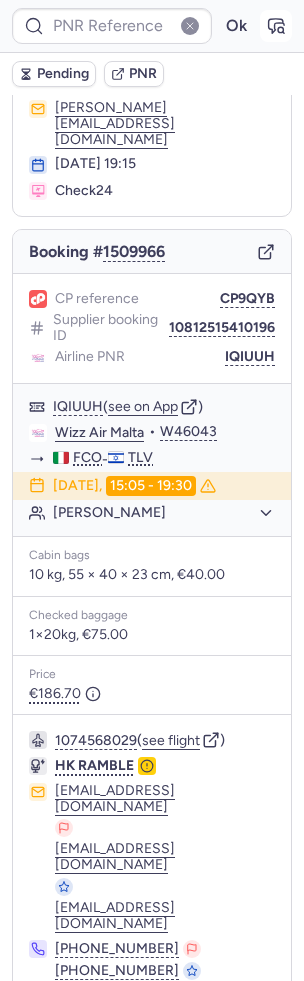 type on "CP9QYB" 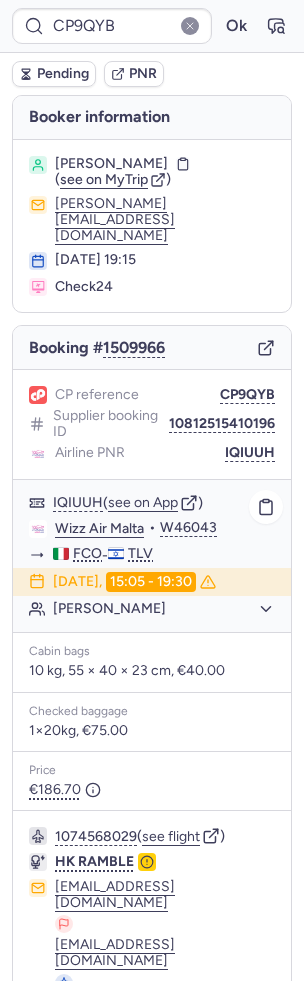 scroll, scrollTop: 96, scrollLeft: 0, axis: vertical 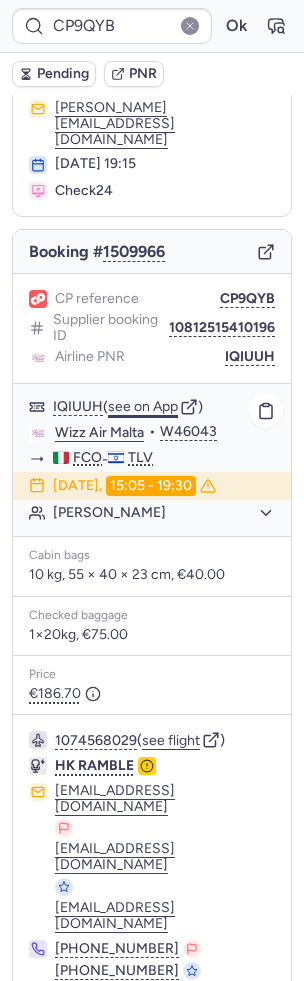 click on "see on App" 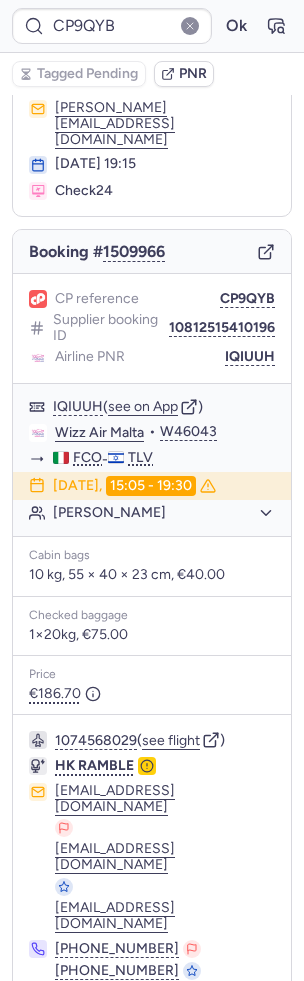 click 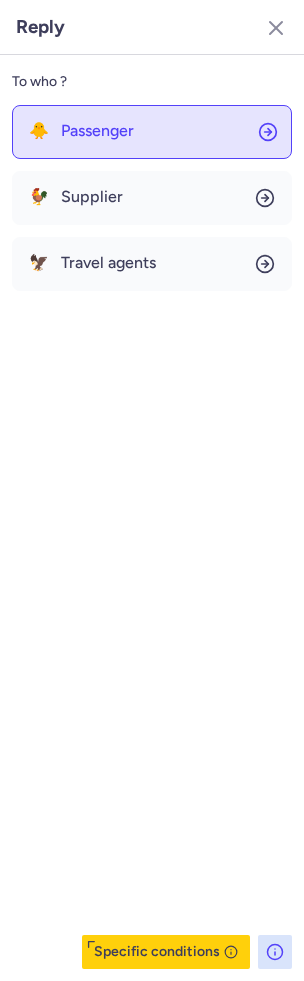 click on "🐥 Passenger" 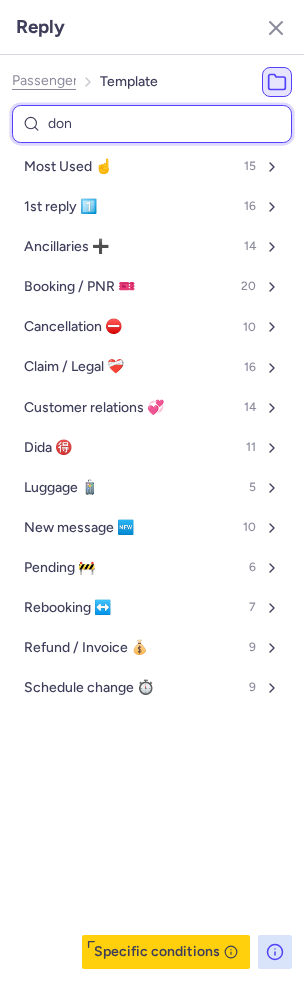 type on "done" 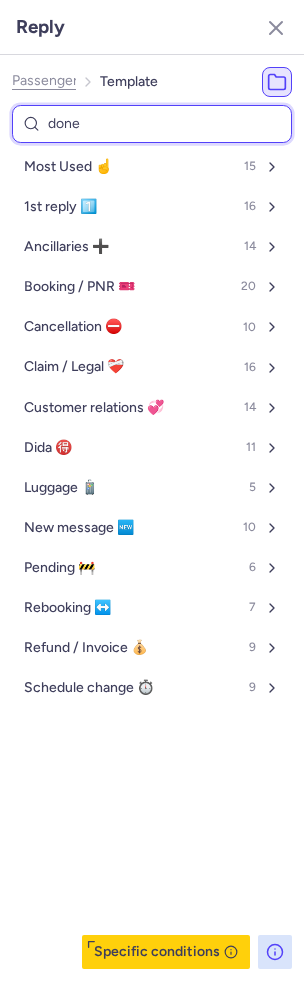 select on "en" 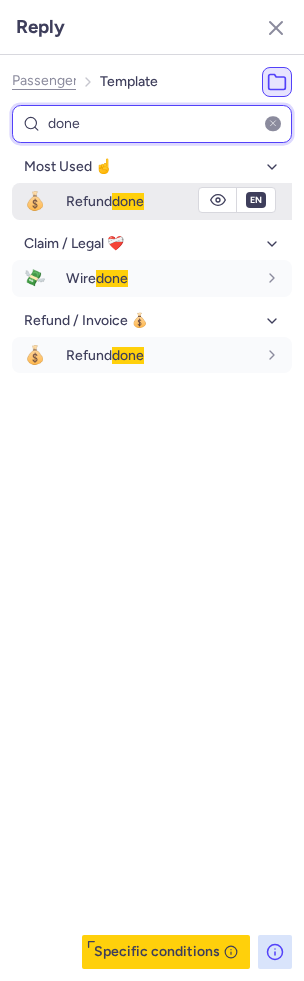 type on "done" 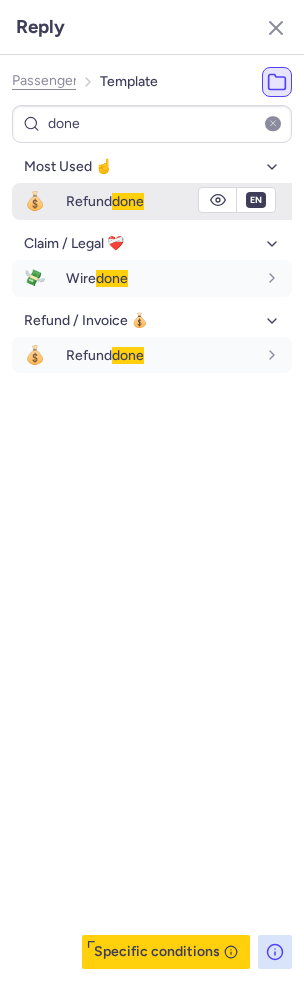 click on "done" at bounding box center [128, 201] 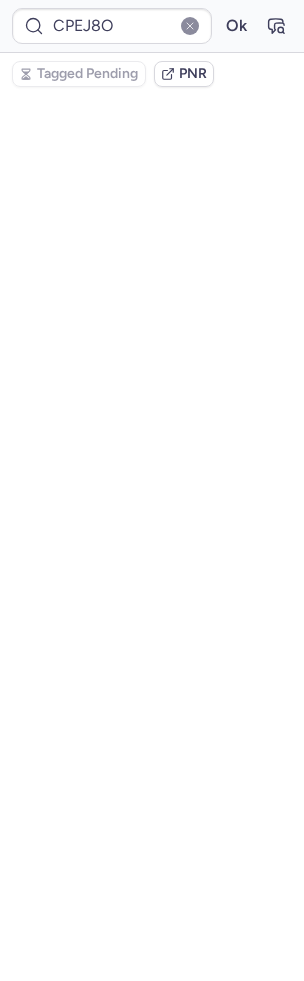 scroll, scrollTop: 136, scrollLeft: 0, axis: vertical 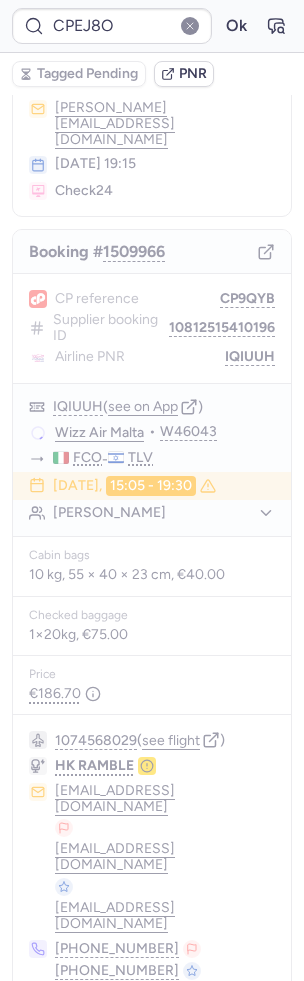 type on "CPK2CO" 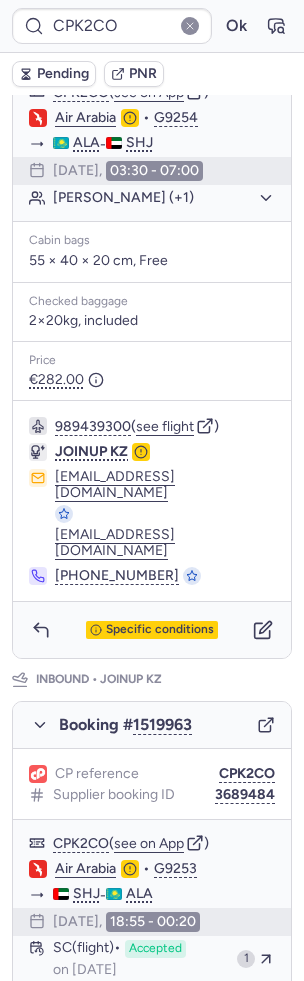 scroll, scrollTop: 650, scrollLeft: 0, axis: vertical 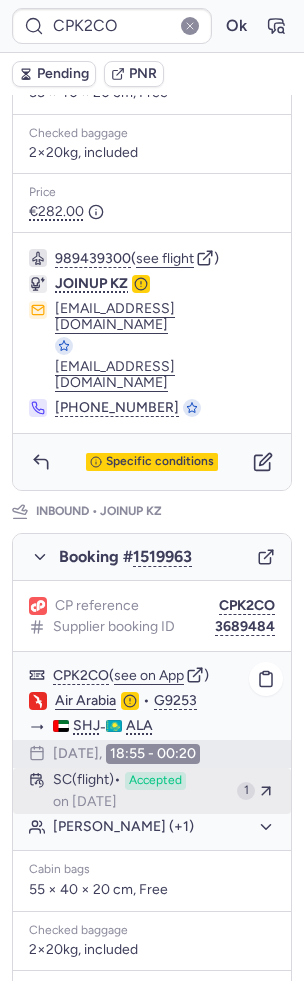 click on "SC   (flight)" at bounding box center [87, 781] 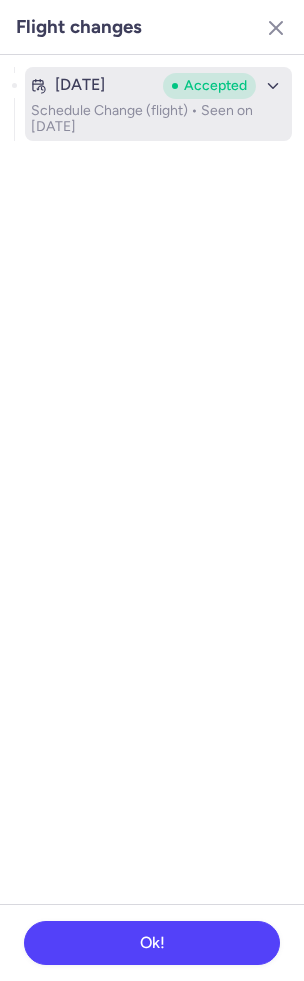 click on "Jun 17, 2025 Accepted Schedule Change (flight) •  Seen on Jun 18, 2025" at bounding box center [158, 104] 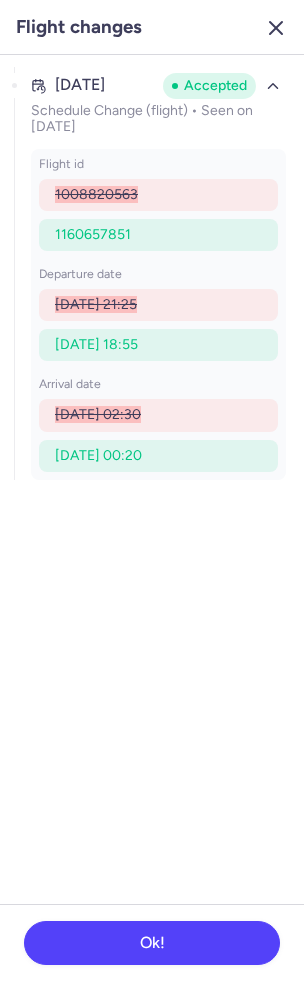 click 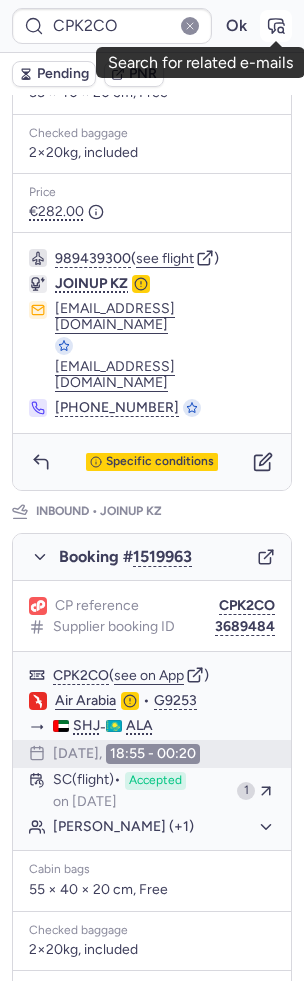 click 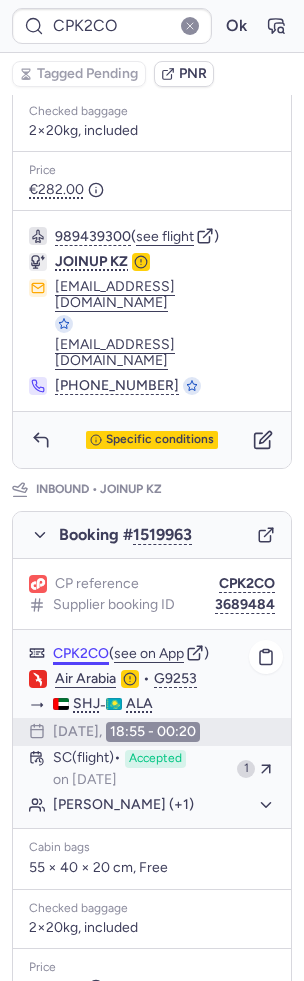 scroll, scrollTop: 685, scrollLeft: 0, axis: vertical 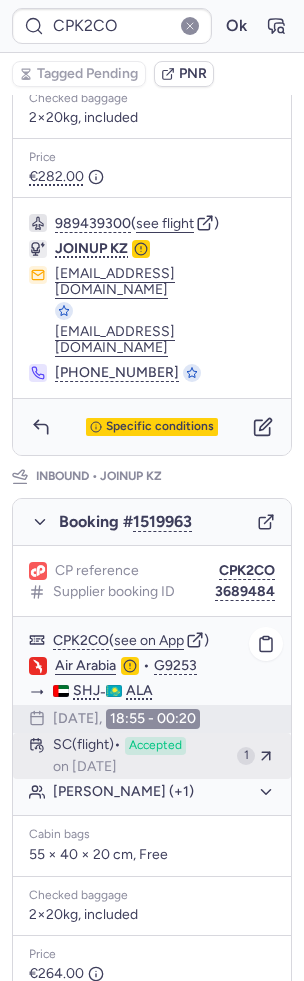 click on "SC   (flight)" at bounding box center (87, 746) 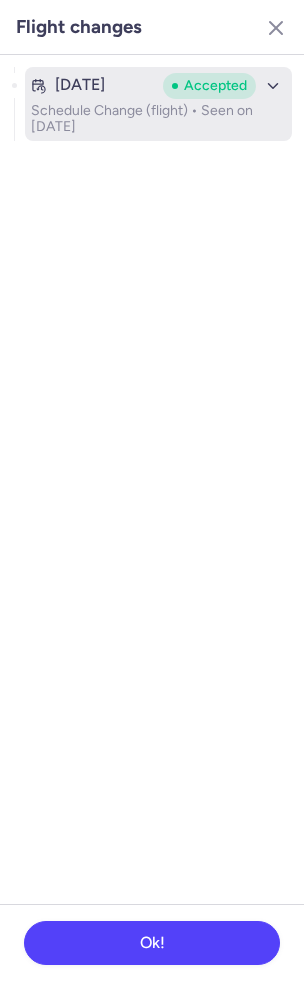click on "Schedule Change (flight) •  Seen on Jun 18, 2025" at bounding box center (158, 119) 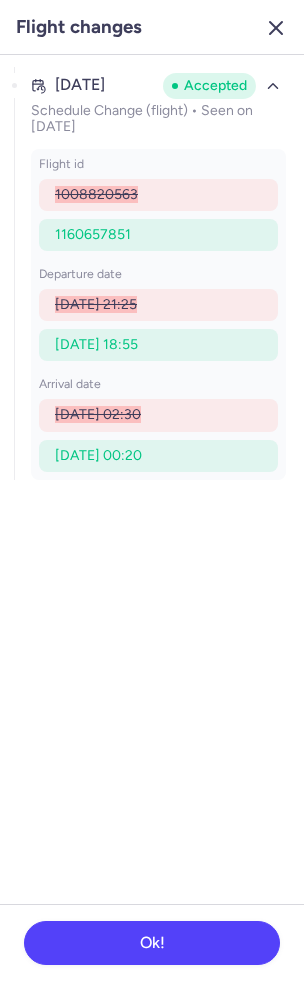 click 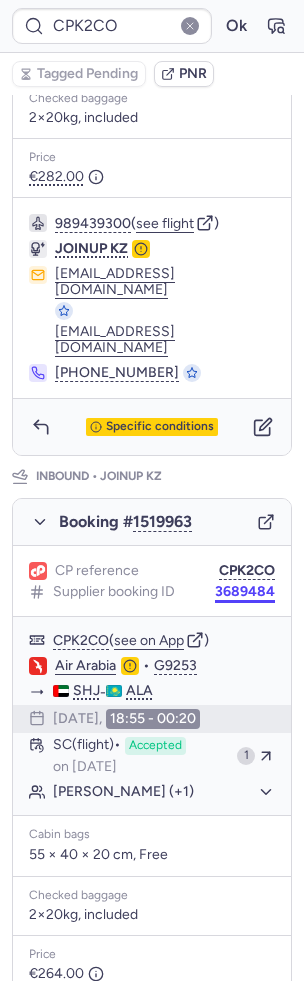 click on "3689484" at bounding box center [245, 592] 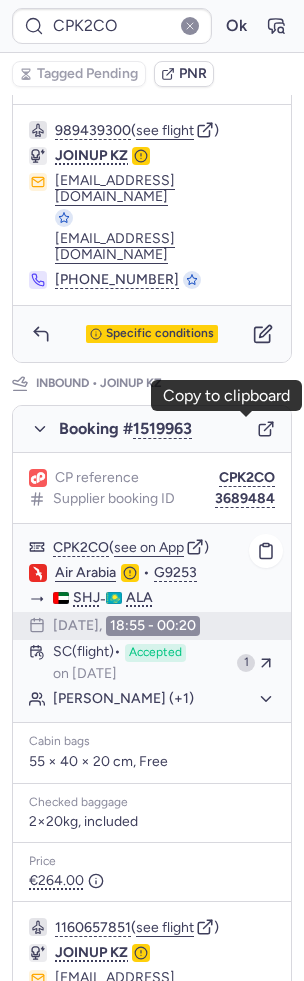 scroll, scrollTop: 780, scrollLeft: 0, axis: vertical 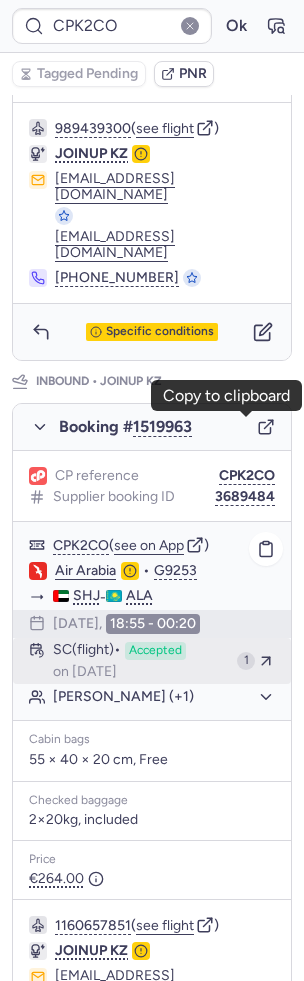 click on "on Jun 18, 2025" at bounding box center [85, 672] 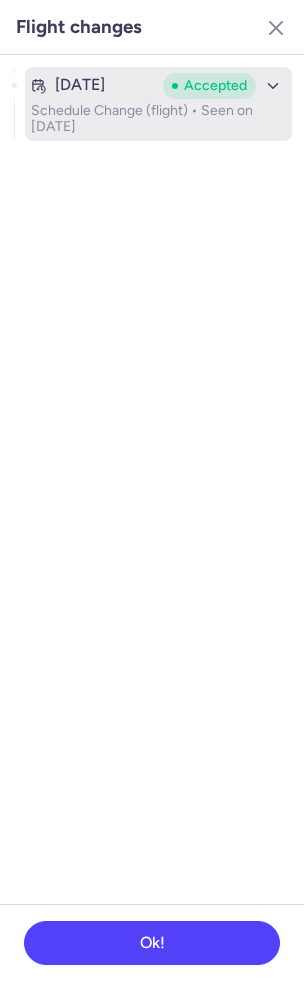 click on "Schedule Change (flight) •  Seen on Jun 18, 2025" at bounding box center [158, 119] 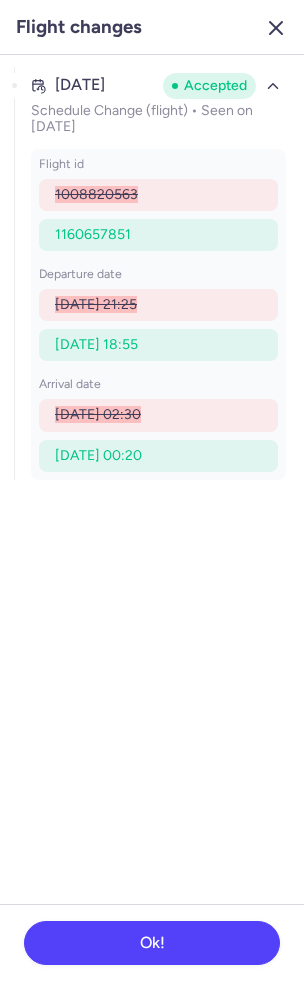 click 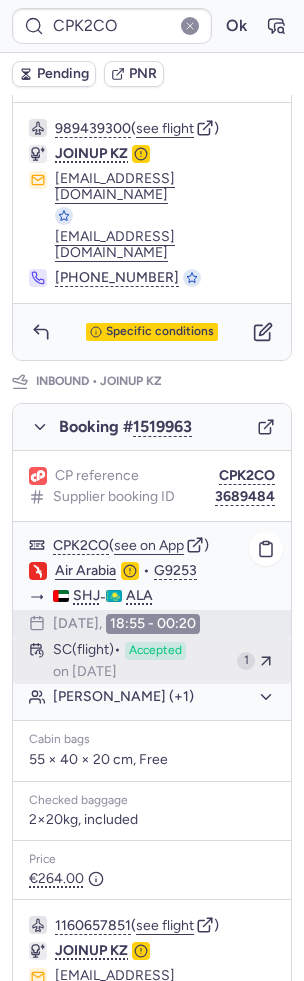 click on "Accepted" at bounding box center [155, 651] 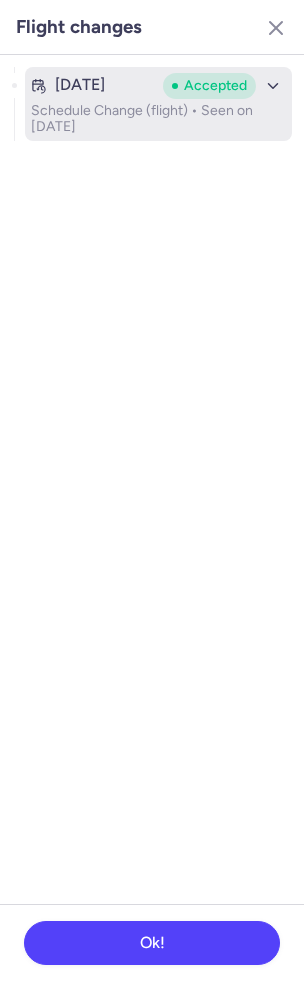 click on "Schedule Change (flight) •  Seen on Jun 18, 2025" at bounding box center [158, 119] 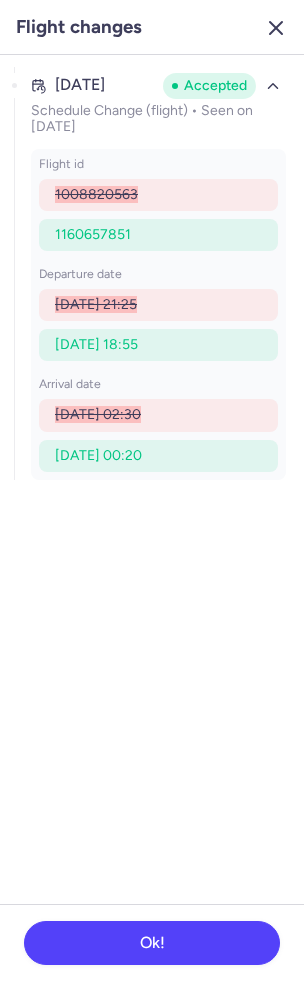 click 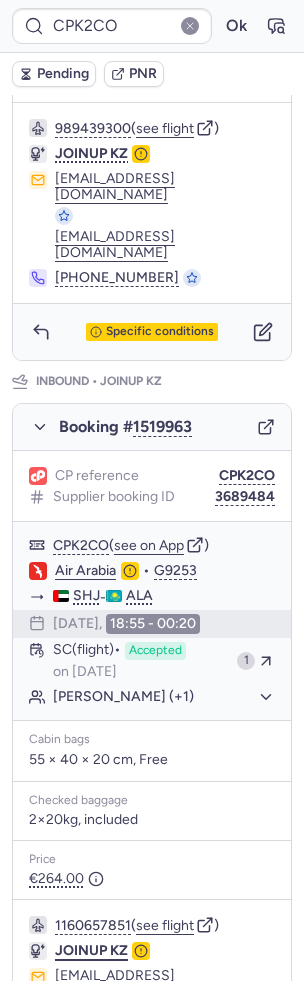 type on "CPPNRL" 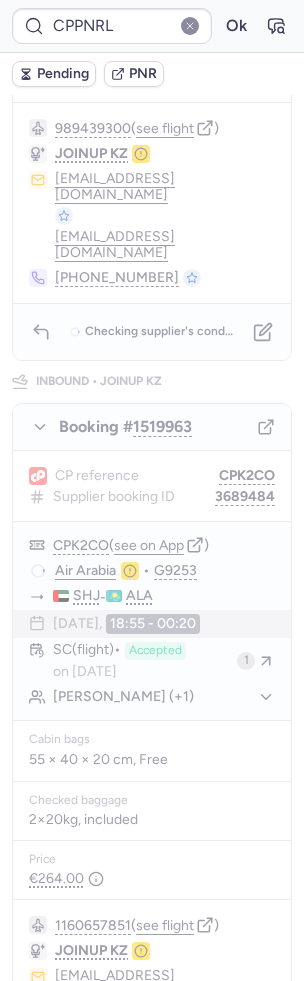 scroll, scrollTop: 124, scrollLeft: 0, axis: vertical 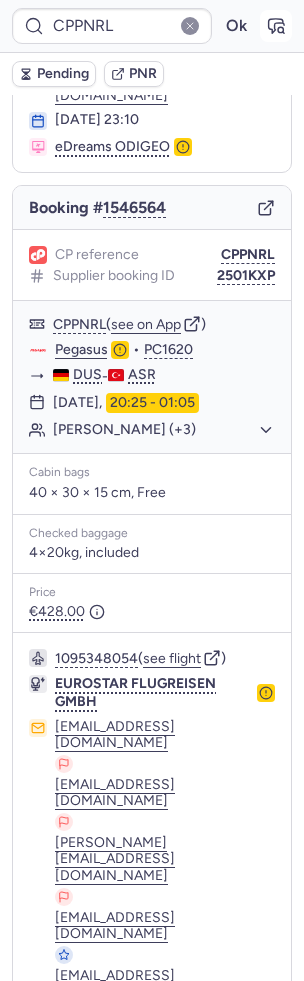 click 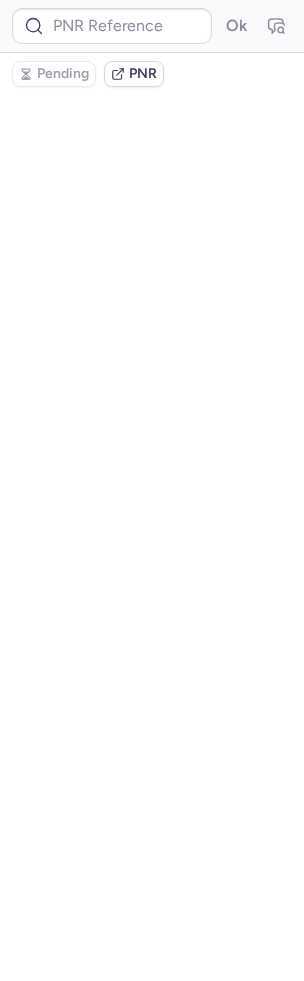 scroll, scrollTop: 0, scrollLeft: 0, axis: both 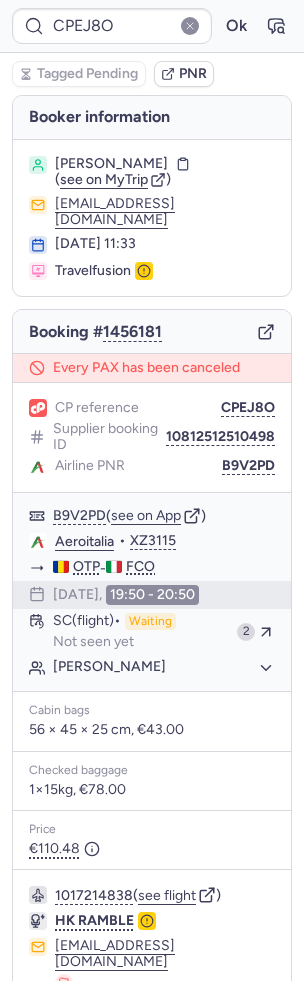 type on "CPUYE4" 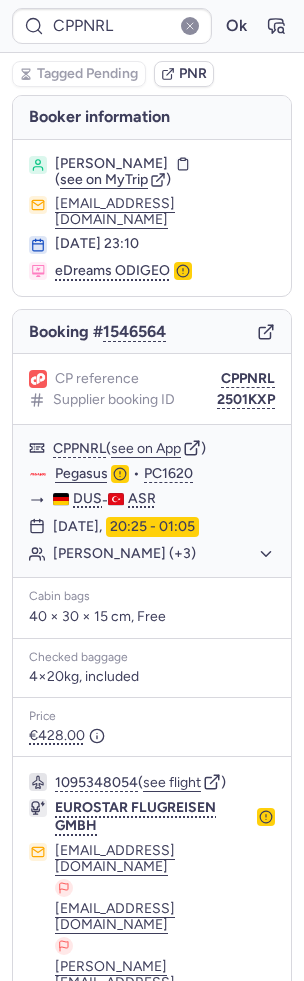 type on "CPGRGX" 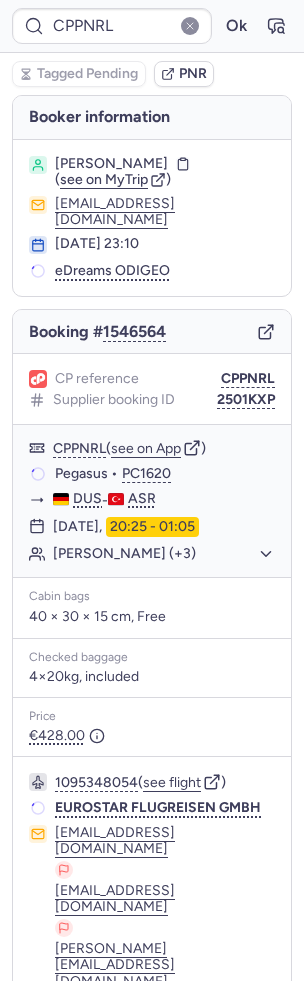 type on "CPGRGX" 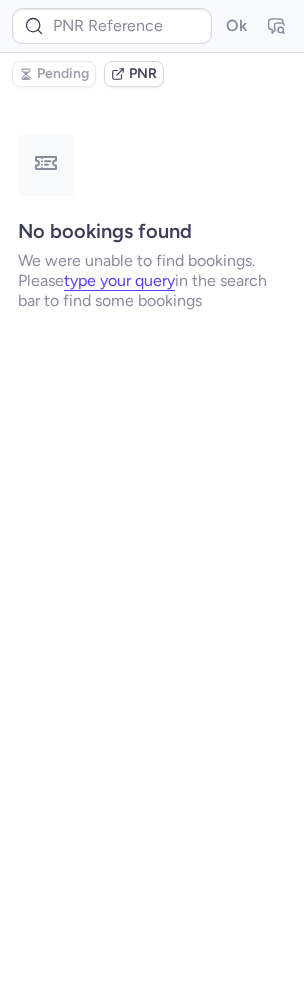 type on "CPHTED" 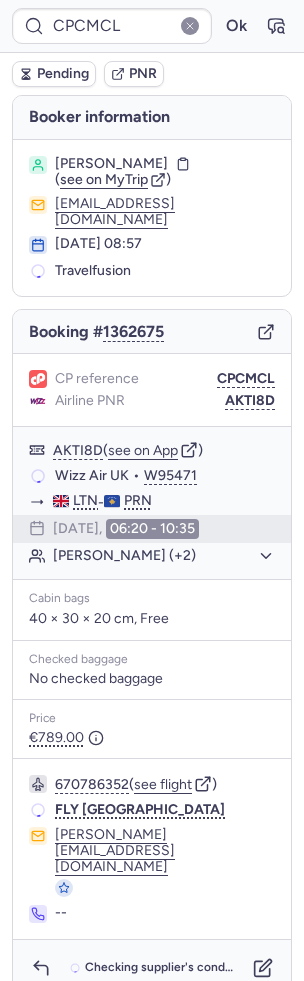 type on "CPELQM" 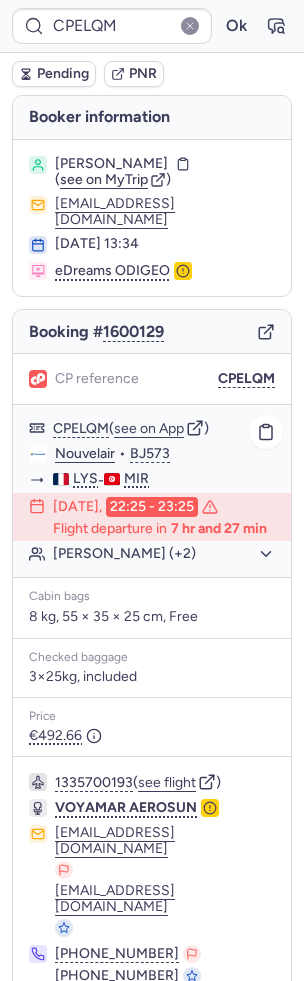 click on "Soula SOUSSIA (+2)" 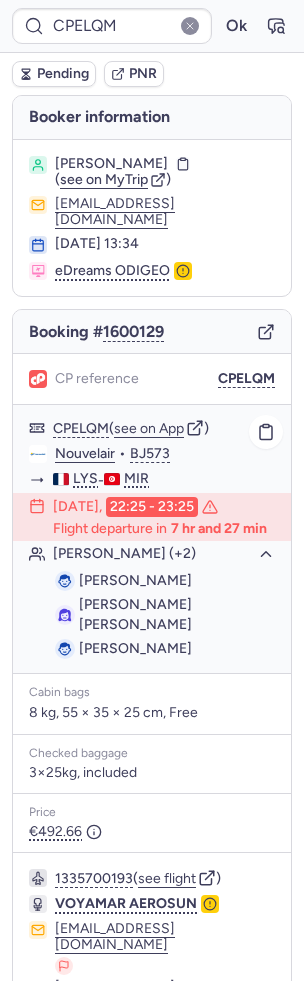 scroll, scrollTop: 74, scrollLeft: 0, axis: vertical 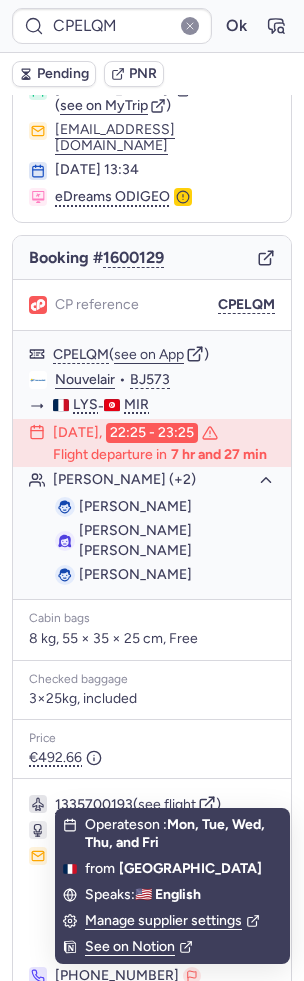 click 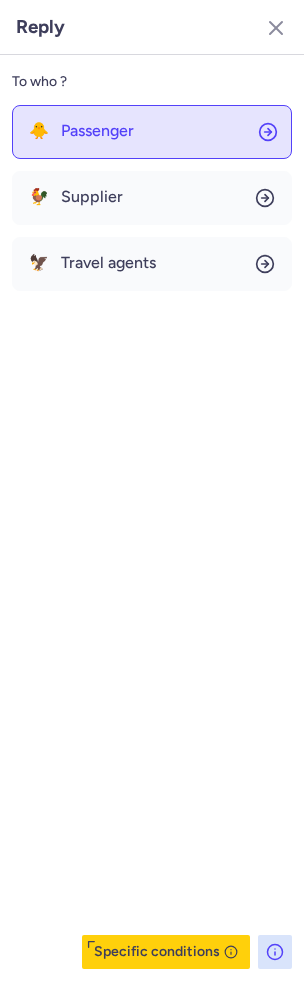 click on "🐥 Passenger" 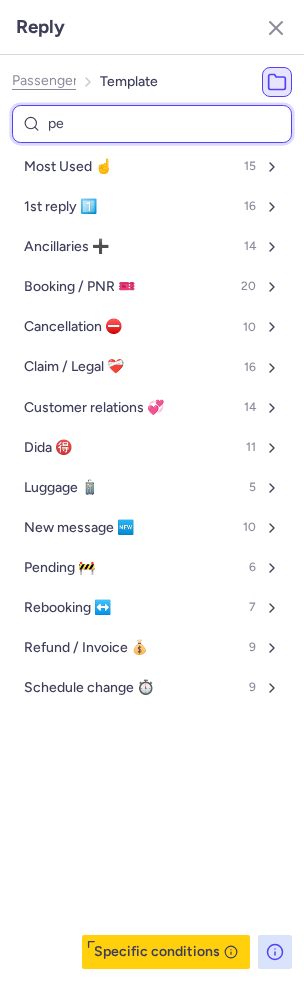 type on "pen" 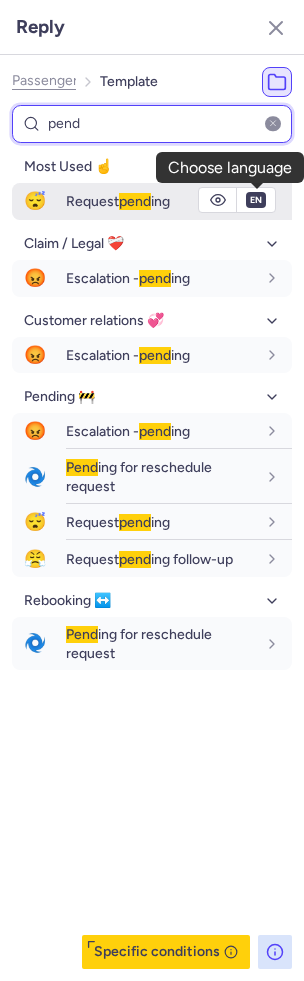 type on "pend" 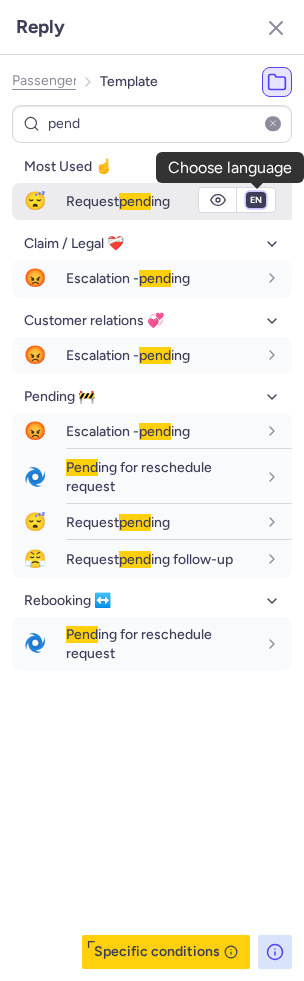 click on "fr en de nl pt es it ru" at bounding box center (256, 200) 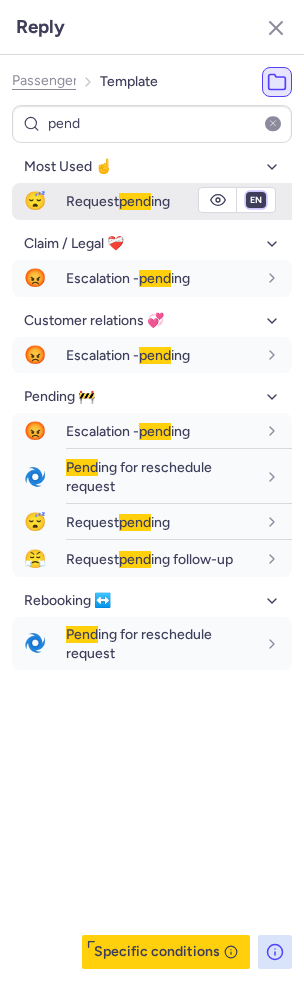 select on "fr" 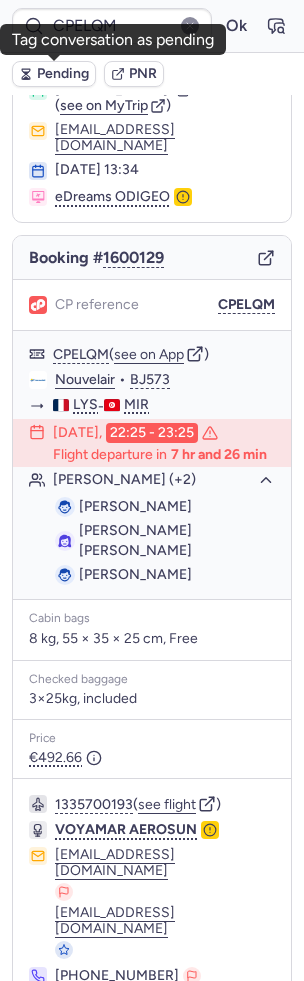 click on "Pending" at bounding box center (63, 74) 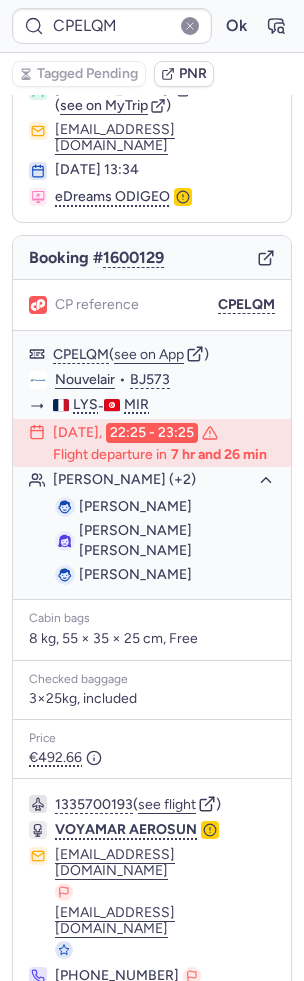 click 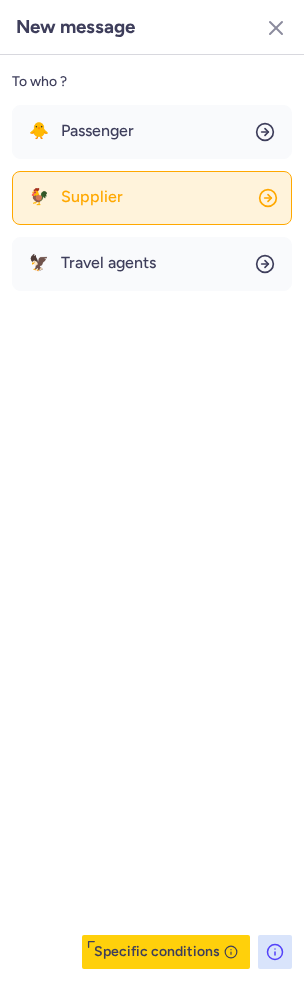 click on "🐓 Supplier" 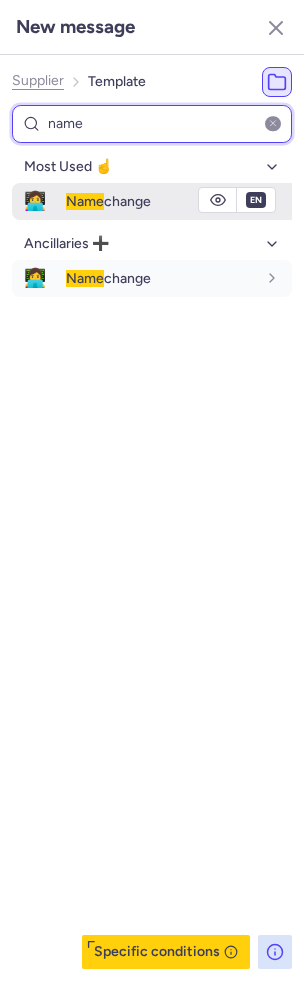 type on "name" 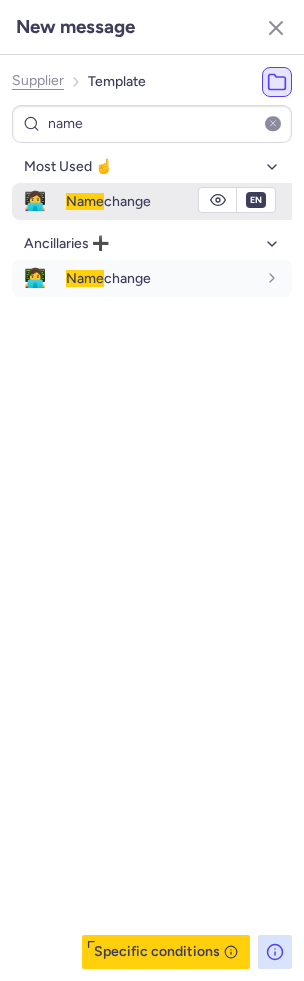 click on "en" at bounding box center [256, 200] 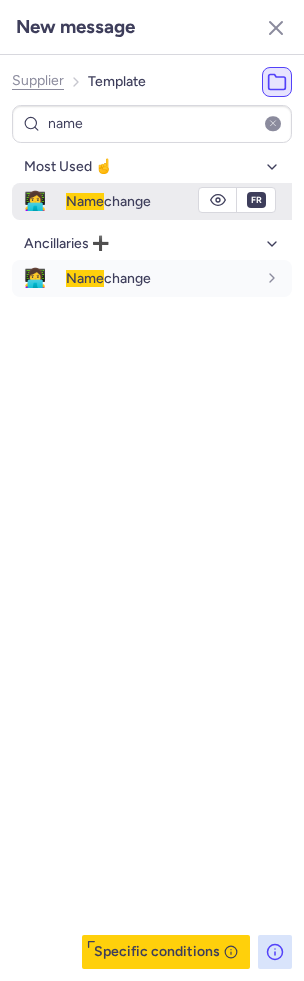 click on "Name  change" at bounding box center [108, 201] 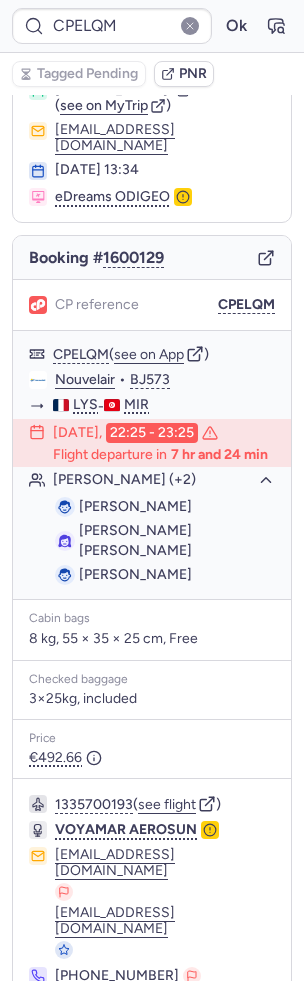 type on "CPHZGY" 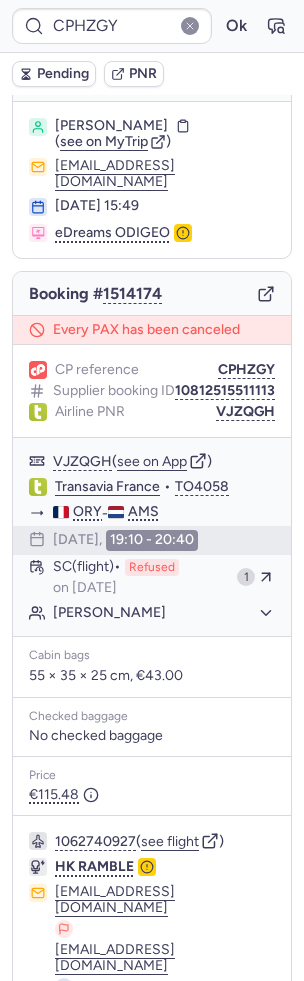 scroll, scrollTop: 155, scrollLeft: 0, axis: vertical 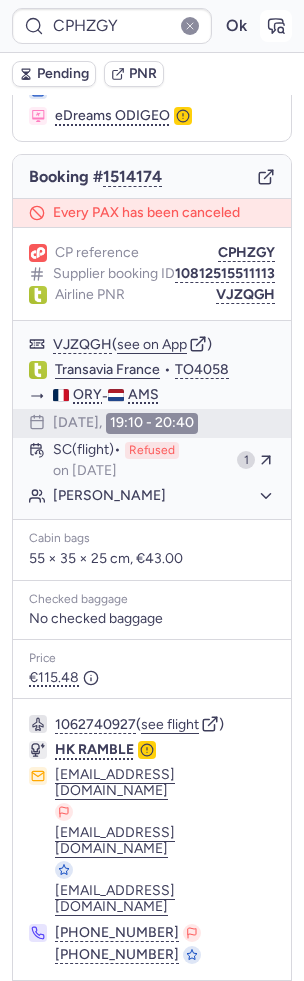click 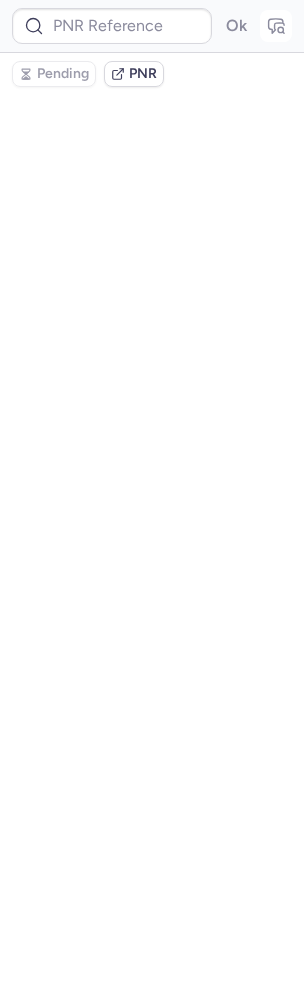 type on "CPHZGY" 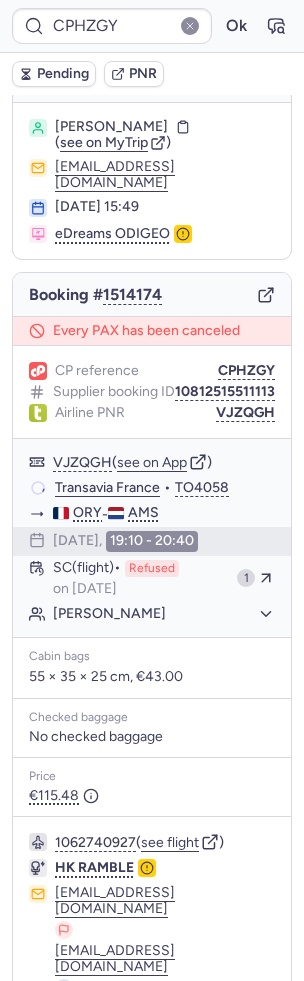 scroll, scrollTop: 40, scrollLeft: 0, axis: vertical 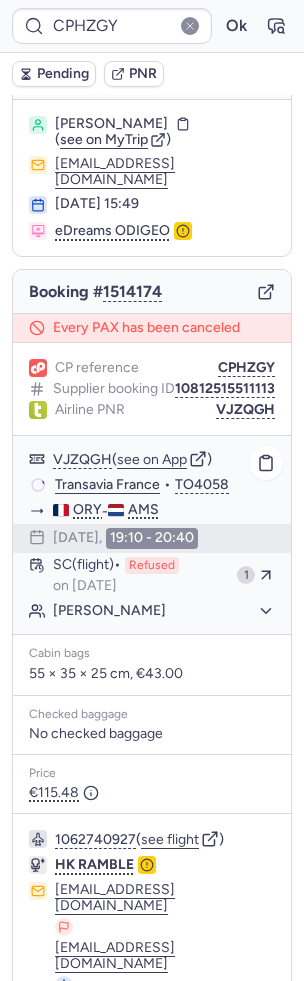 click on "VJZQGH  ( see on App )" at bounding box center (164, 459) 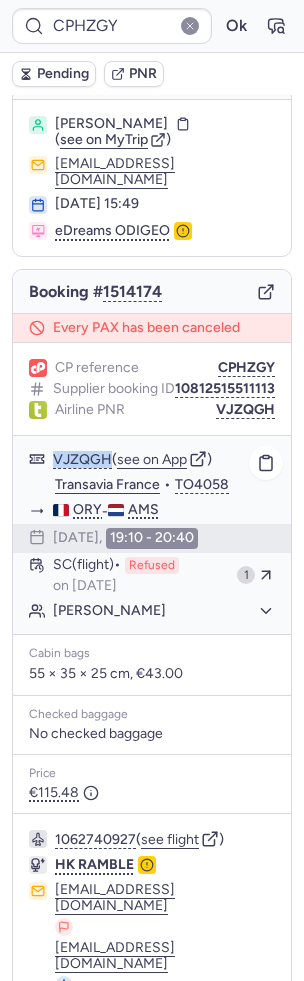 click on "VJZQGH  ( see on App )" at bounding box center [164, 459] 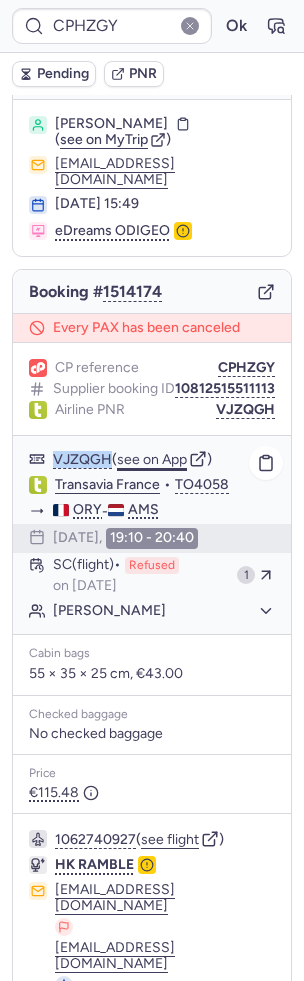 click on "see on App" 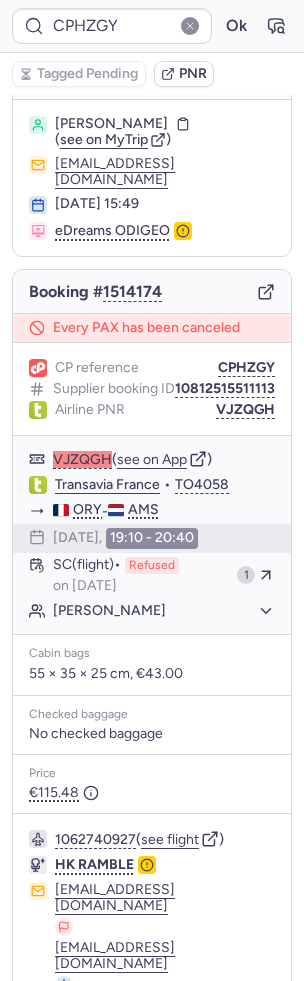 scroll, scrollTop: 155, scrollLeft: 0, axis: vertical 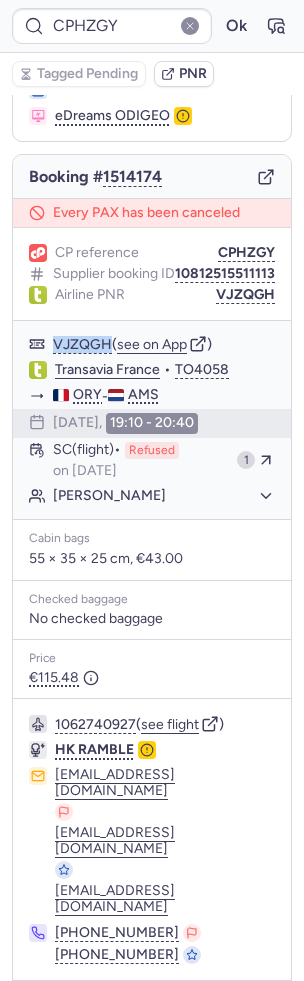 click at bounding box center (41, 1009) 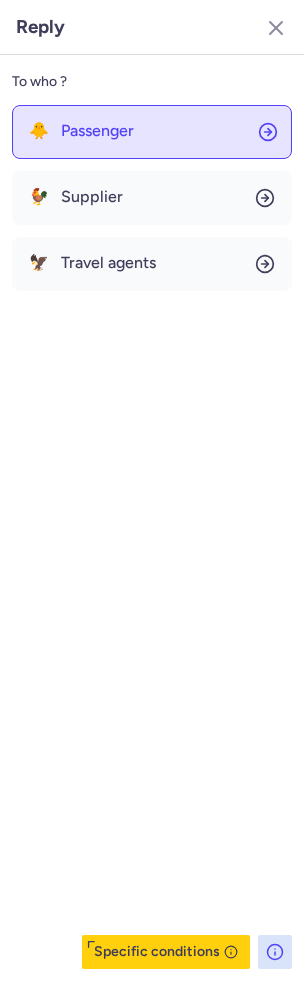 click on "Passenger" at bounding box center (97, 131) 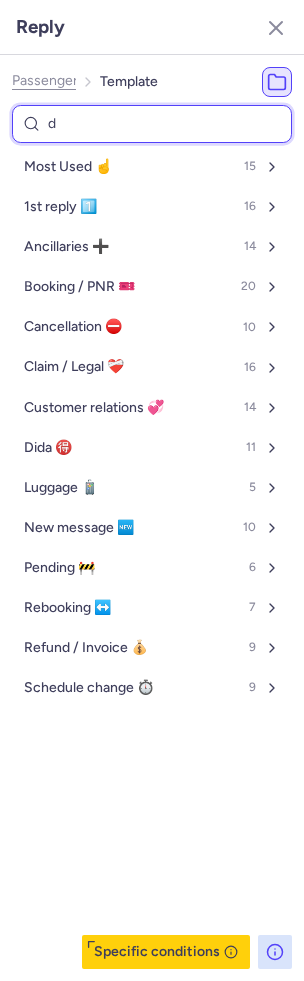 type on "do" 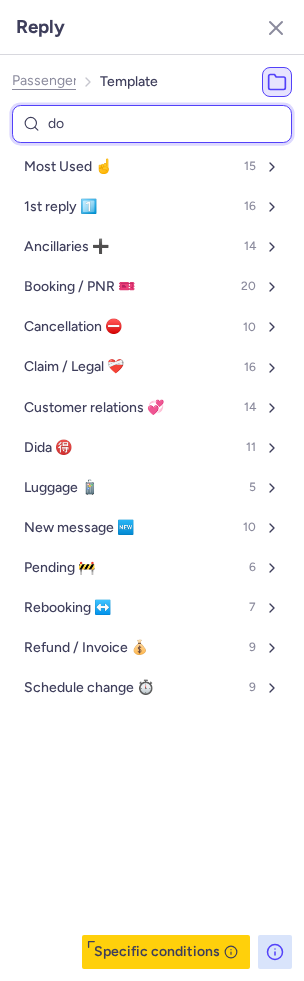 select on "en" 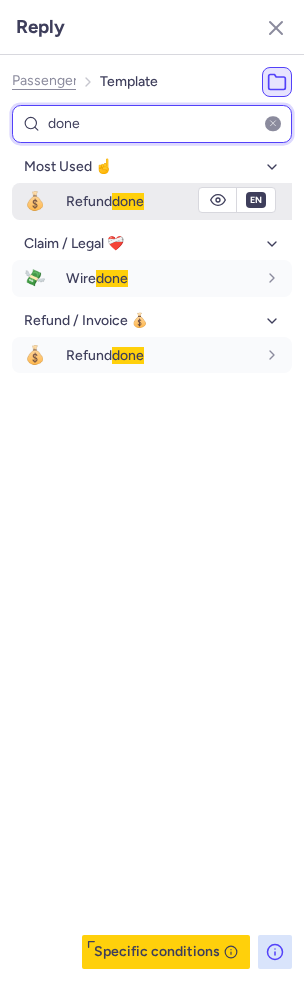 type on "done" 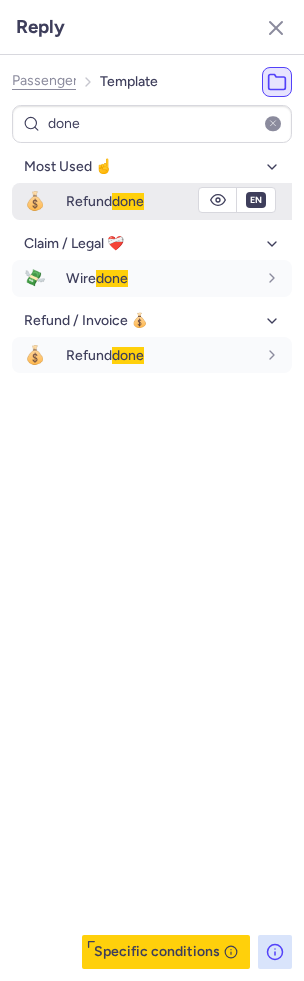 click on "💰" at bounding box center [35, 201] 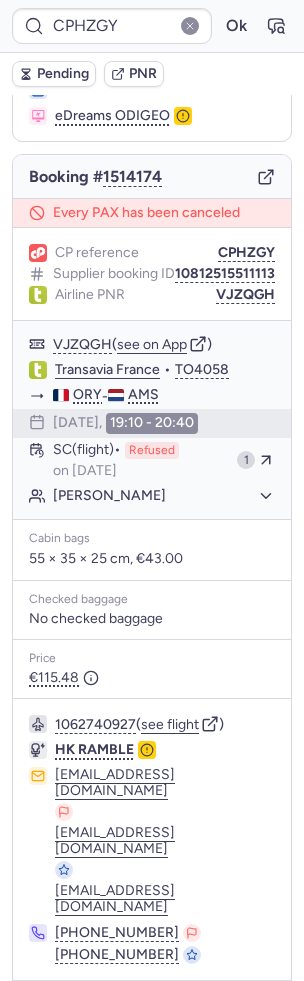 type on "CPPNRL" 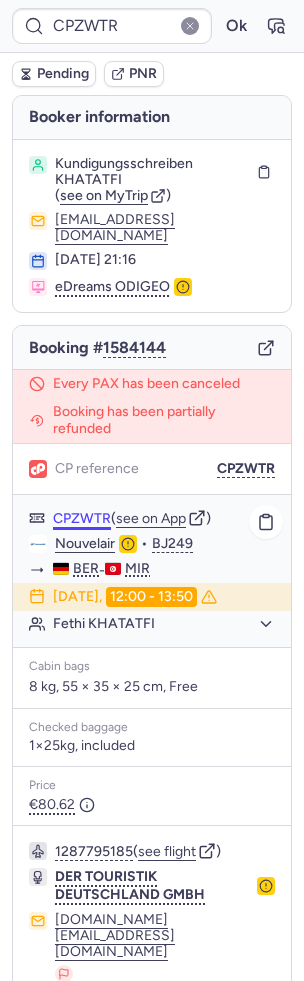scroll, scrollTop: 85, scrollLeft: 0, axis: vertical 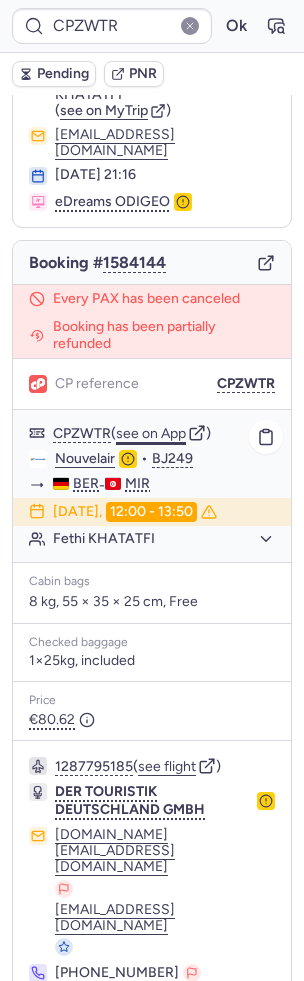 click on "see on App" 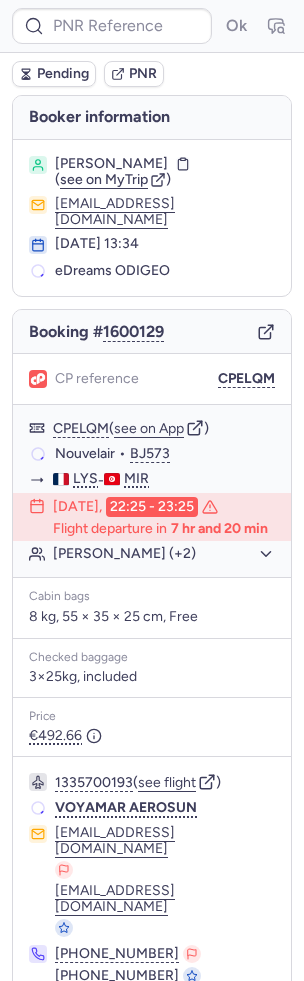 scroll, scrollTop: 0, scrollLeft: 0, axis: both 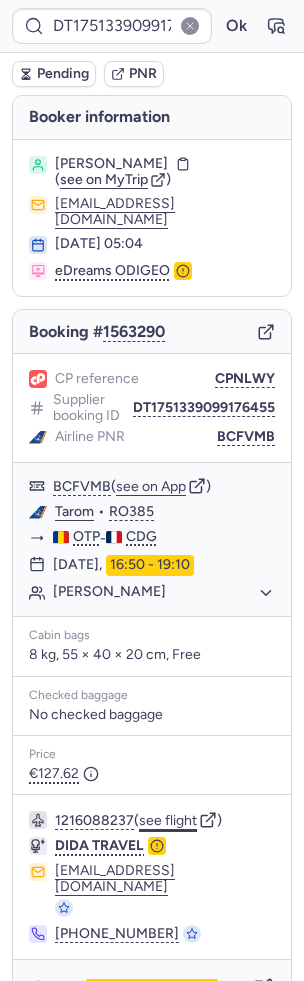 click on "see flight" 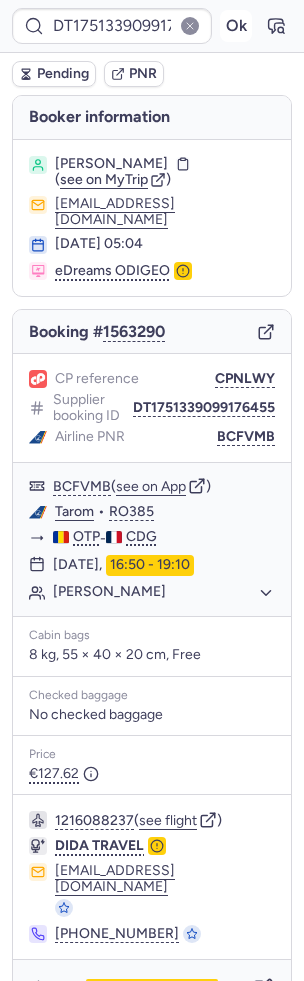 click on "Ok" at bounding box center (236, 26) 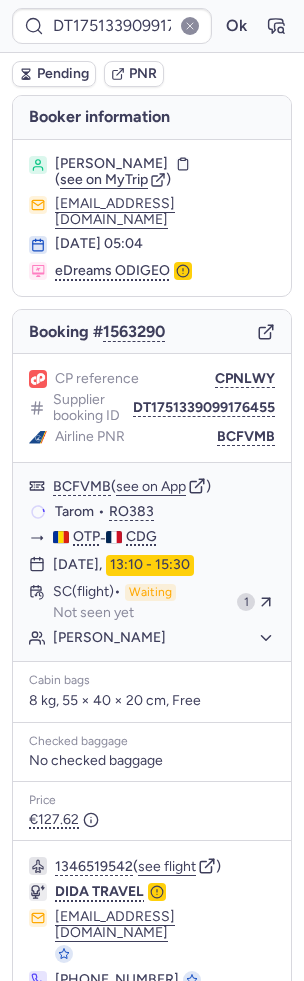 type on "CPELQM" 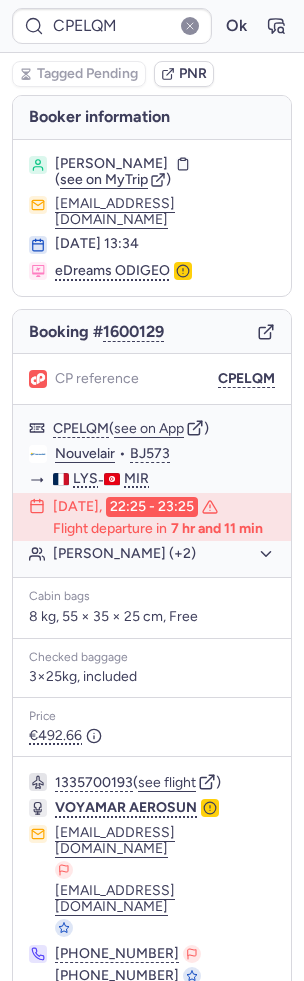 type on "CPECIF" 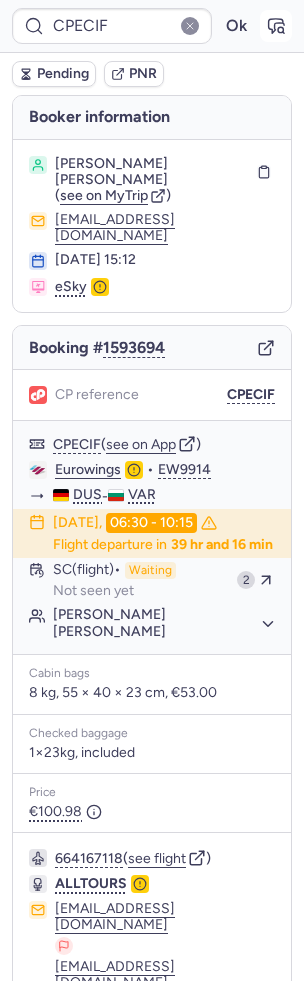 click 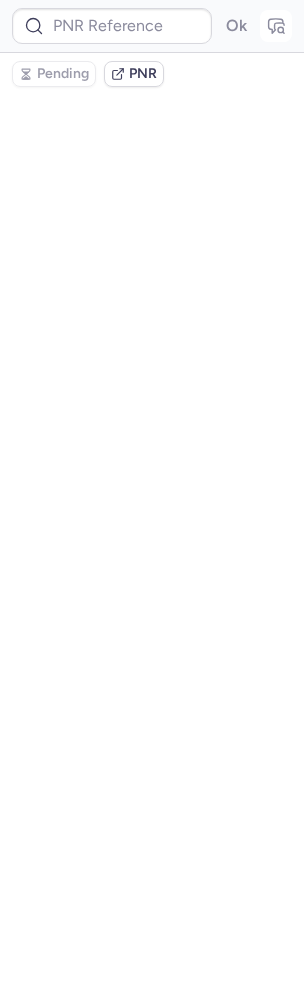 type on "CPECIF" 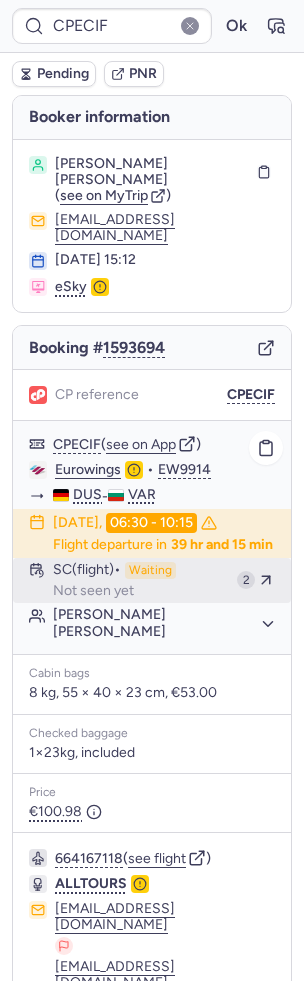 click on "Not seen yet" at bounding box center [93, 591] 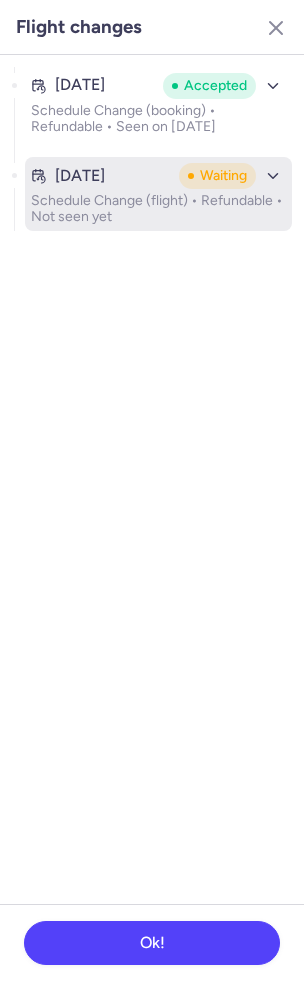 click on "Jul 21, 2025" at bounding box center [80, 176] 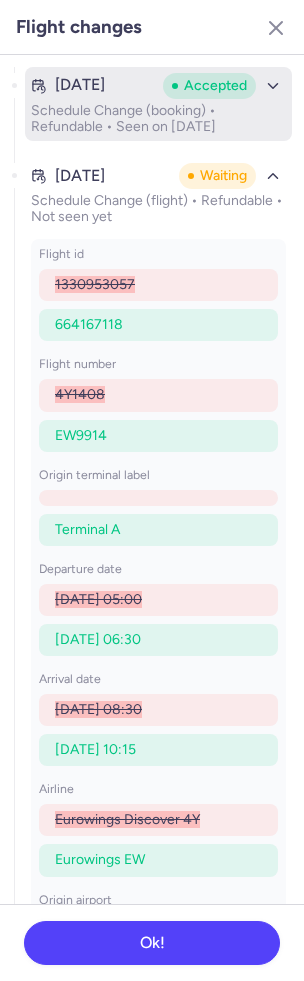 click on "Jul 17, 2025" at bounding box center (80, 85) 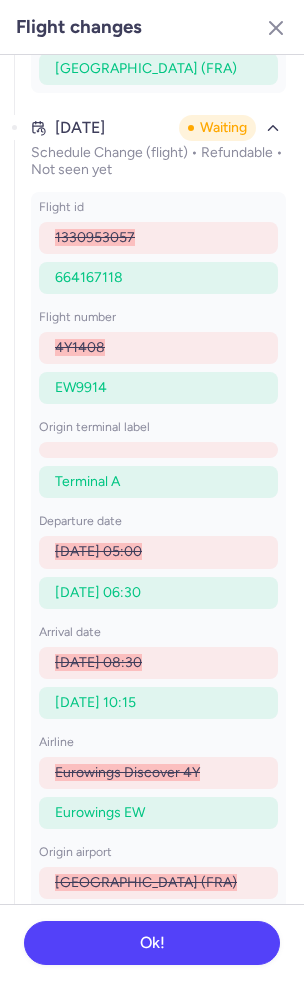 scroll, scrollTop: 759, scrollLeft: 0, axis: vertical 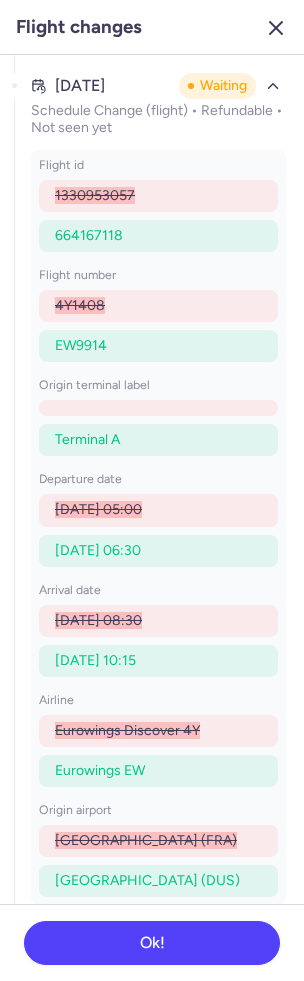 click 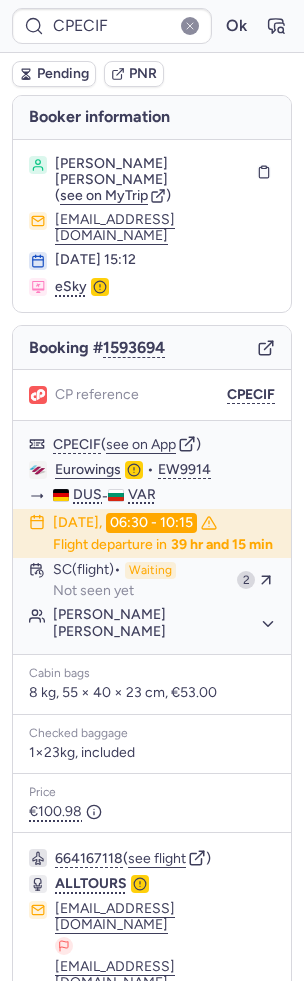 type 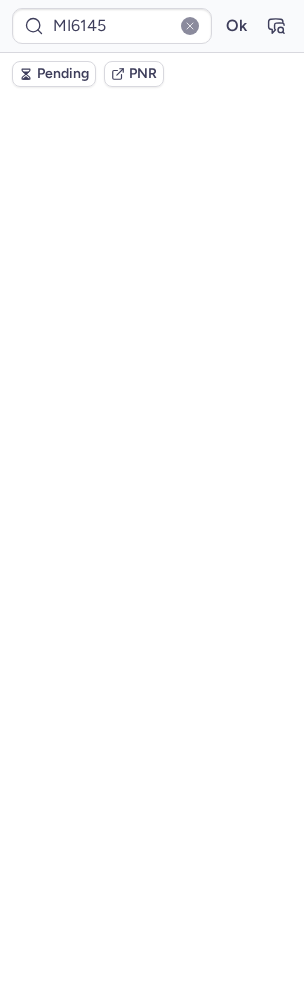scroll, scrollTop: 0, scrollLeft: 0, axis: both 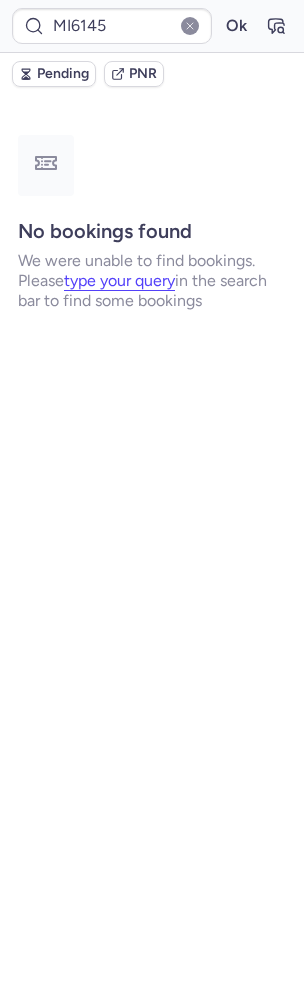 type on "CP6NIX" 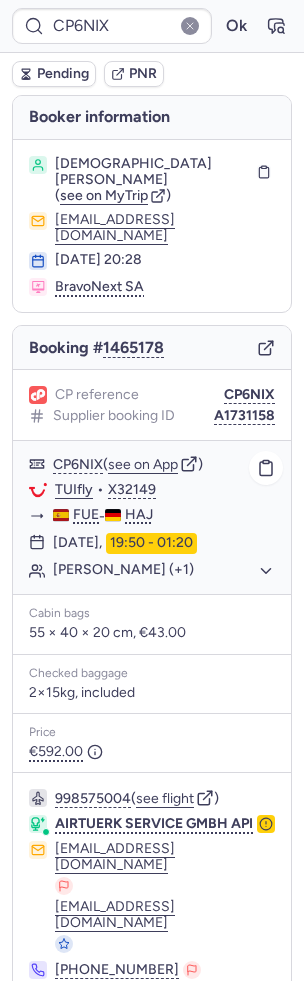 scroll, scrollTop: 16, scrollLeft: 0, axis: vertical 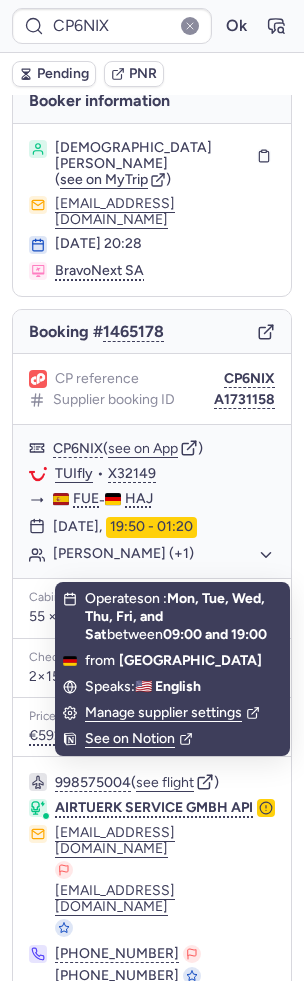 click on "Specific conditions" at bounding box center (152, 1030) 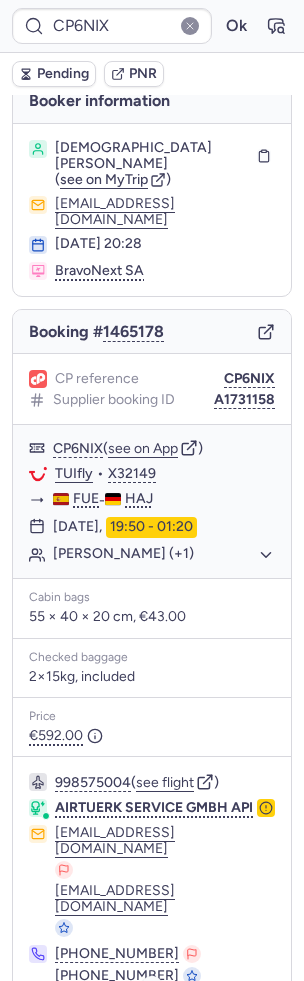 click on "Specific conditions" at bounding box center (160, 1031) 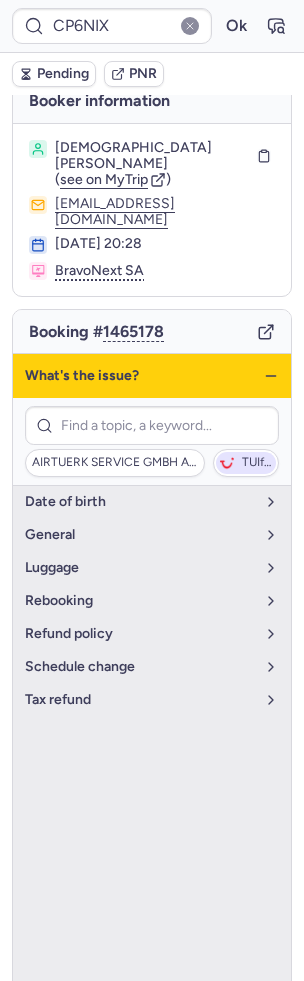 click on "TUIfly" at bounding box center (257, 463) 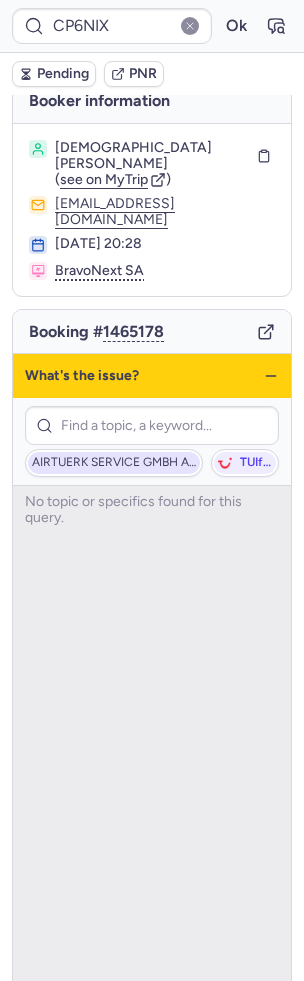 click on "AIRTUERK SERVICE GMBH API" at bounding box center (114, 463) 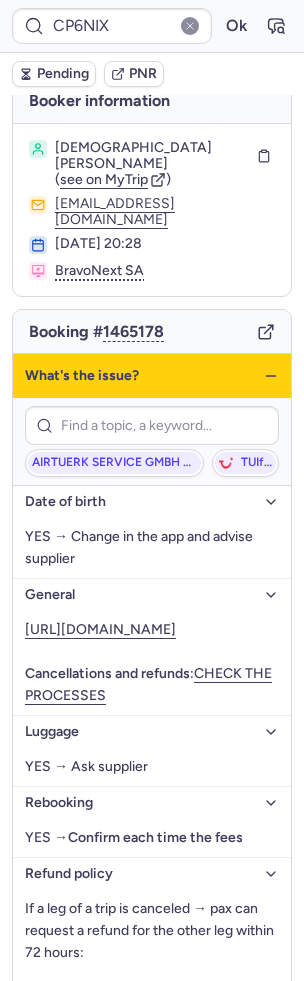 click 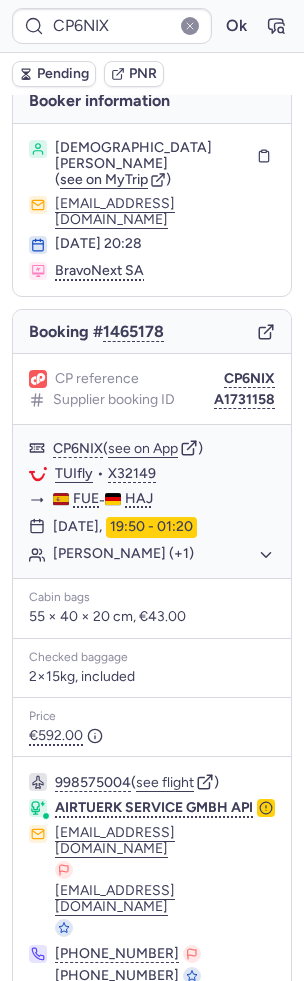 click 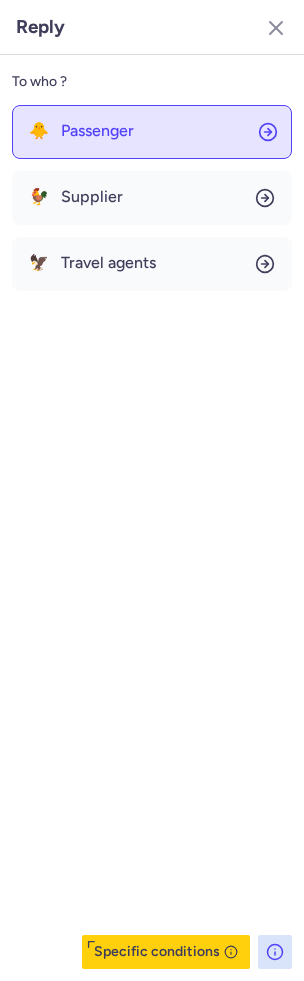 click on "Passenger" at bounding box center [97, 131] 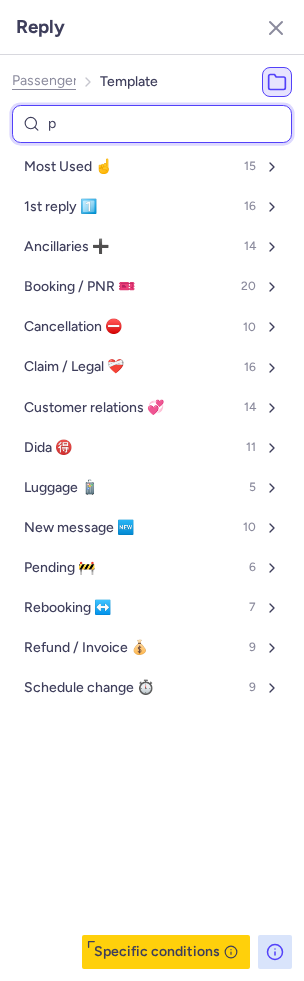 type on "pe" 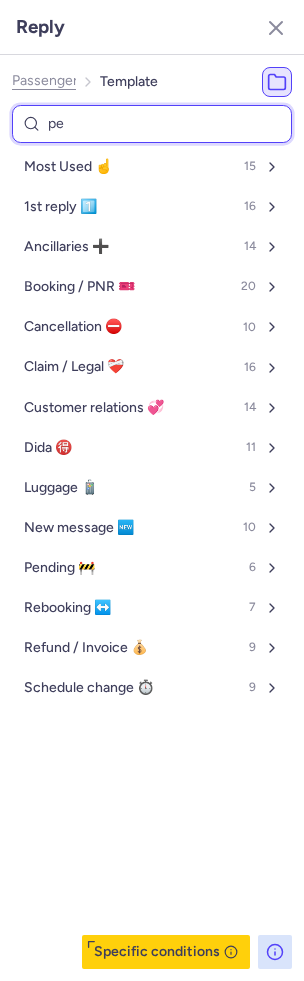 select on "en" 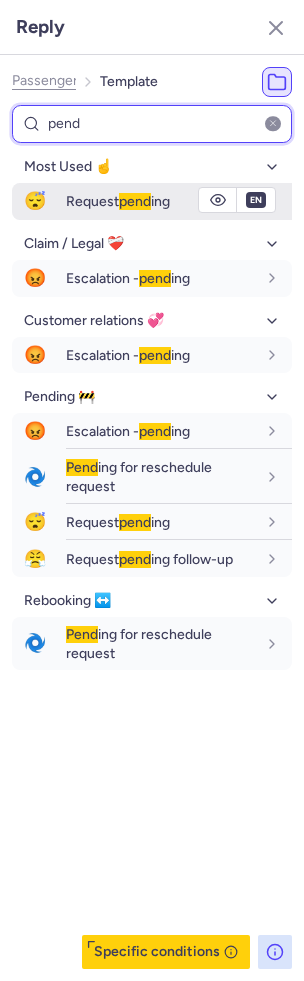 type on "pend" 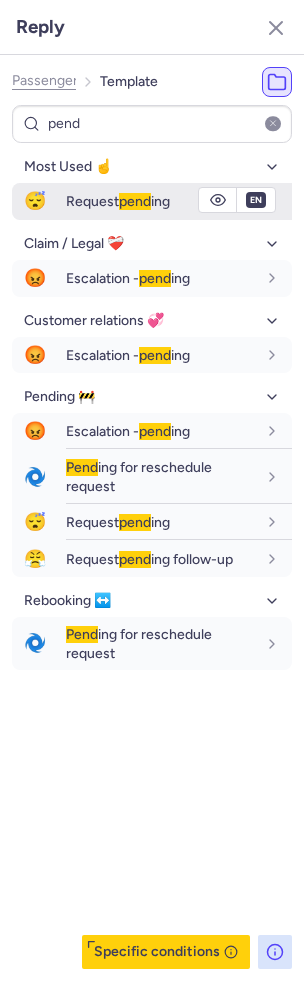 click on "Request  pend ing" at bounding box center (118, 201) 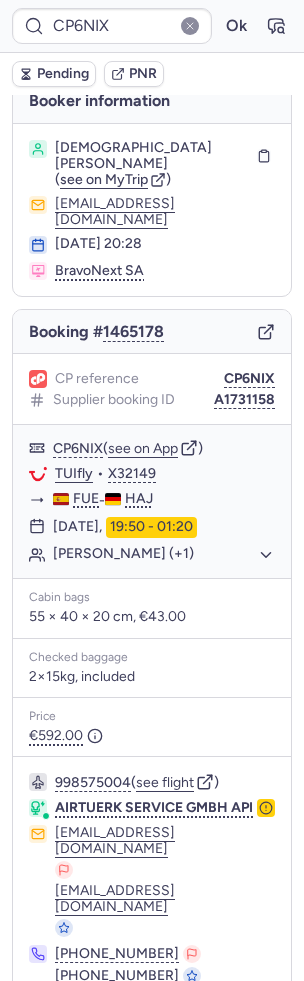click on "Pending" at bounding box center [63, 74] 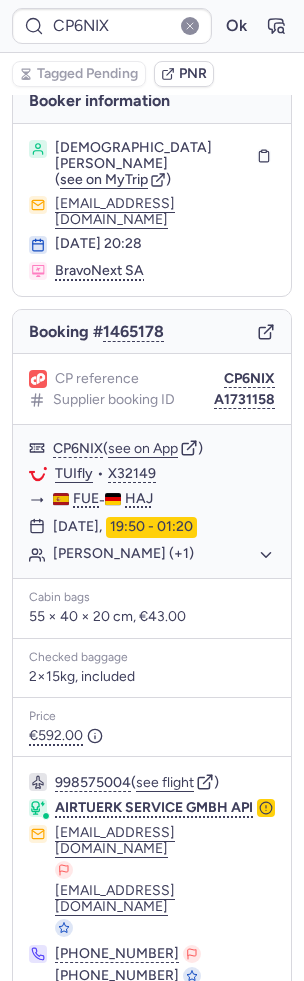 click 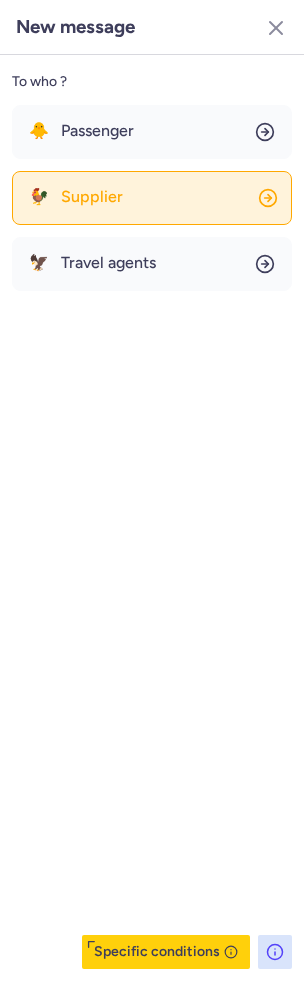 click on "Supplier" at bounding box center [92, 197] 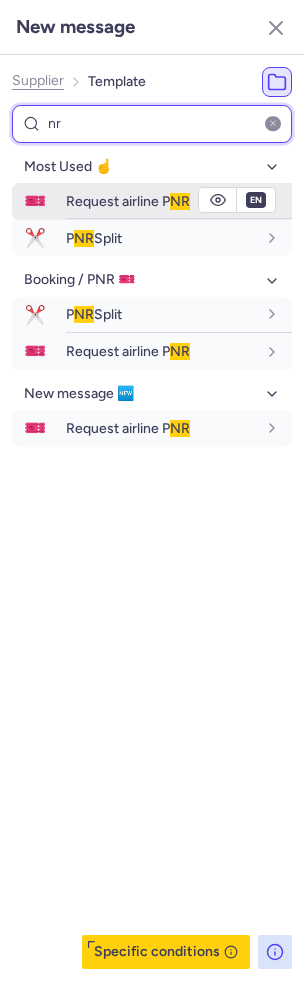 type on "nr" 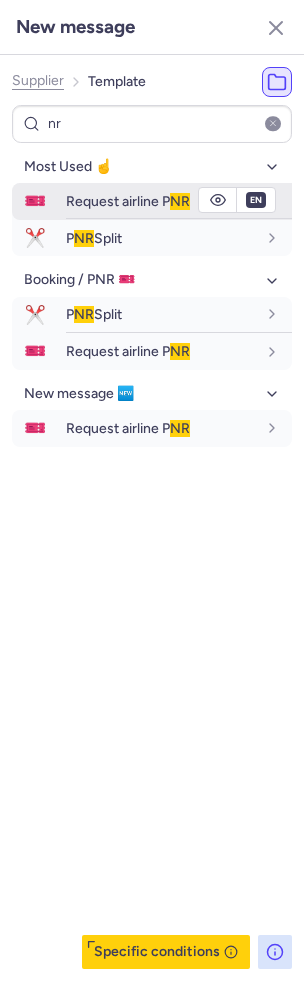 click on "Request airline P NR" at bounding box center (179, 201) 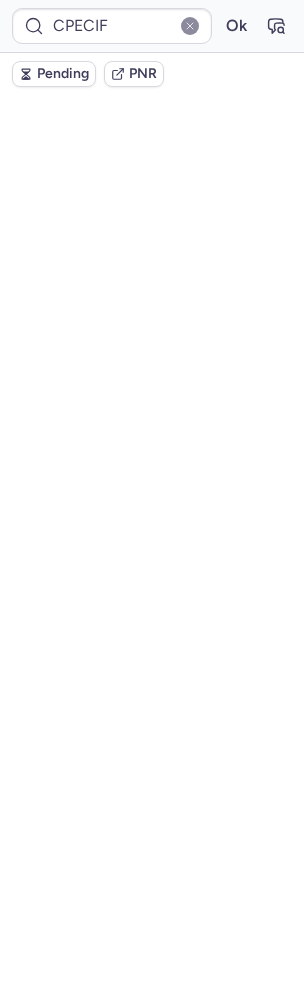 scroll, scrollTop: 56, scrollLeft: 0, axis: vertical 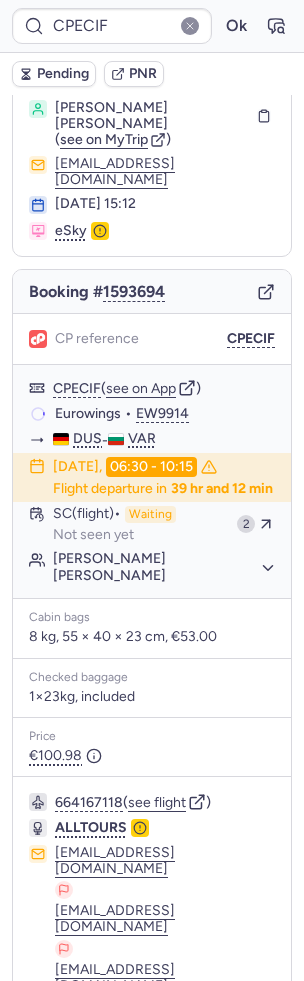 type on "CPELQM" 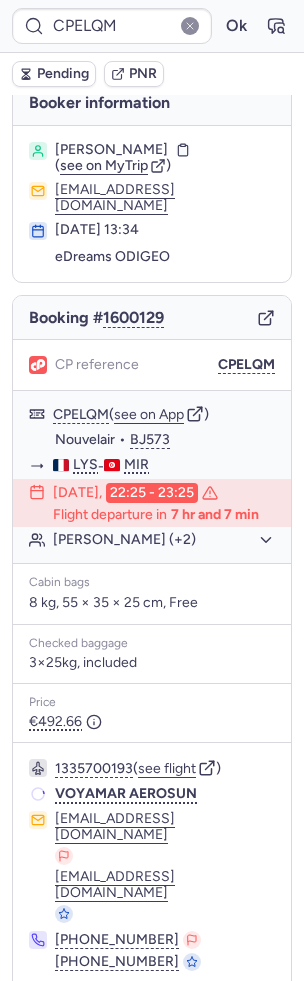 scroll, scrollTop: 0, scrollLeft: 0, axis: both 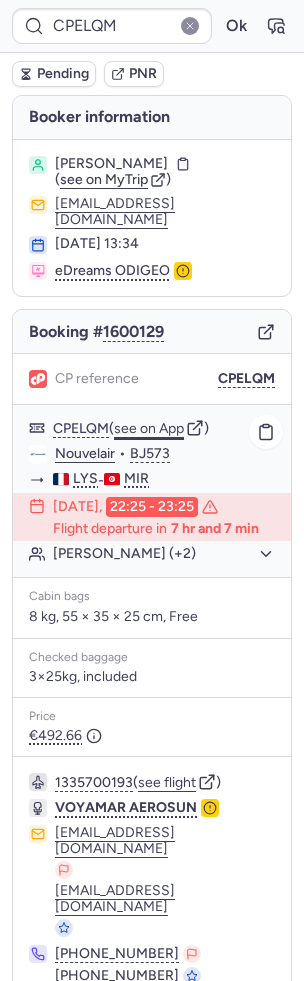 click on "see on App" 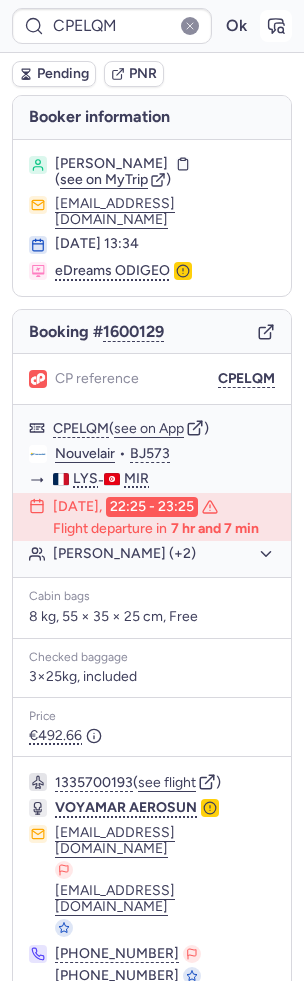click 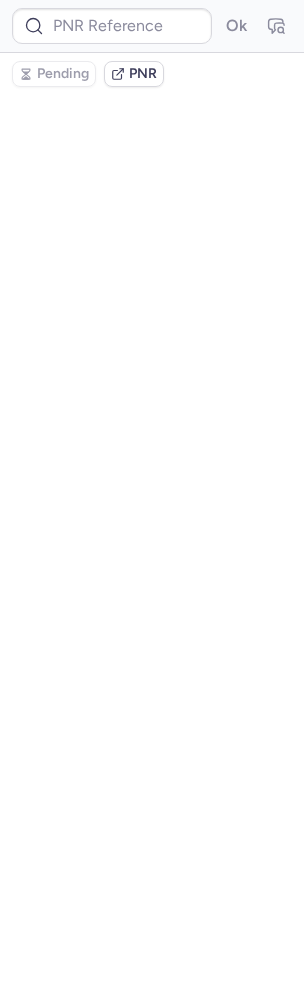 type on "CPELQM" 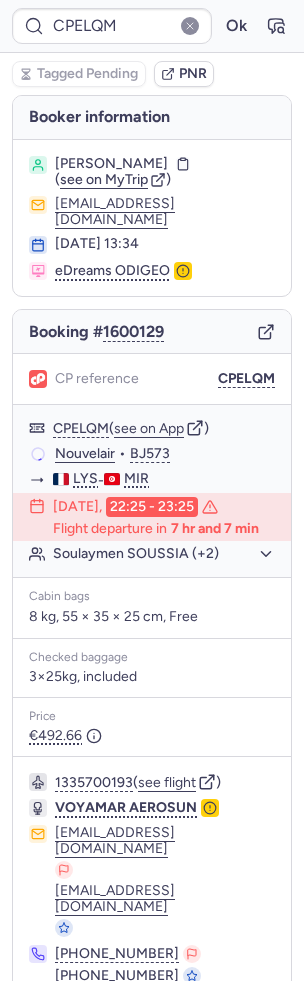 click 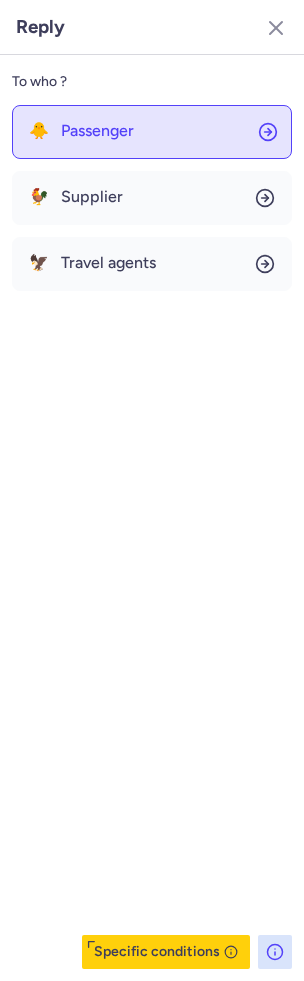 click on "🐥 Passenger" 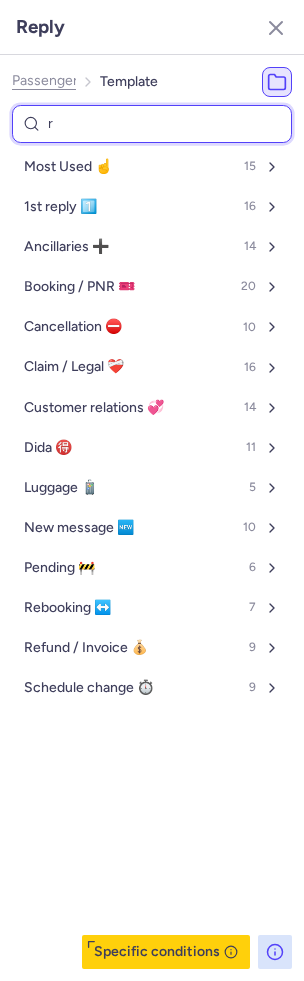 type on "re" 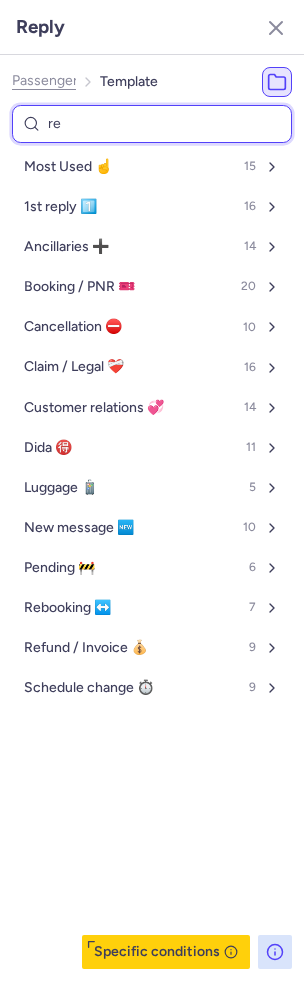select on "en" 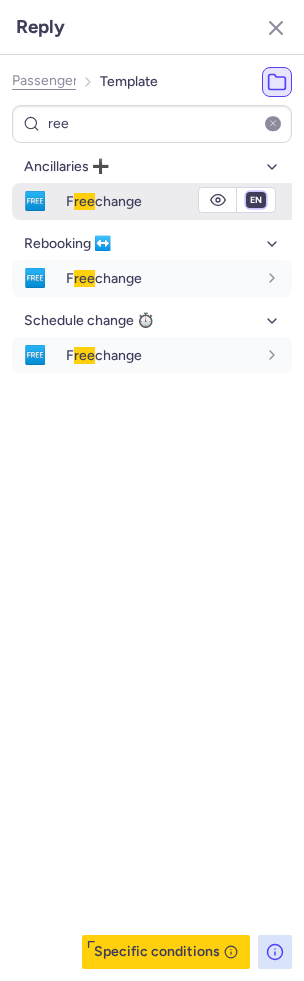 click on "fr en de nl pt es it ru" at bounding box center (256, 200) 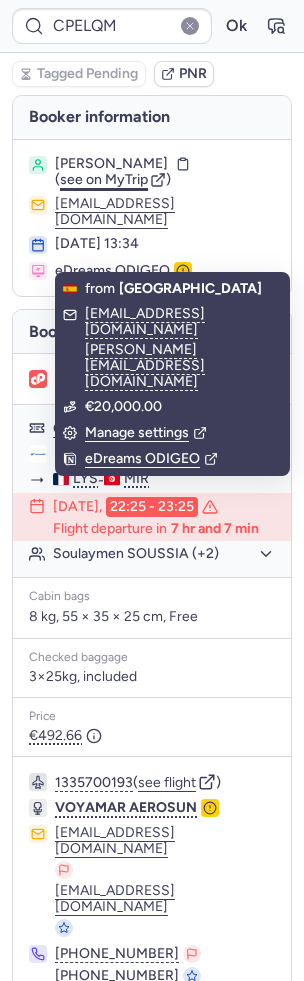 click on "see on MyTrip" at bounding box center (104, 179) 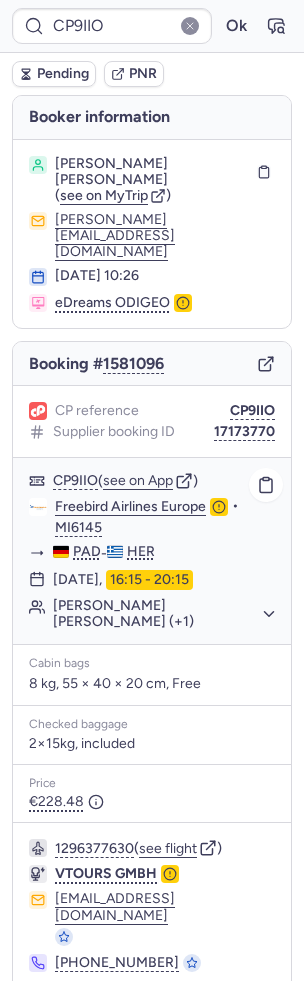 click on "[PERSON_NAME] [PERSON_NAME] (+1)" 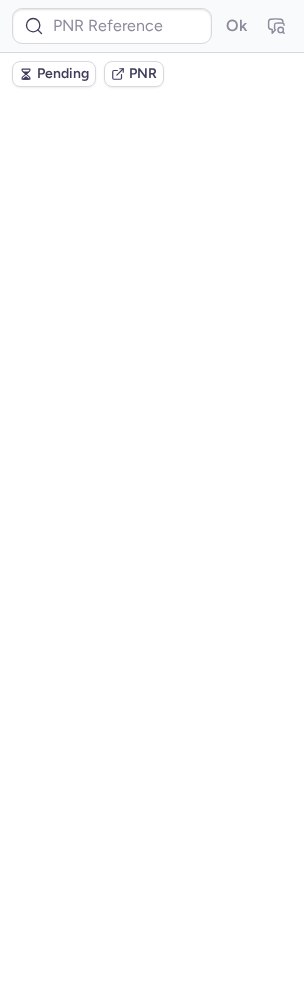 scroll, scrollTop: 0, scrollLeft: 0, axis: both 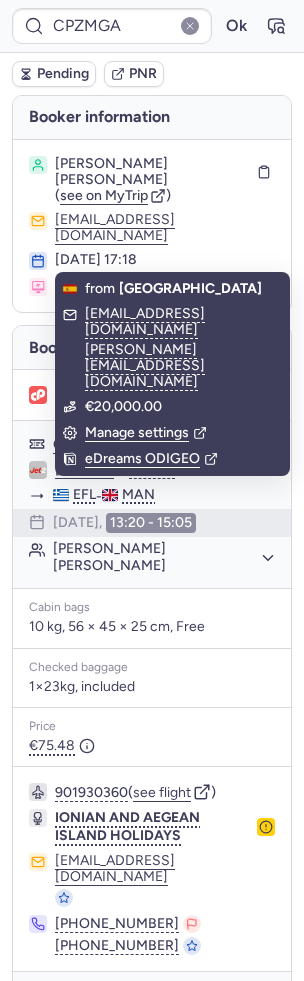click on "CPZMGA  Ok" at bounding box center (152, 26) 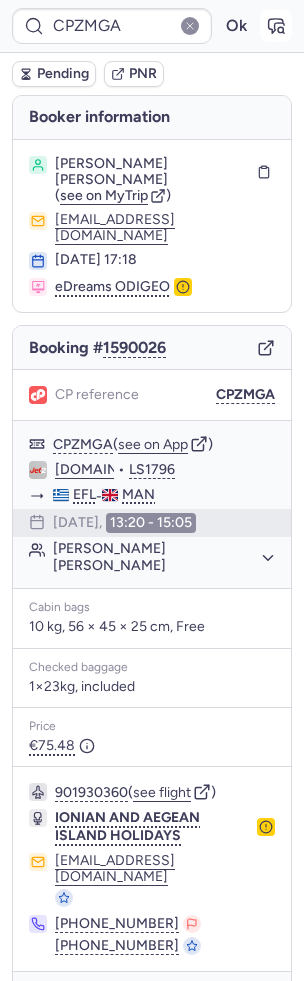 click at bounding box center [276, 26] 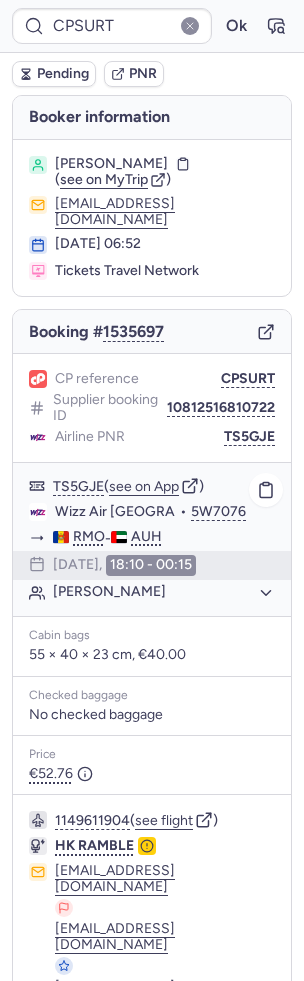 scroll, scrollTop: 120, scrollLeft: 0, axis: vertical 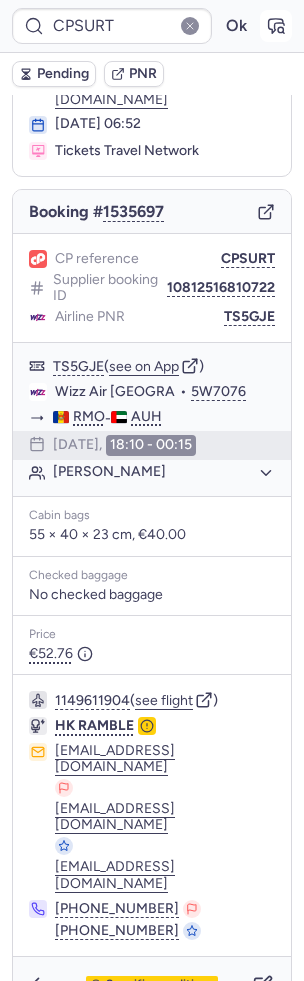 click 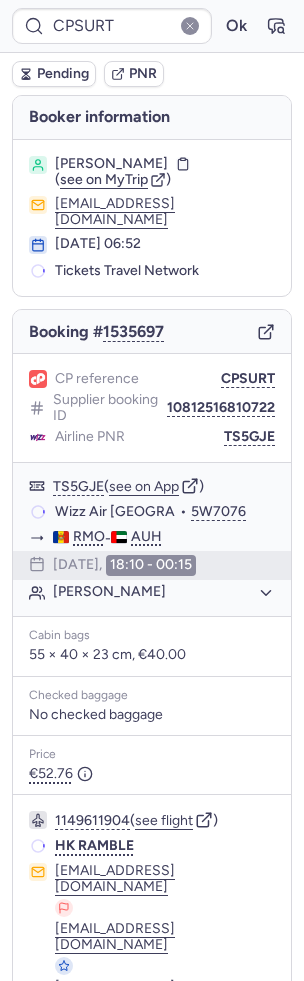 scroll, scrollTop: 120, scrollLeft: 0, axis: vertical 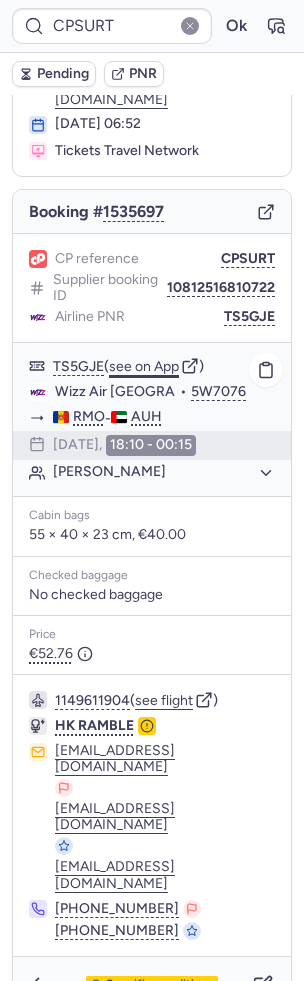 click on "see on App" 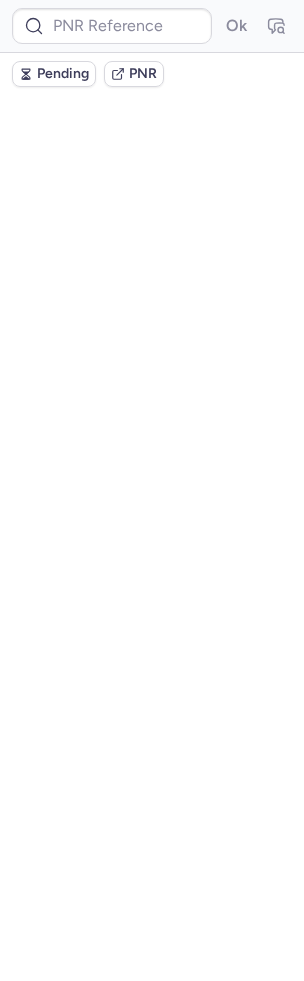 scroll, scrollTop: 0, scrollLeft: 0, axis: both 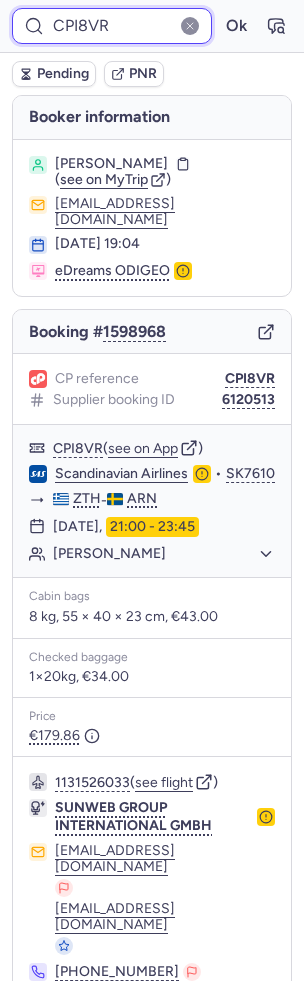 click on "CPI8VR" at bounding box center [112, 26] 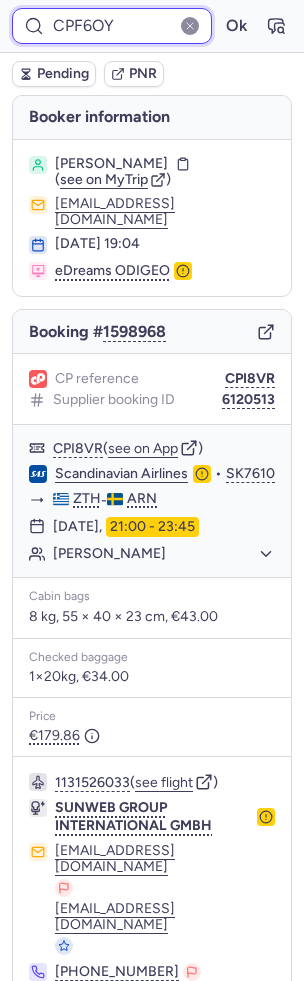 click on "Ok" at bounding box center (236, 26) 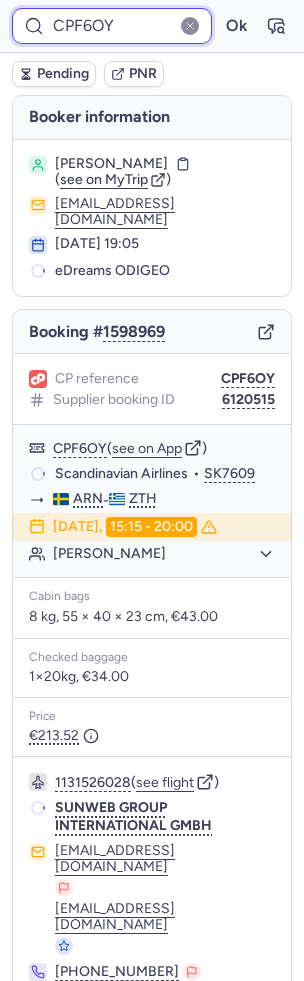 scroll, scrollTop: 16, scrollLeft: 0, axis: vertical 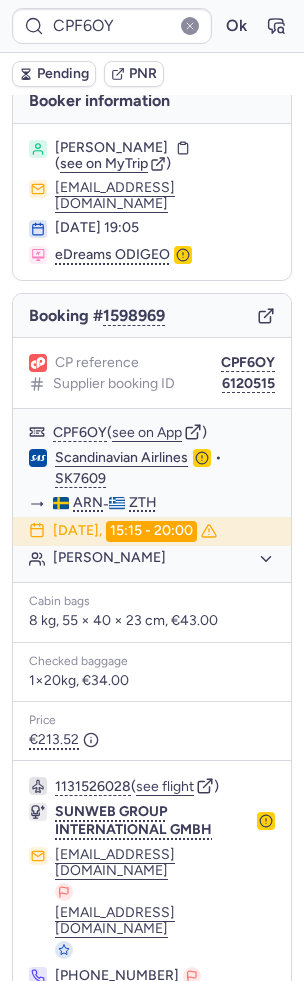 click 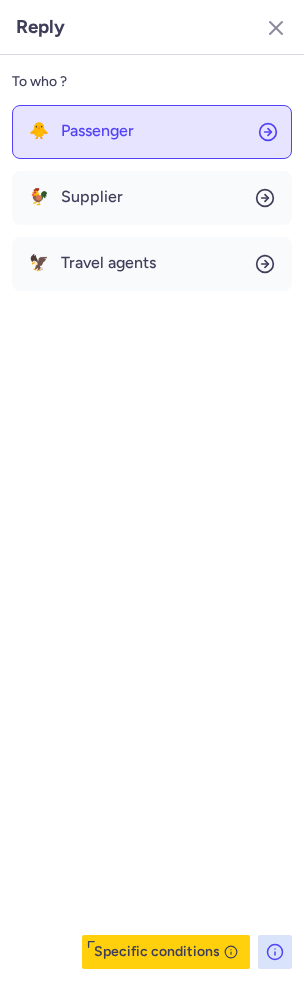 click on "Passenger" at bounding box center [97, 131] 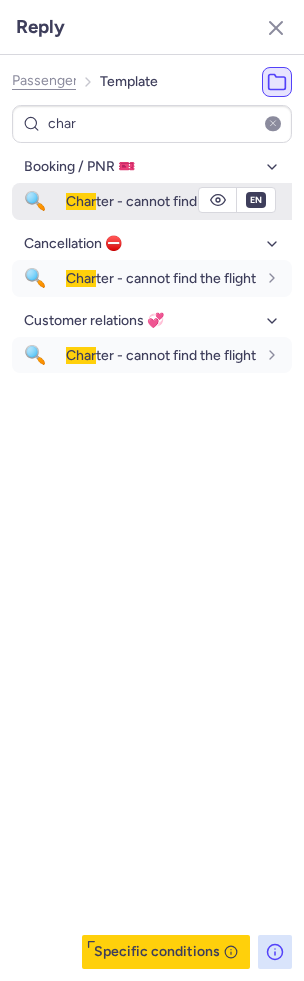 click on "Char ter - cannot find the flight" at bounding box center [161, 201] 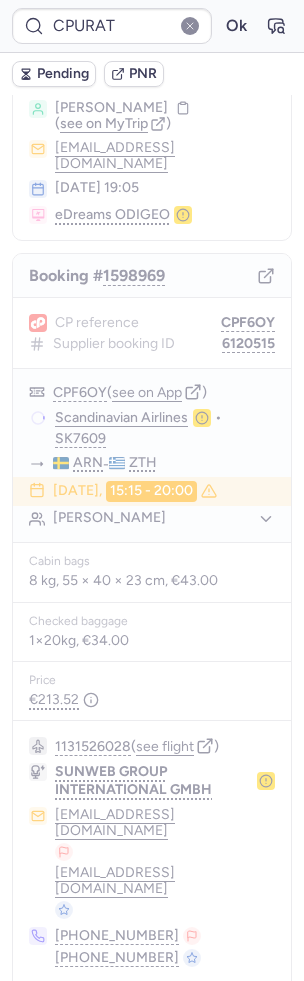 scroll, scrollTop: 0, scrollLeft: 0, axis: both 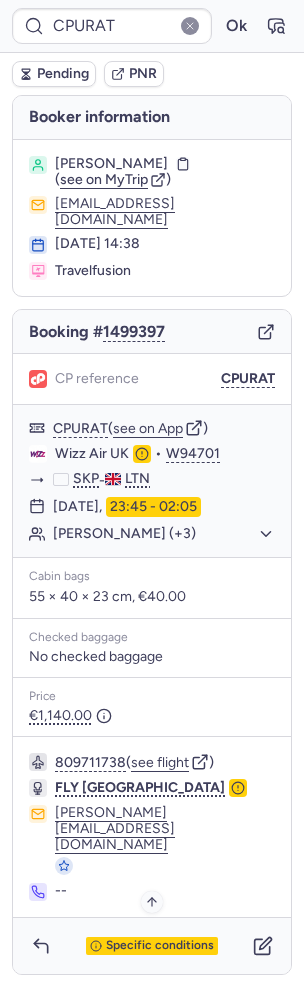 click on "Specific conditions" at bounding box center (160, 946) 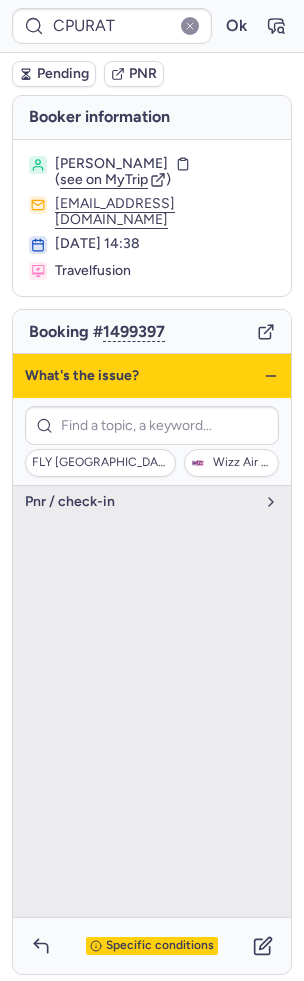 click 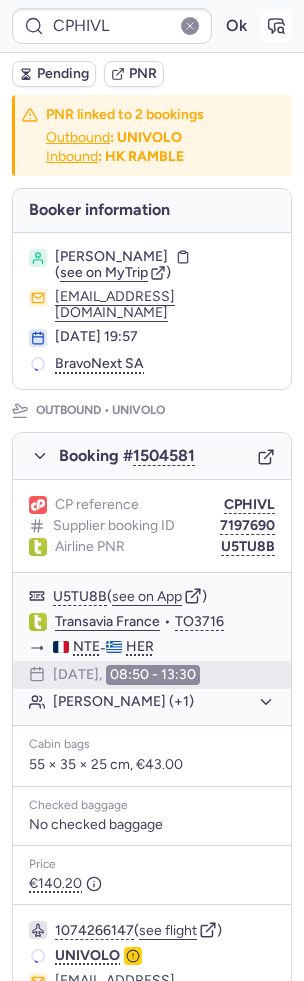 click 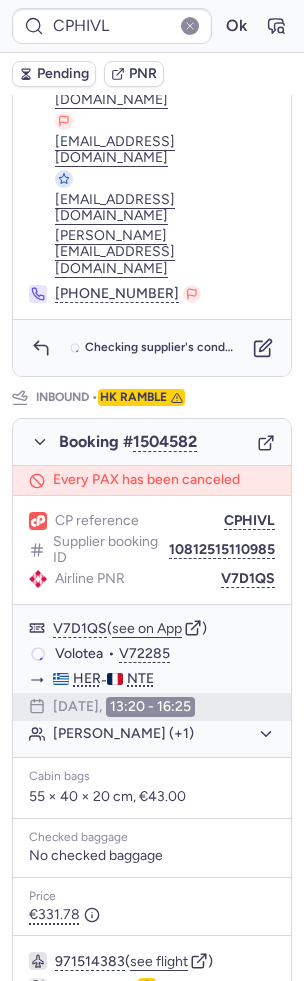 scroll, scrollTop: 1010, scrollLeft: 0, axis: vertical 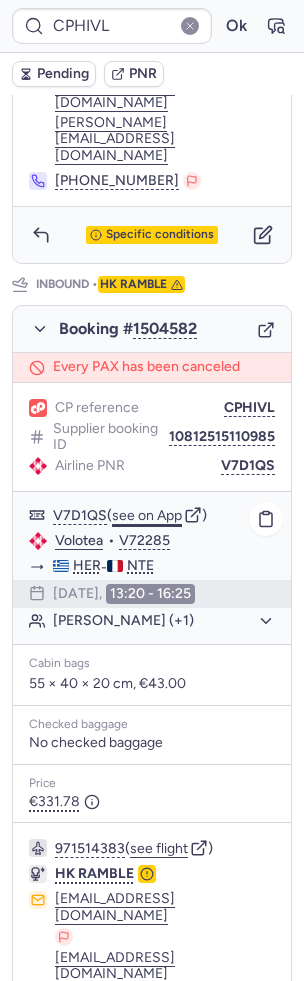click on "see on App" 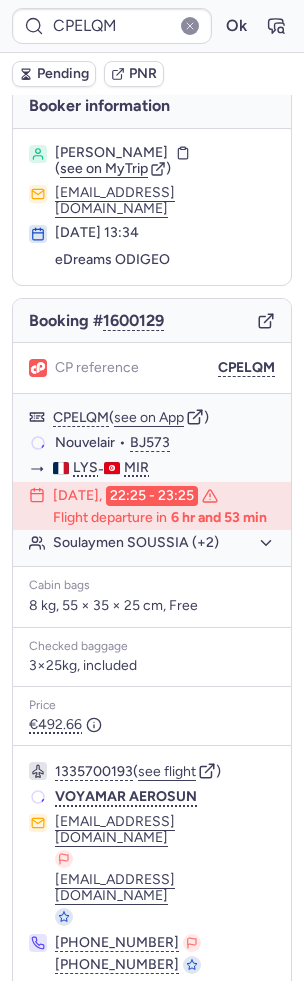 scroll, scrollTop: 0, scrollLeft: 0, axis: both 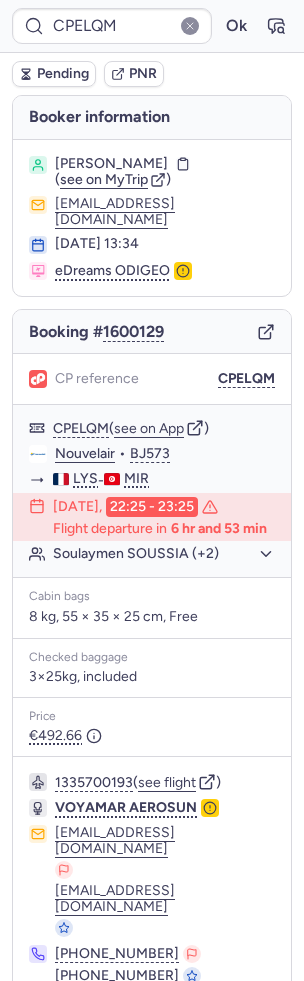 click 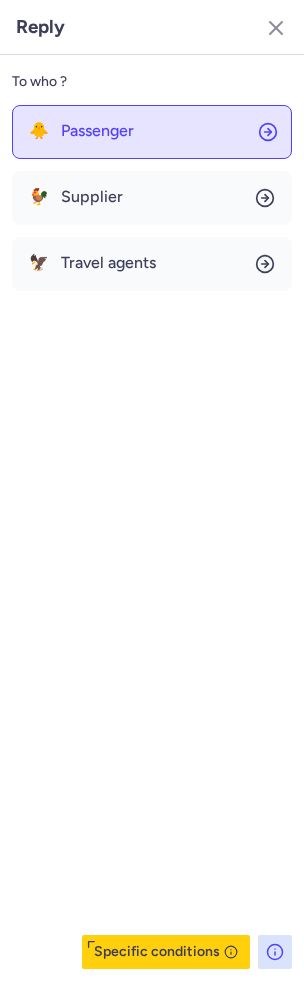 click on "🐥 Passenger" 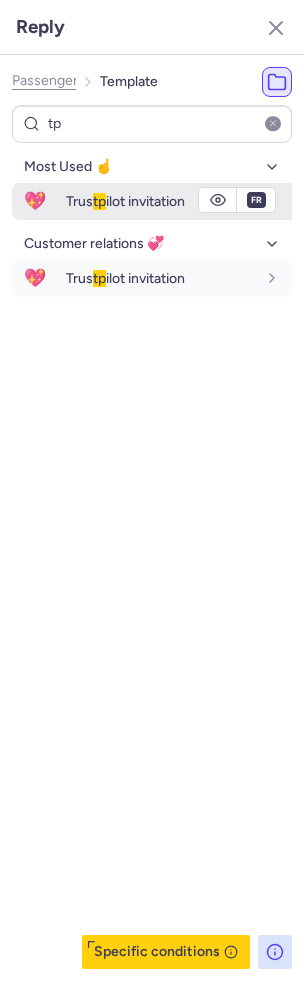 click on "Trus tp ilot invitation" at bounding box center (125, 201) 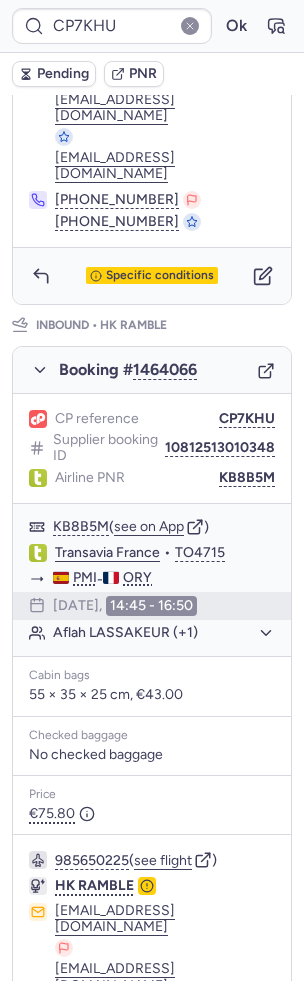 scroll, scrollTop: 1068, scrollLeft: 0, axis: vertical 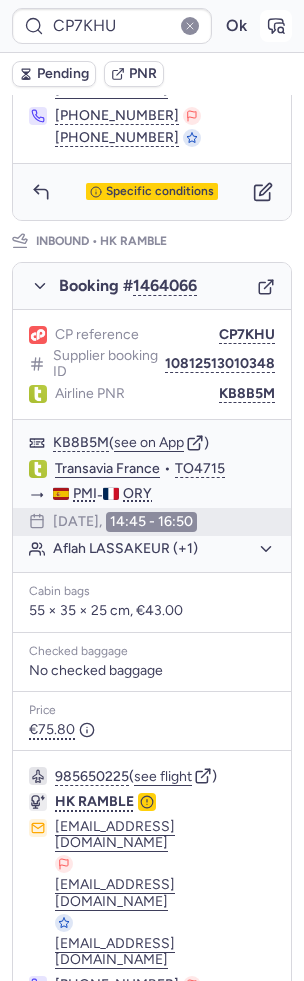 click 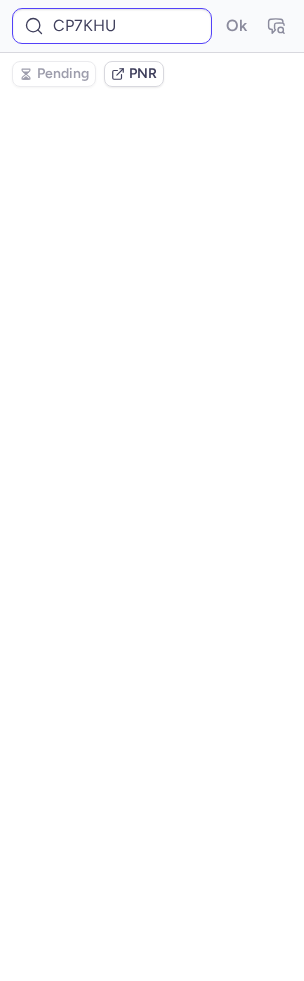 scroll, scrollTop: 0, scrollLeft: 0, axis: both 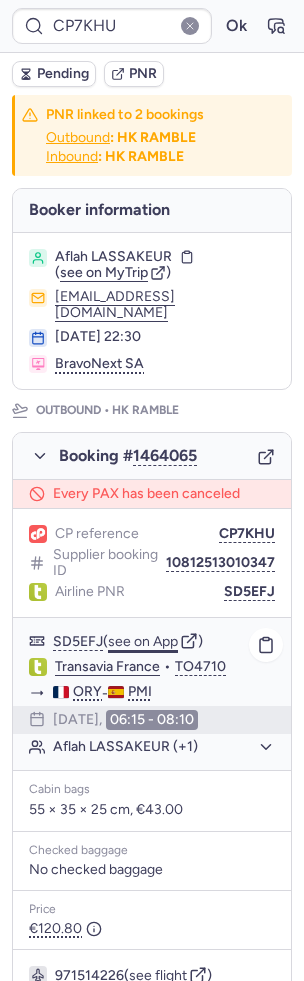 click on "see on App" 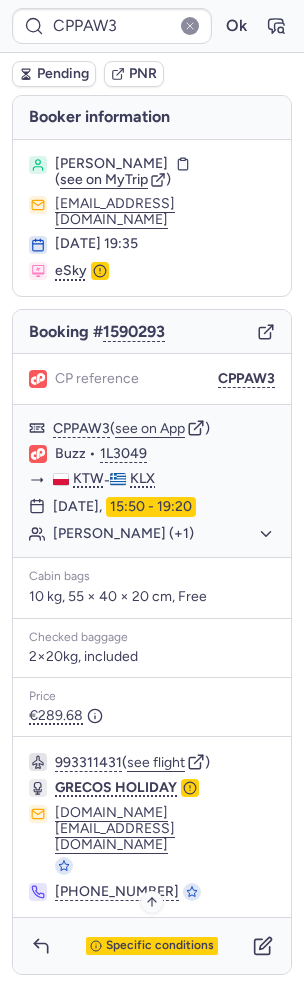 click on "Specific conditions" at bounding box center (160, 946) 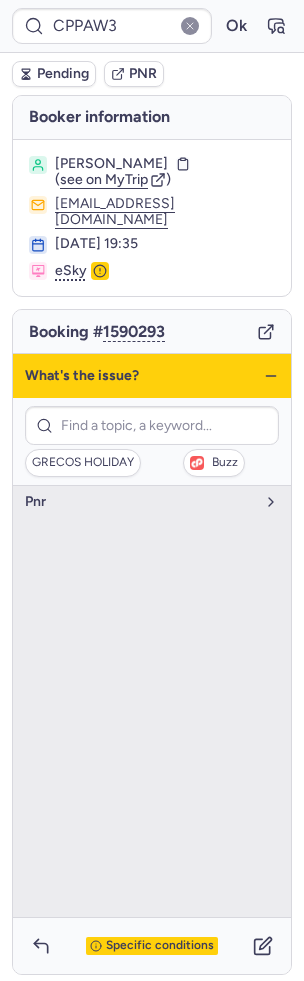 click 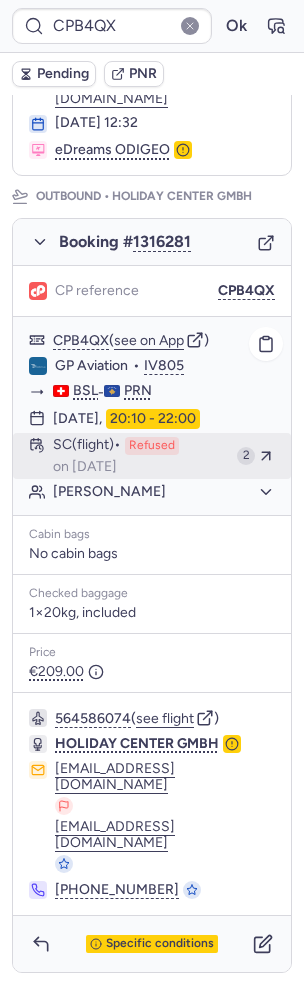 scroll, scrollTop: 76, scrollLeft: 0, axis: vertical 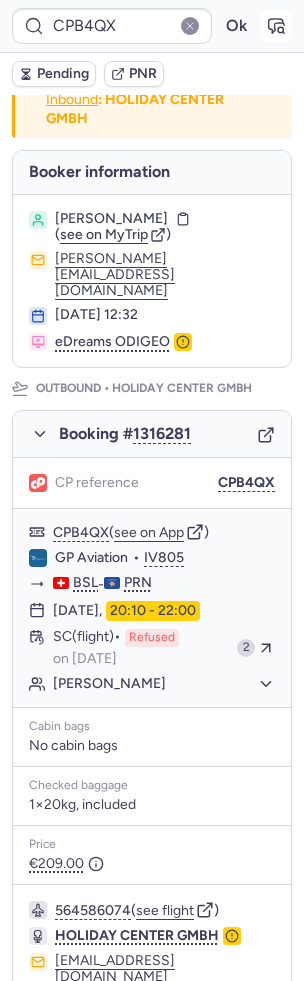 click 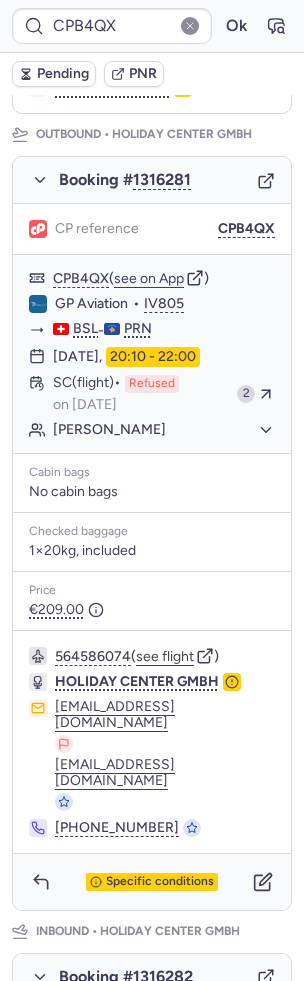 scroll, scrollTop: 0, scrollLeft: 0, axis: both 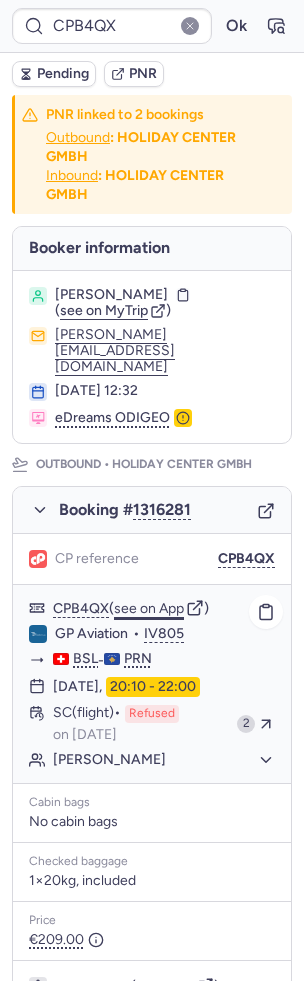 click on "see on App" 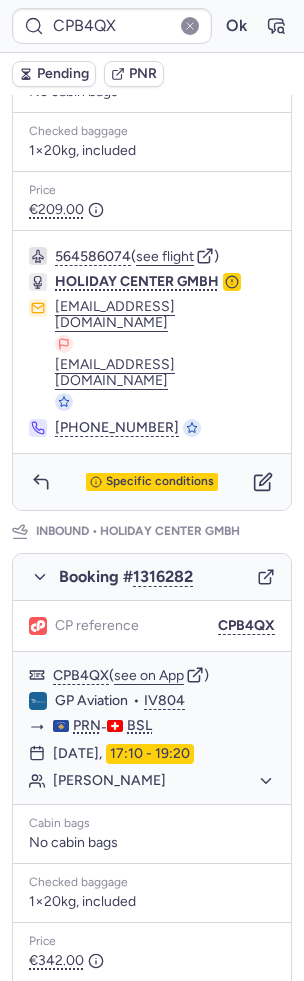 scroll, scrollTop: 839, scrollLeft: 0, axis: vertical 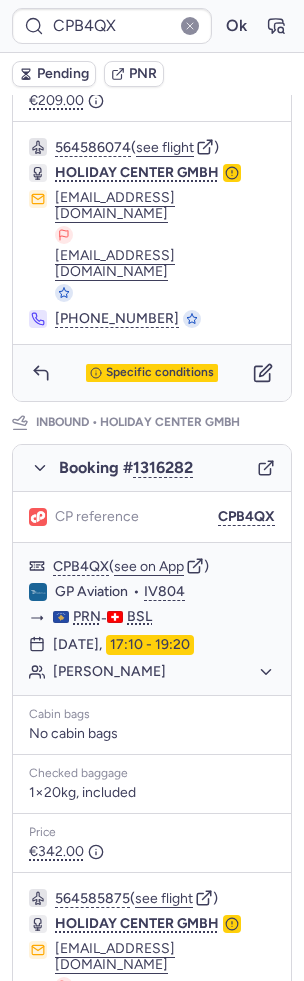 click on "Specific conditions" at bounding box center (152, 1124) 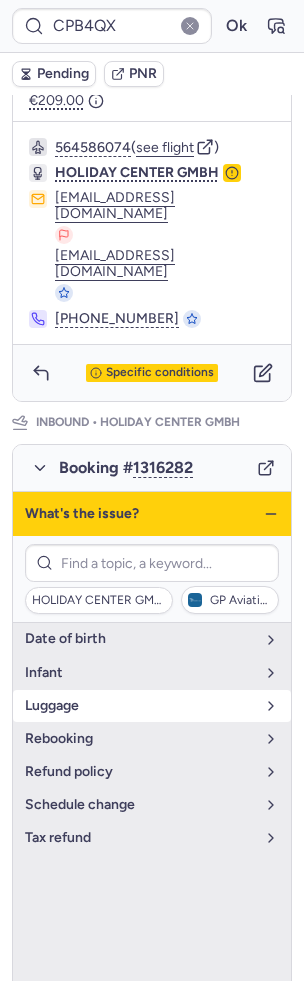 click on "date of birth" at bounding box center (152, 639) 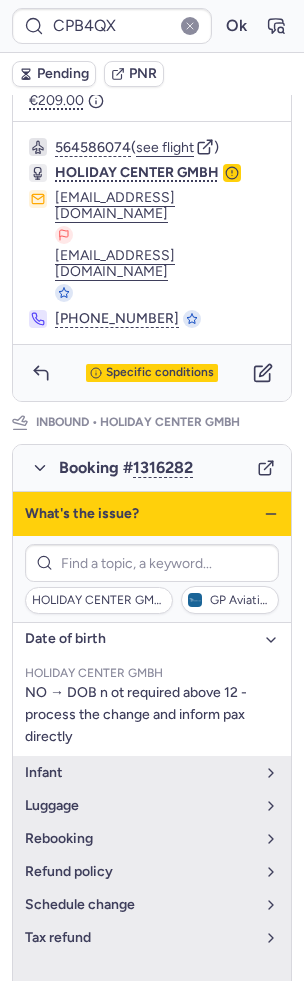 click 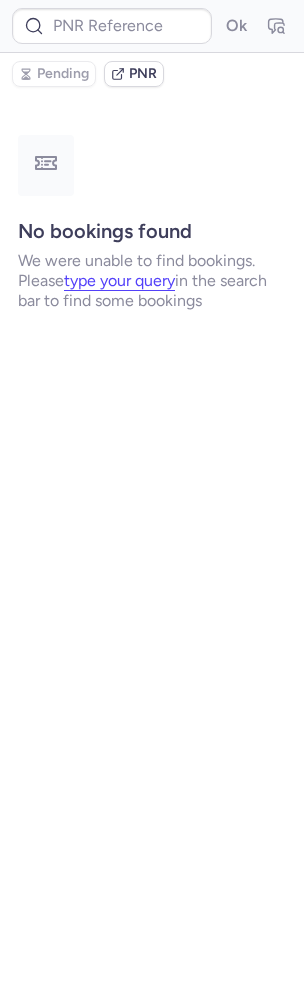 scroll, scrollTop: 0, scrollLeft: 0, axis: both 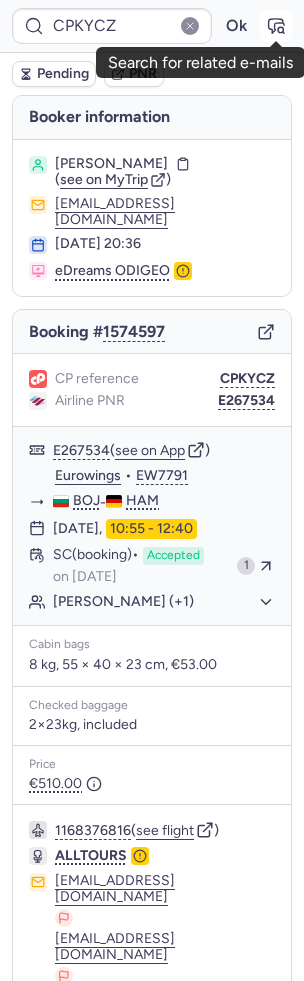 click at bounding box center (276, 26) 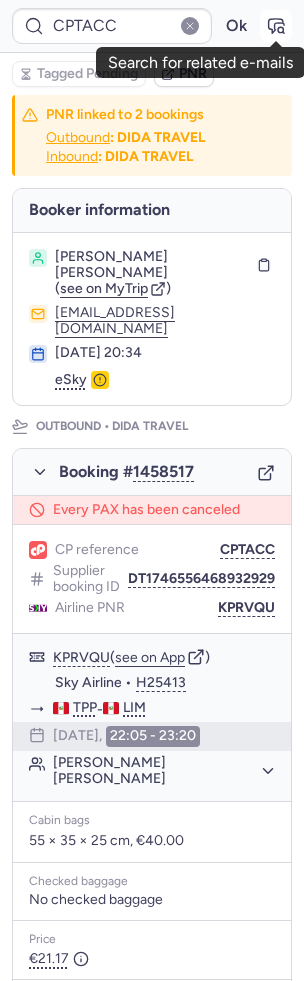 click at bounding box center [276, 26] 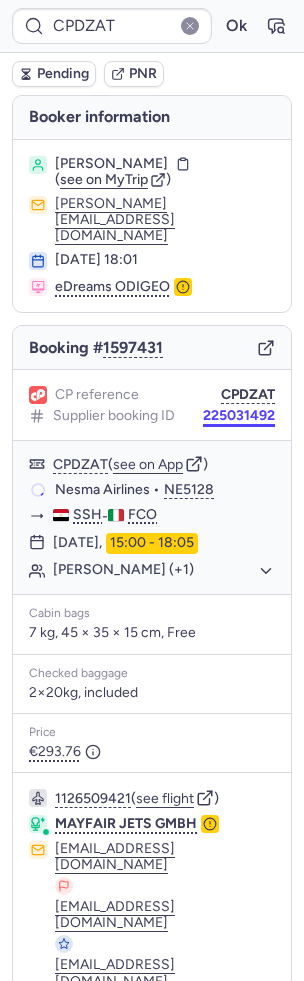 scroll, scrollTop: 60, scrollLeft: 0, axis: vertical 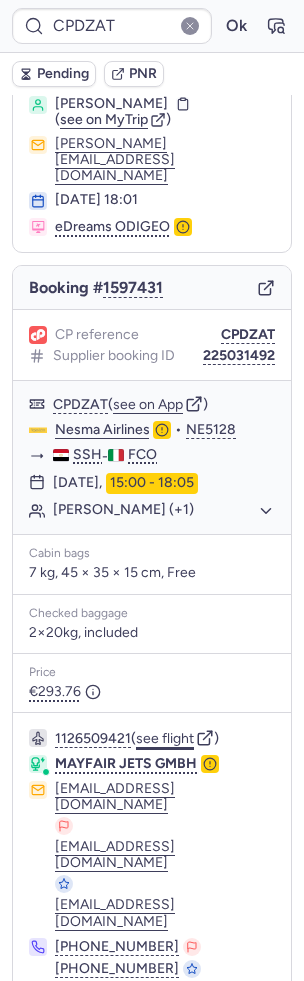 click on "see flight" 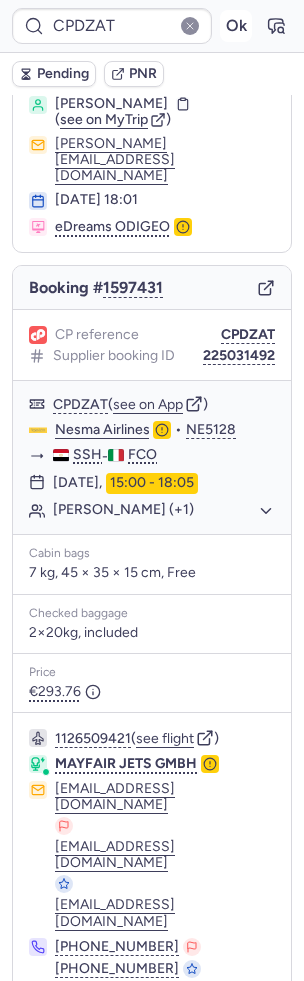 click on "Ok" at bounding box center (236, 26) 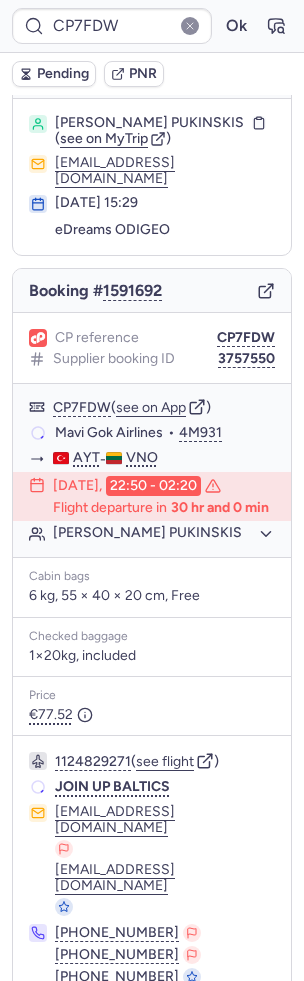 scroll, scrollTop: 40, scrollLeft: 0, axis: vertical 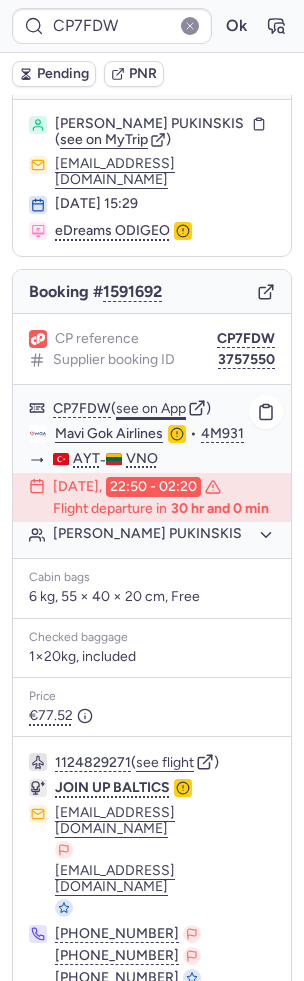 click on "see on App" 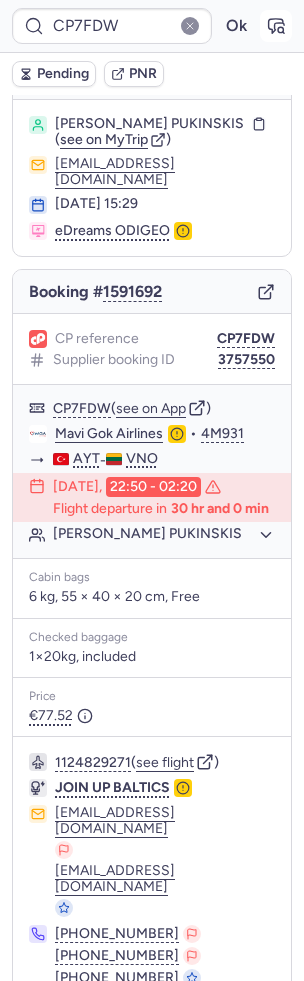 click 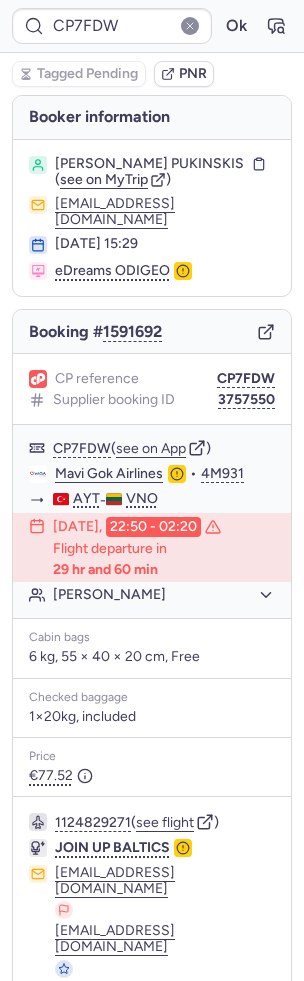 scroll, scrollTop: 60, scrollLeft: 0, axis: vertical 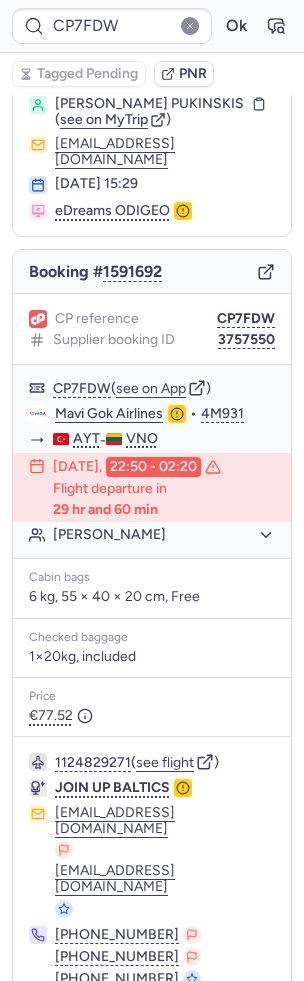 click 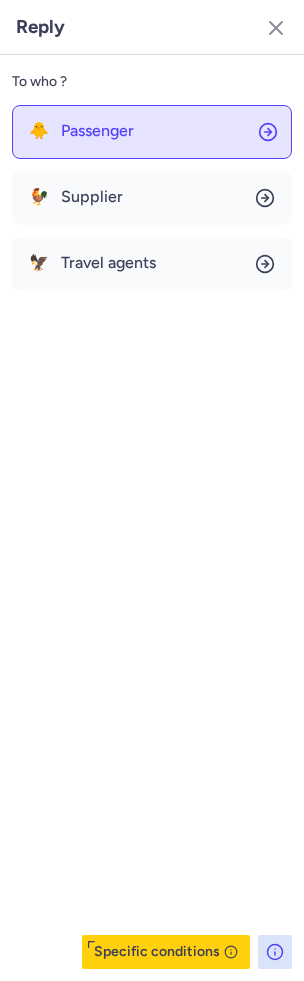 click on "Passenger" at bounding box center (97, 131) 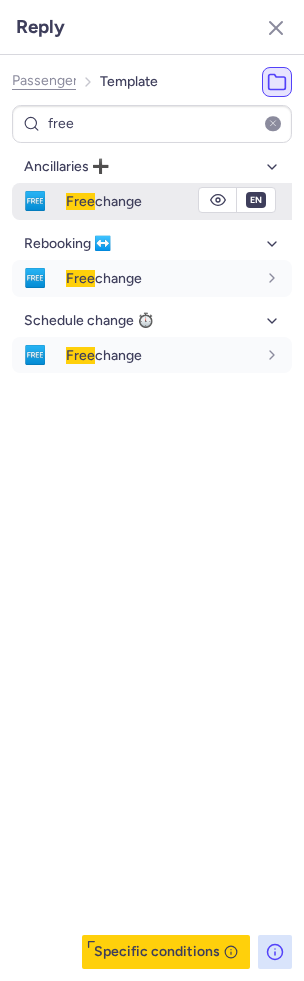 click on "Free  change" at bounding box center (179, 201) 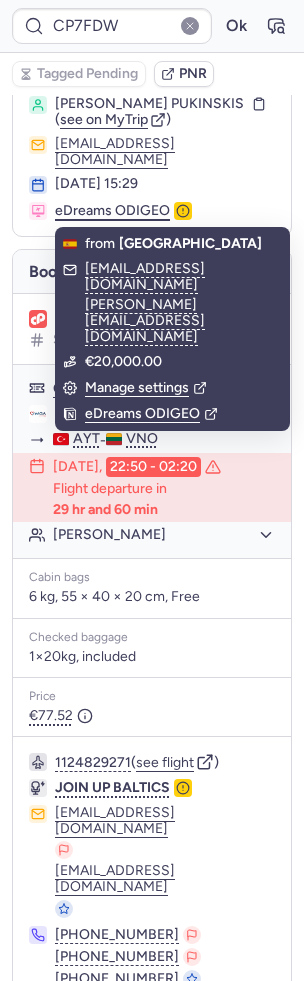 scroll, scrollTop: 0, scrollLeft: 0, axis: both 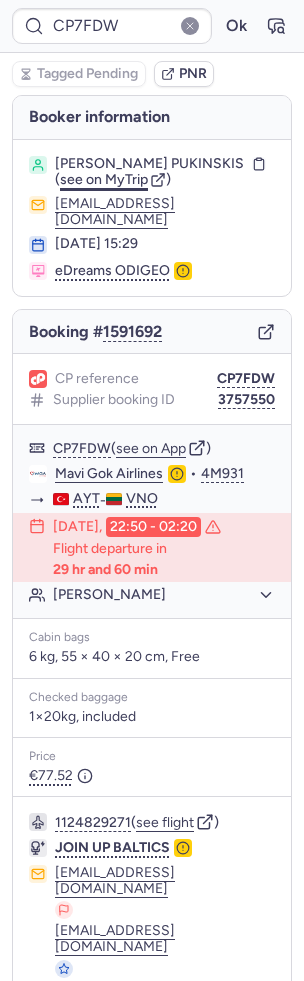 click on "see on MyTrip" at bounding box center [104, 179] 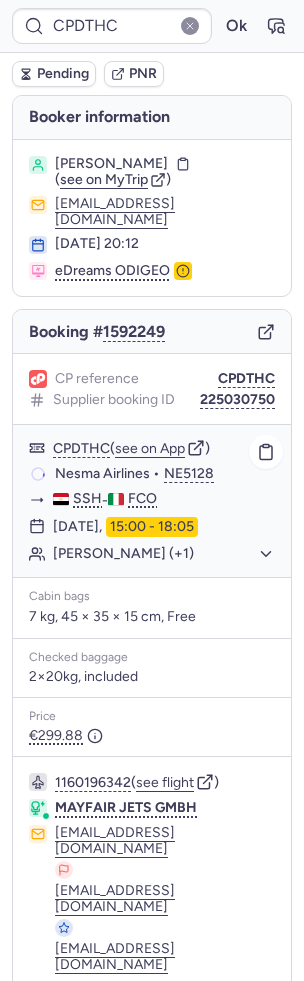 scroll, scrollTop: 60, scrollLeft: 0, axis: vertical 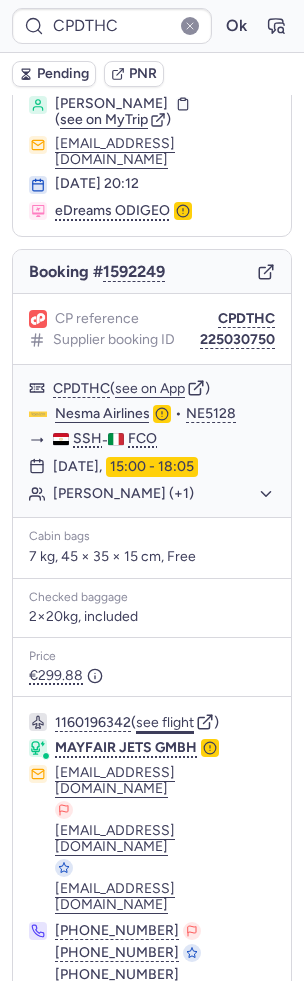 click on "see flight" 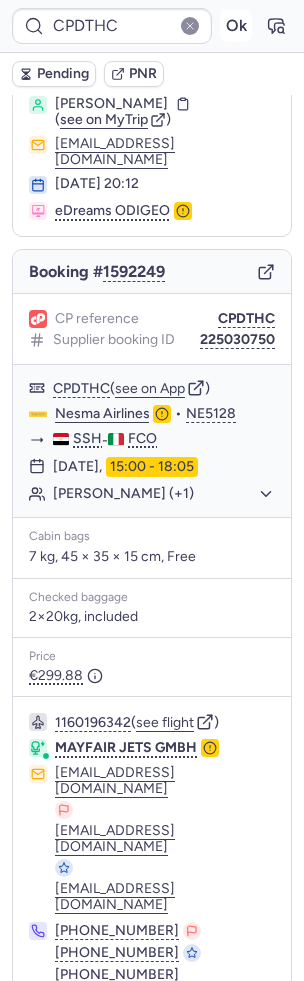 click on "Ok" at bounding box center (236, 26) 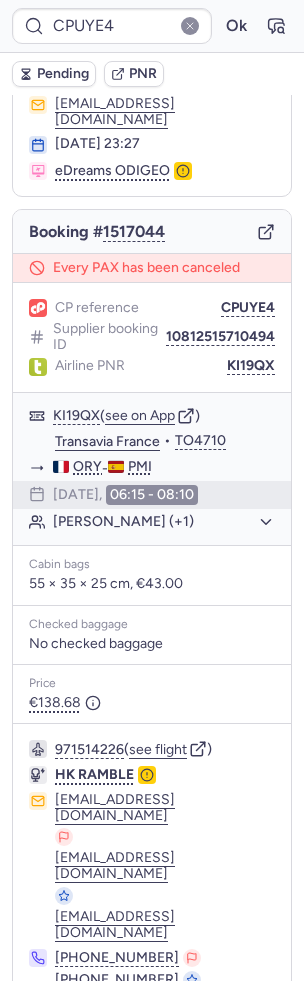 scroll, scrollTop: 125, scrollLeft: 0, axis: vertical 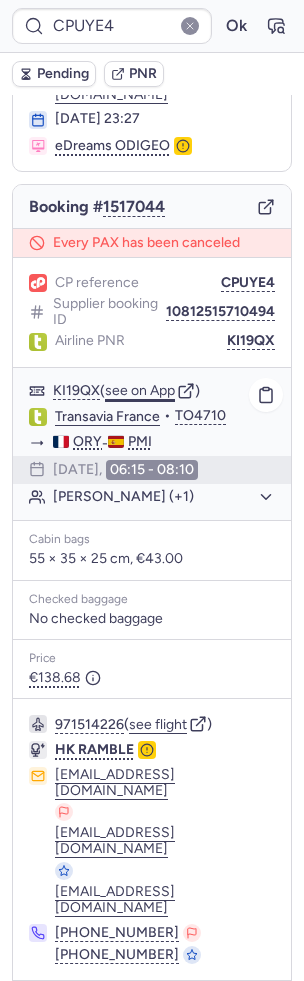 click on "see on App" 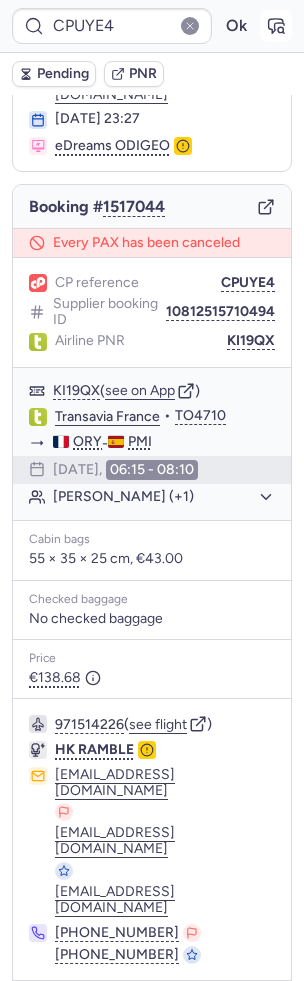 click 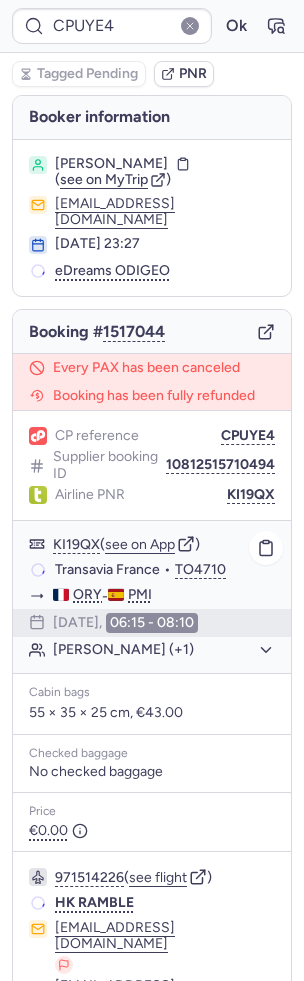 scroll, scrollTop: 154, scrollLeft: 0, axis: vertical 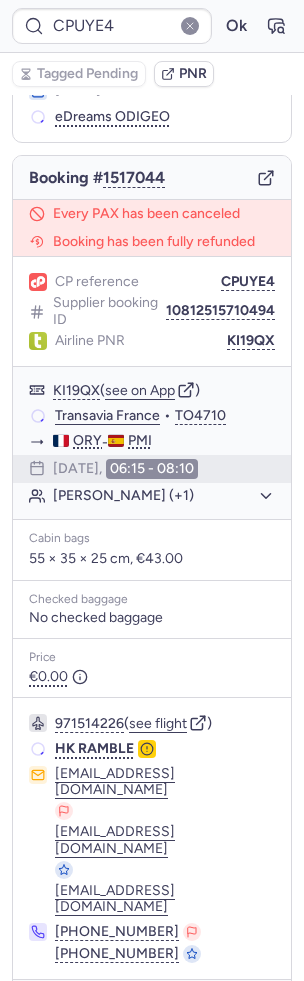 click 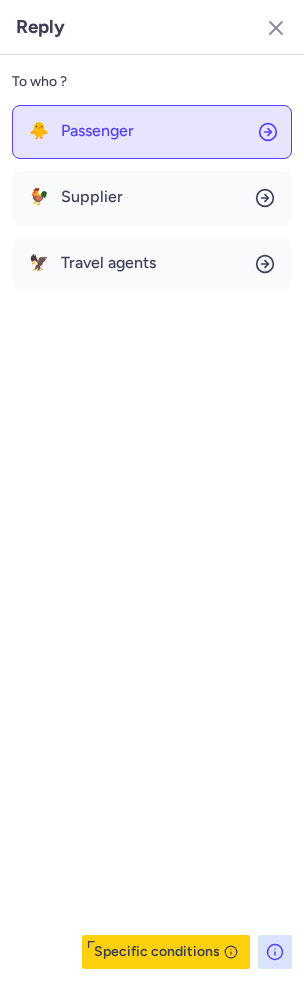 click on "Passenger" at bounding box center (97, 131) 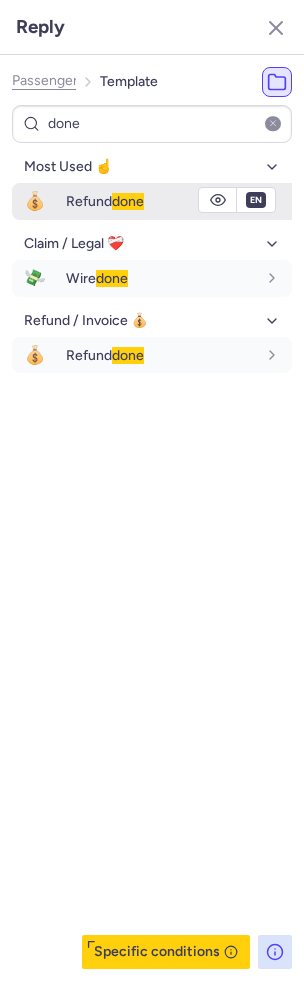 click on "Refund  done" at bounding box center (105, 201) 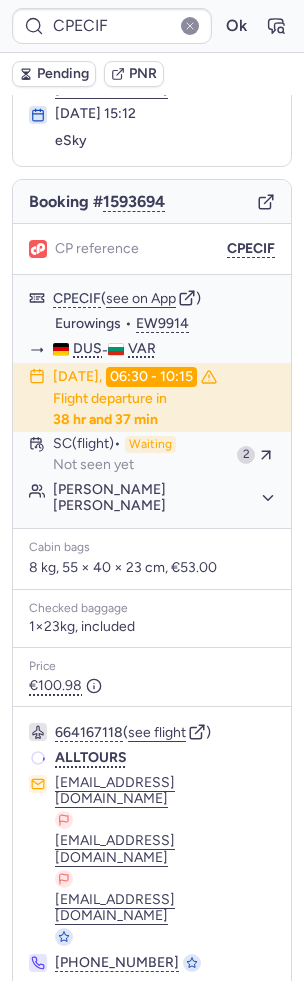 scroll, scrollTop: 64, scrollLeft: 0, axis: vertical 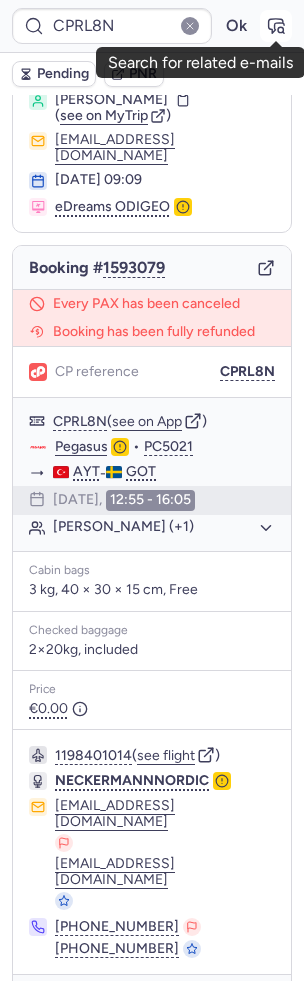 click 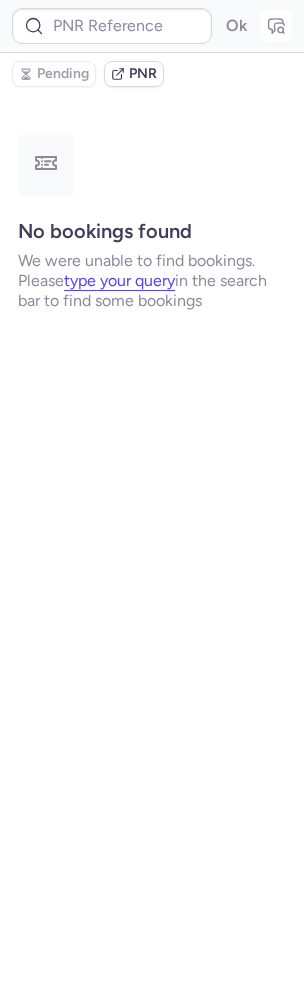 scroll, scrollTop: 0, scrollLeft: 0, axis: both 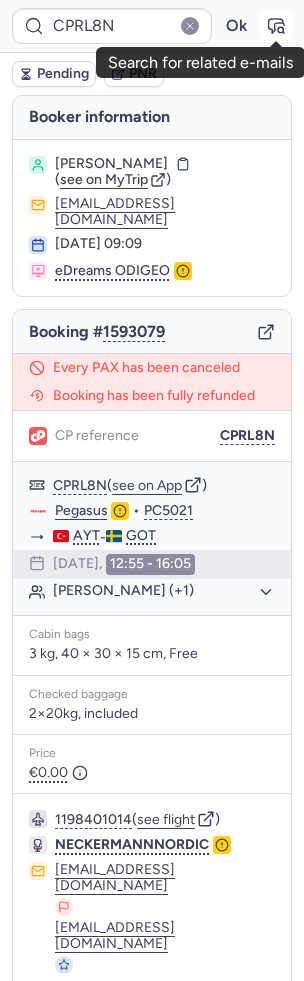 click 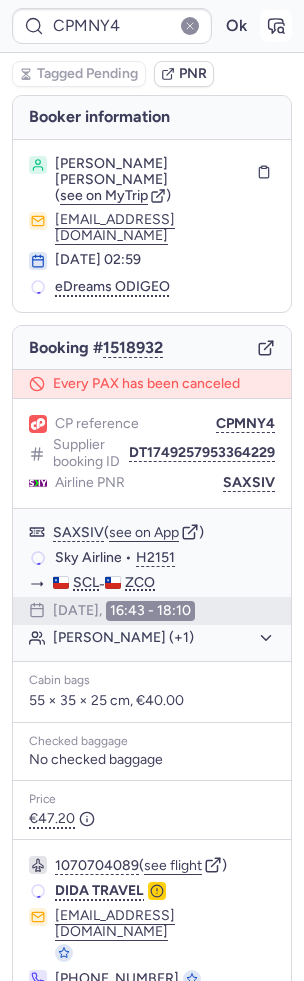 click at bounding box center [276, 26] 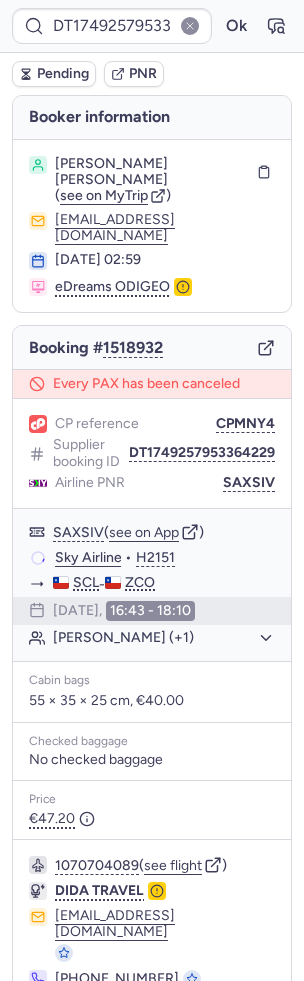 scroll, scrollTop: 21, scrollLeft: 0, axis: vertical 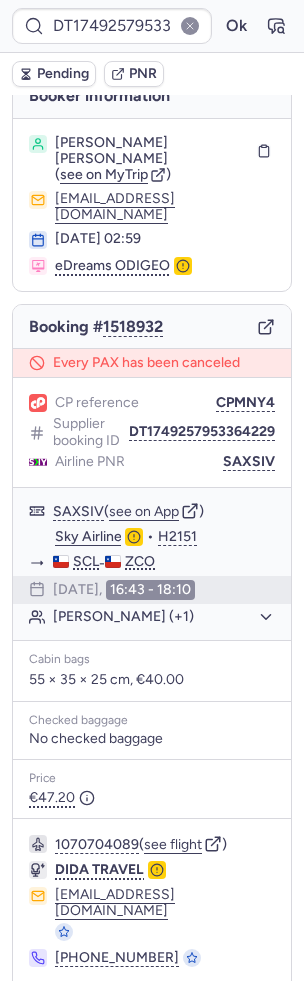 click 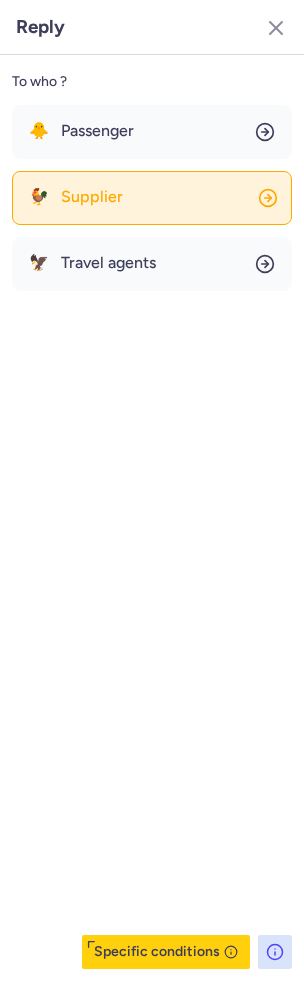 click on "🐓 Supplier" 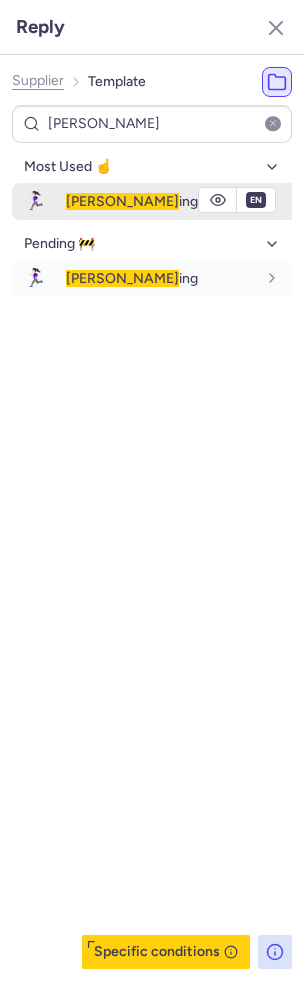 click on "Chas ing" at bounding box center [161, 201] 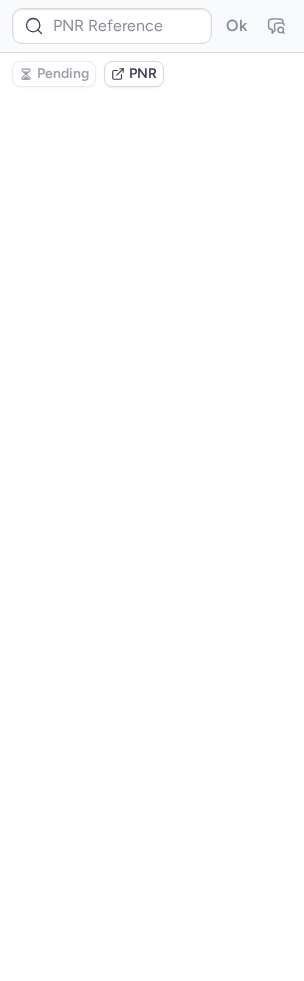 scroll, scrollTop: 0, scrollLeft: 0, axis: both 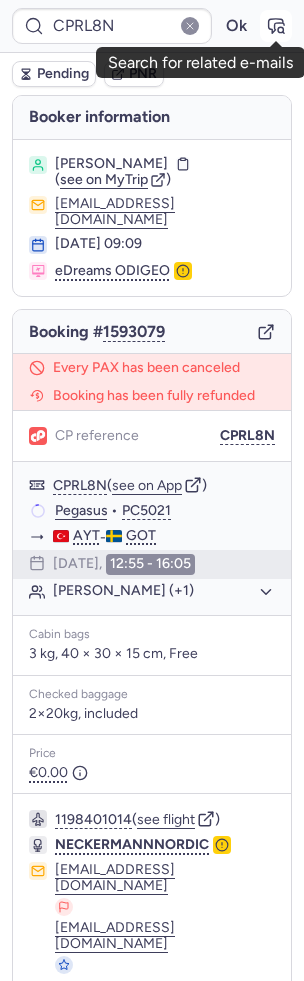 click 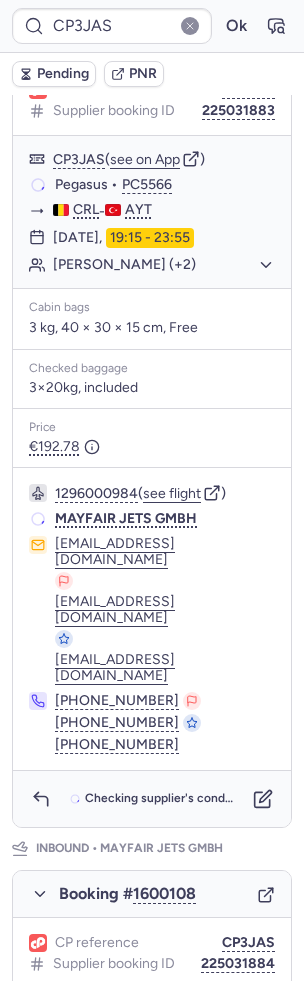 scroll, scrollTop: 928, scrollLeft: 0, axis: vertical 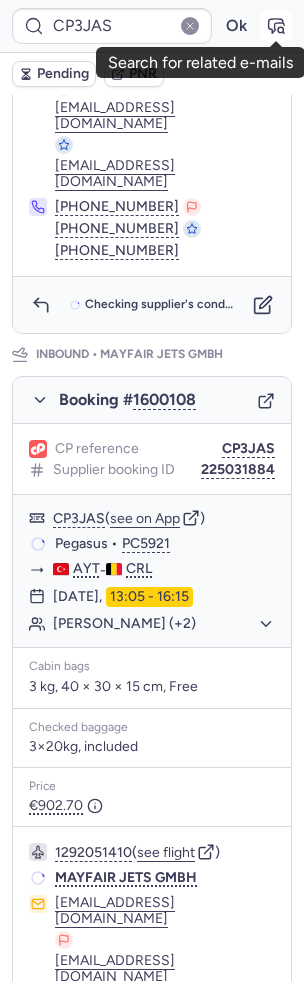 click at bounding box center [276, 26] 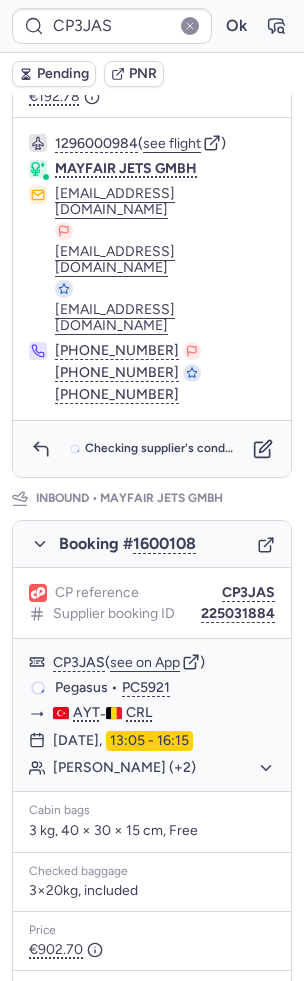 scroll, scrollTop: 897, scrollLeft: 0, axis: vertical 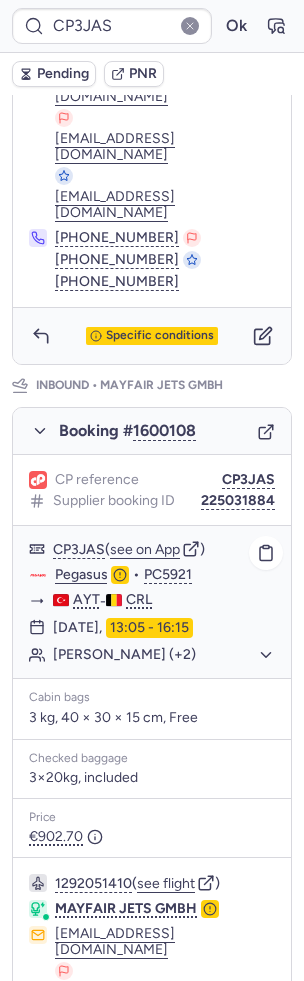 click on "[PERSON_NAME] (+2)" 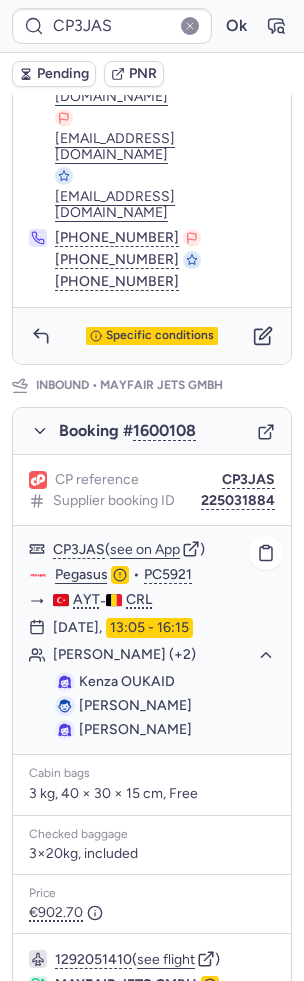 scroll, scrollTop: 1062, scrollLeft: 0, axis: vertical 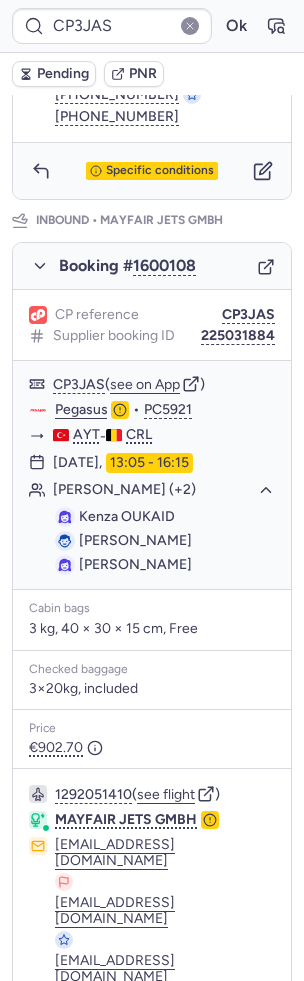 click 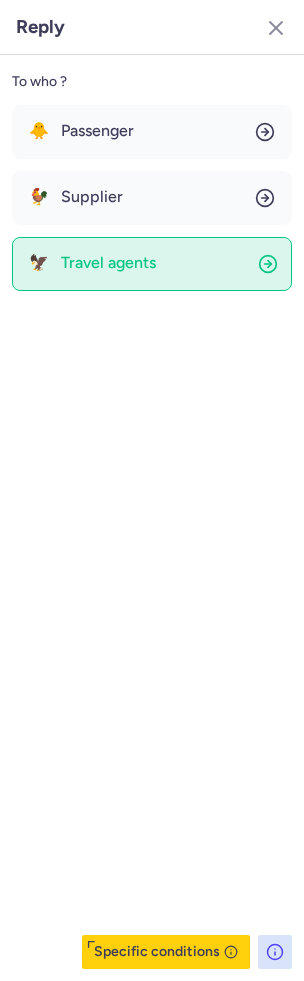 click on "Travel agents" at bounding box center (108, 263) 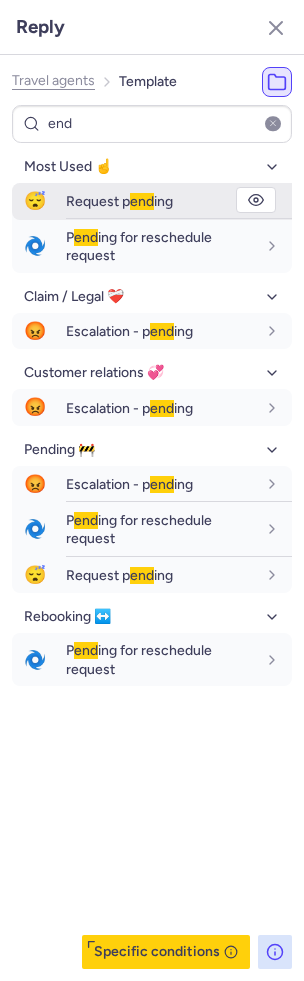 click on "Request p end ing" at bounding box center [119, 201] 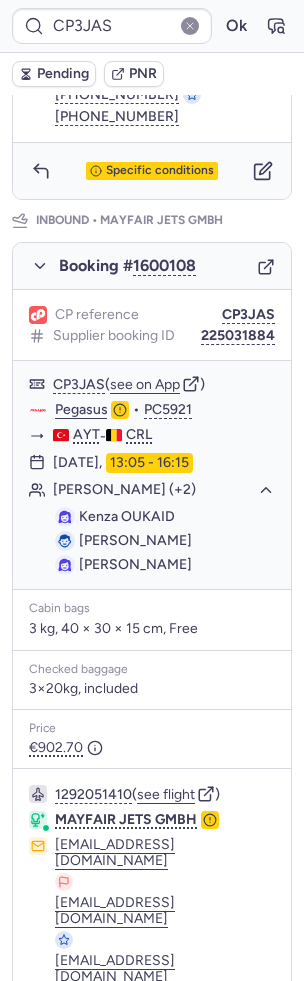 click on "Pending" at bounding box center (63, 74) 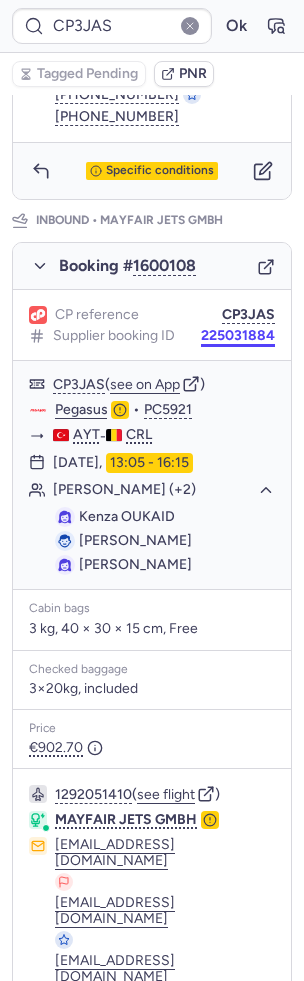 click on "225031884" at bounding box center [238, 336] 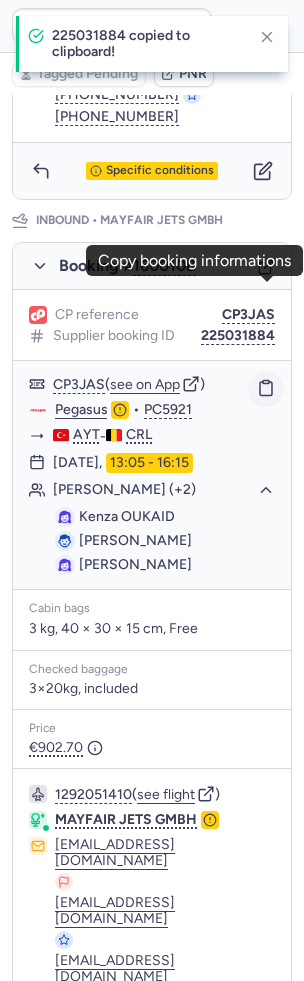 click 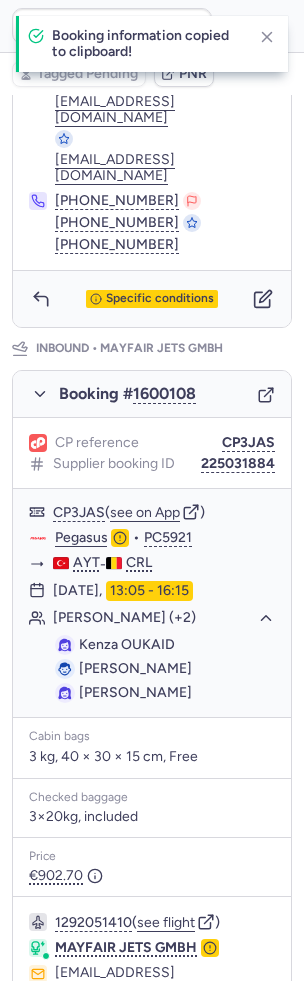 scroll, scrollTop: 778, scrollLeft: 0, axis: vertical 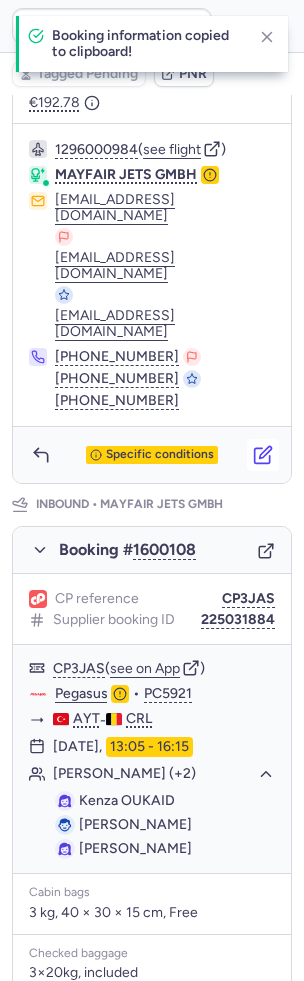 click at bounding box center (263, 455) 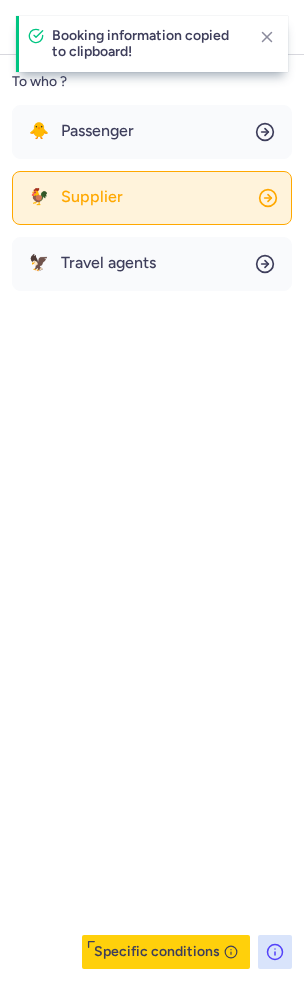click on "🐓 Supplier" 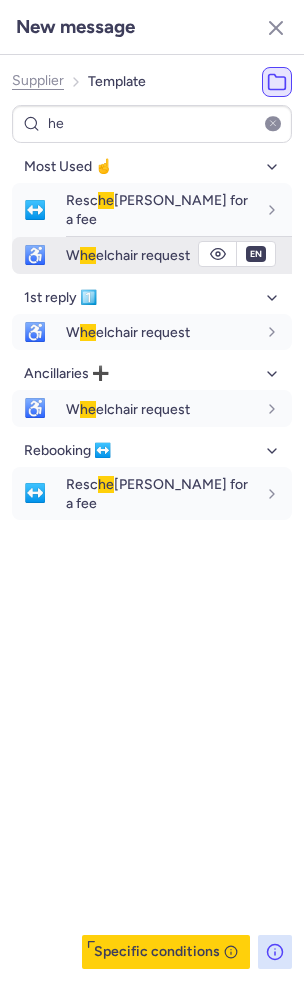 click on "W he elchair request" at bounding box center [128, 255] 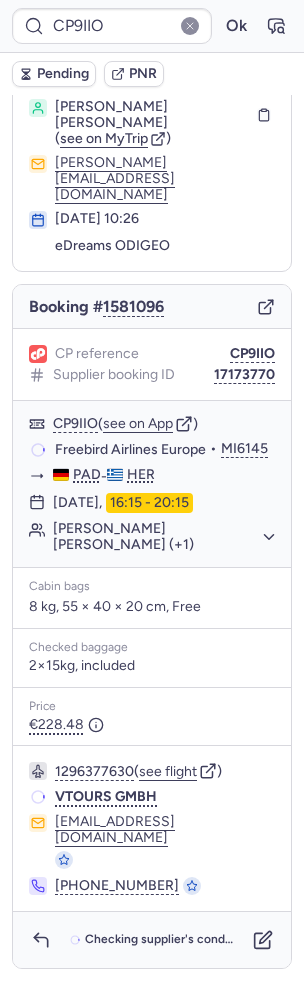 scroll, scrollTop: 0, scrollLeft: 0, axis: both 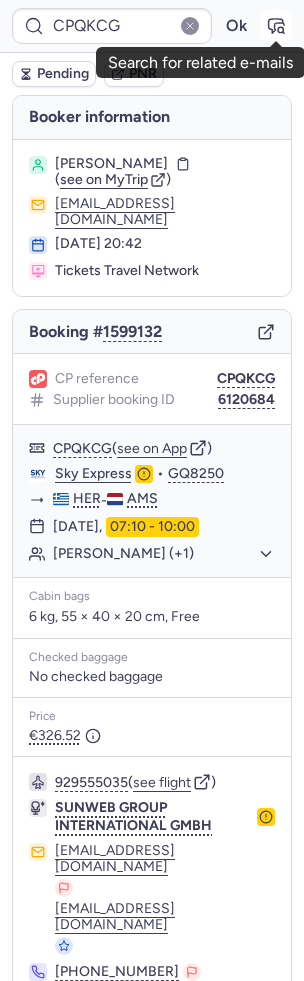click 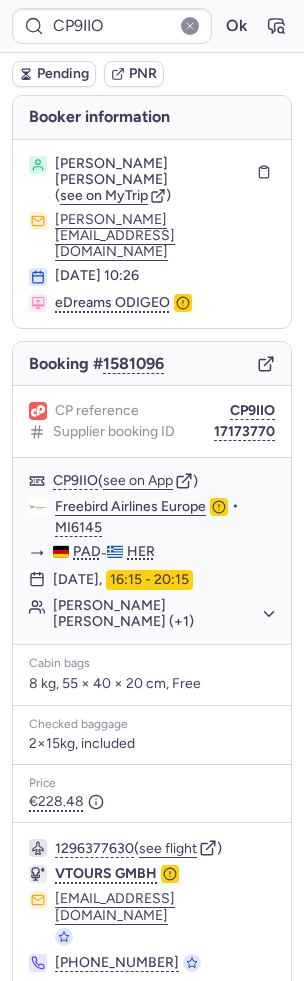 click 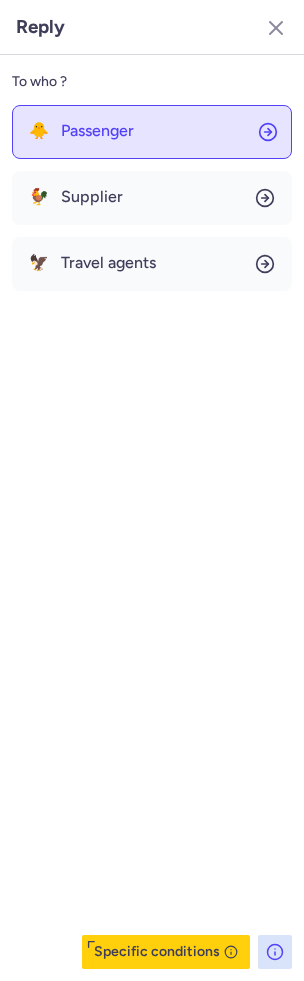 click on "Passenger" at bounding box center (97, 131) 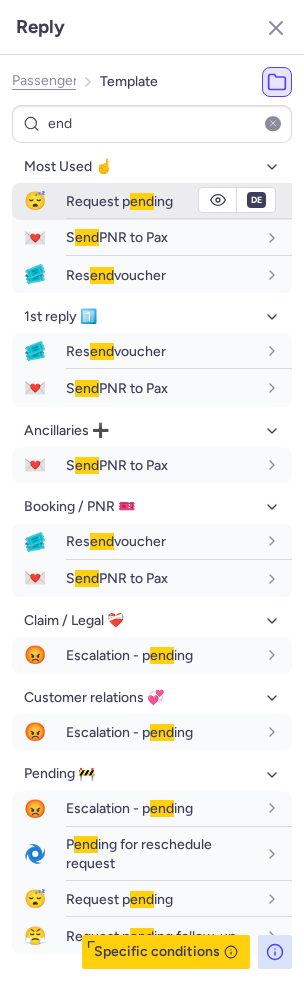 click on "end" at bounding box center [142, 201] 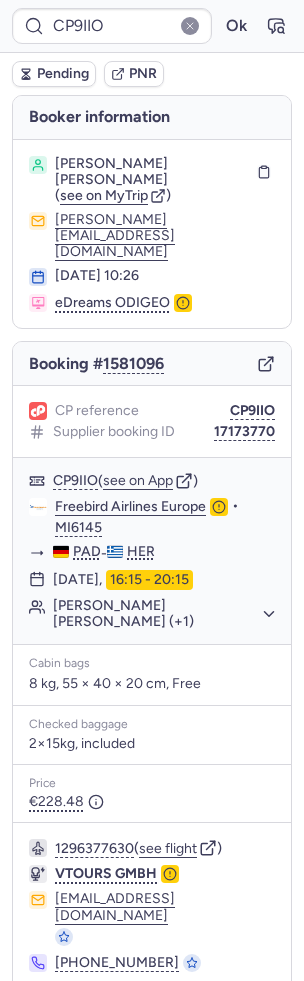 click on "Pending" at bounding box center (63, 74) 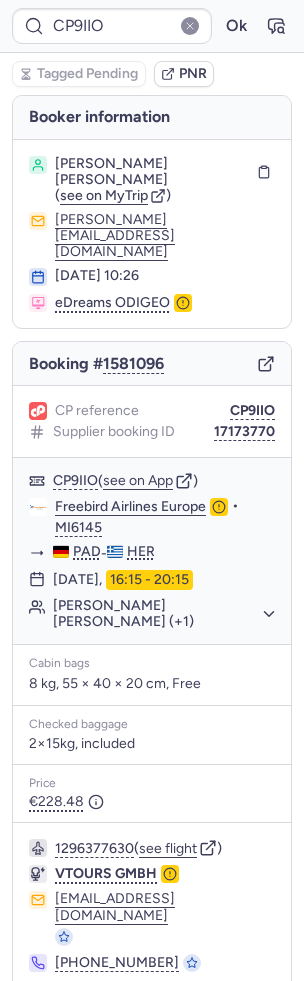 click at bounding box center [263, 1017] 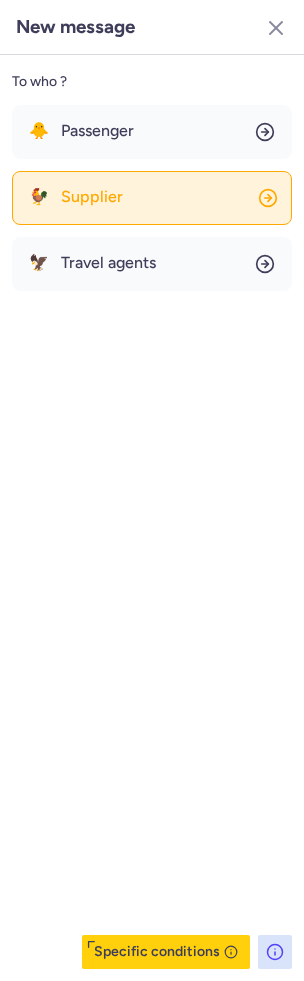 click on "🐓 Supplier" 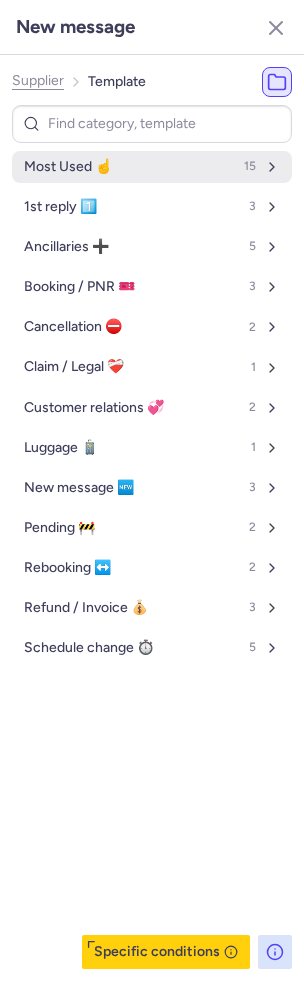 click on "Most Used ☝️ 15" at bounding box center (152, 167) 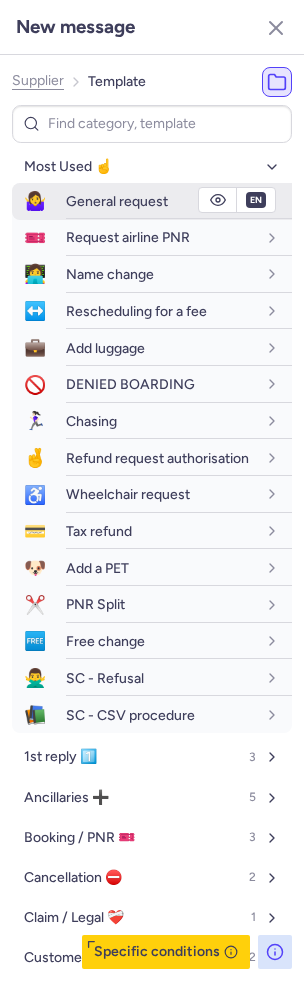 click on "General request" at bounding box center [117, 201] 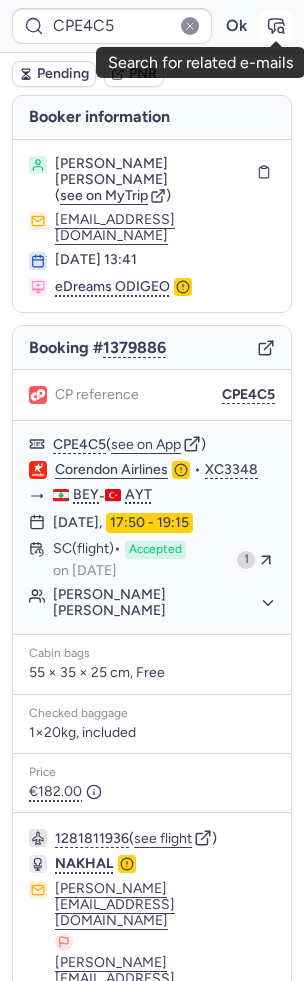 click 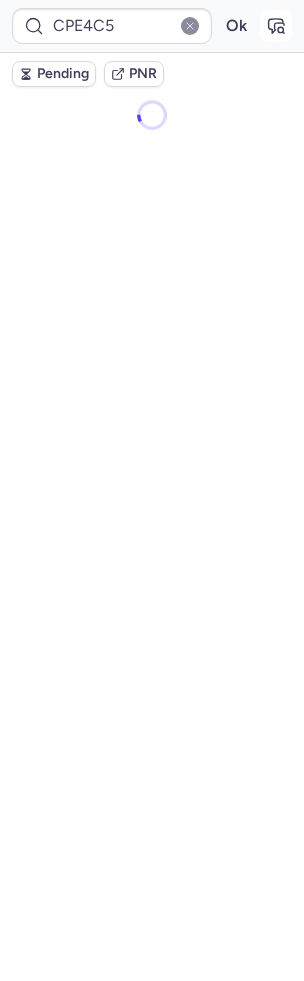 click at bounding box center (276, 26) 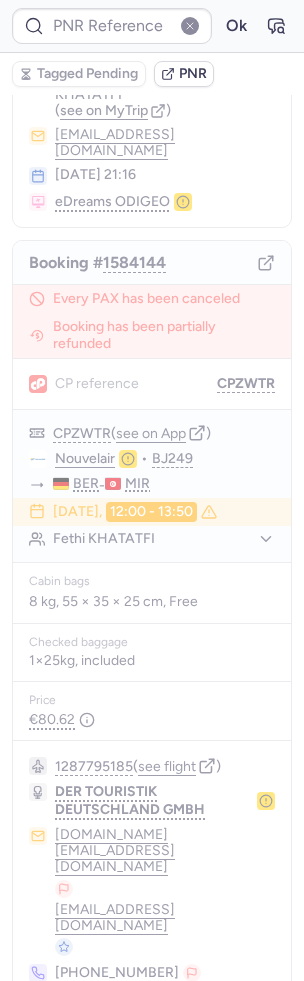 scroll, scrollTop: 0, scrollLeft: 0, axis: both 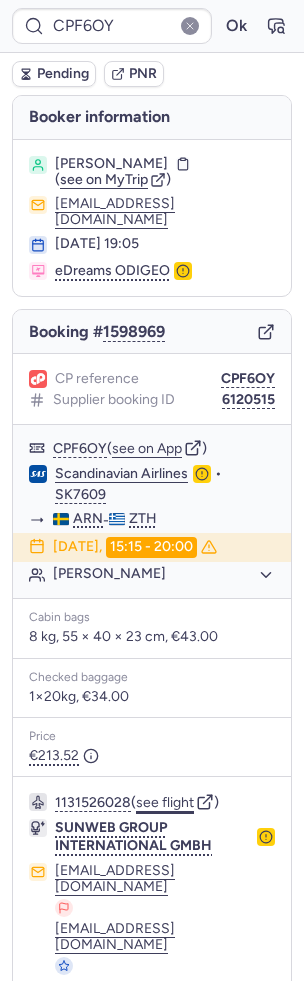 click on "see flight" 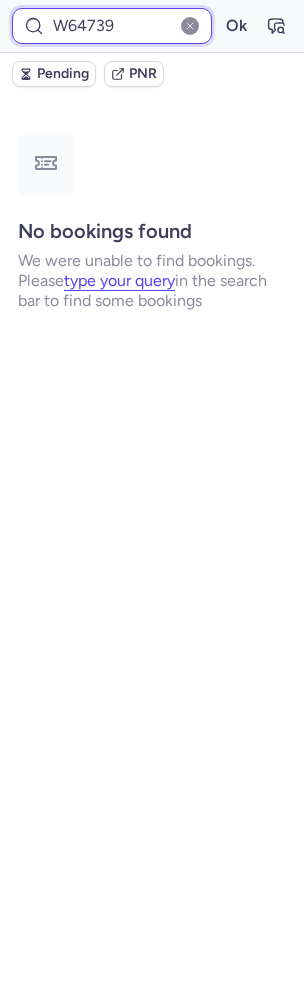 click on "W64739" at bounding box center [112, 26] 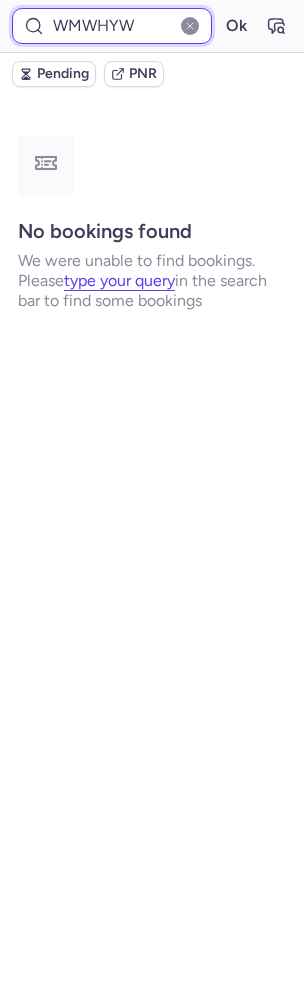 click on "Ok" at bounding box center (236, 26) 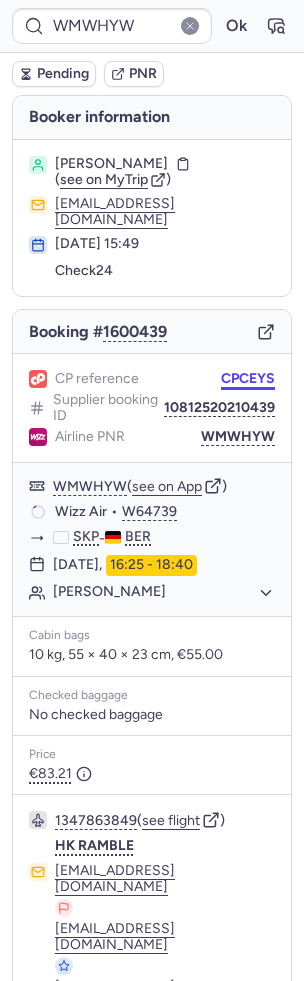 click on "CPCEYS" at bounding box center (248, 379) 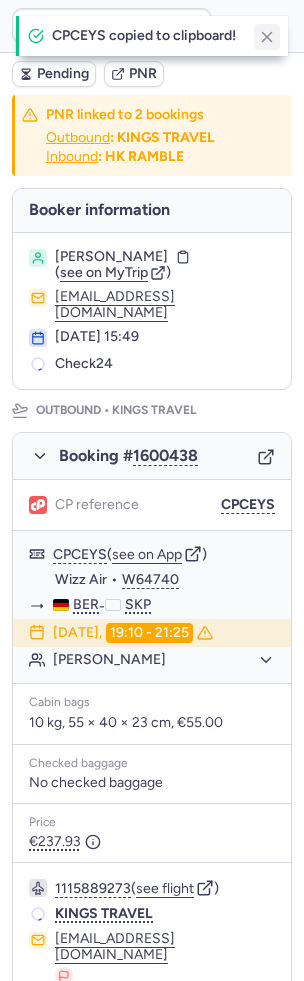 click 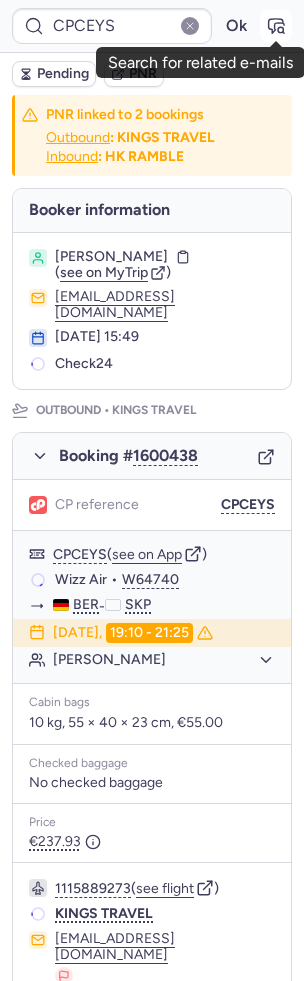 click 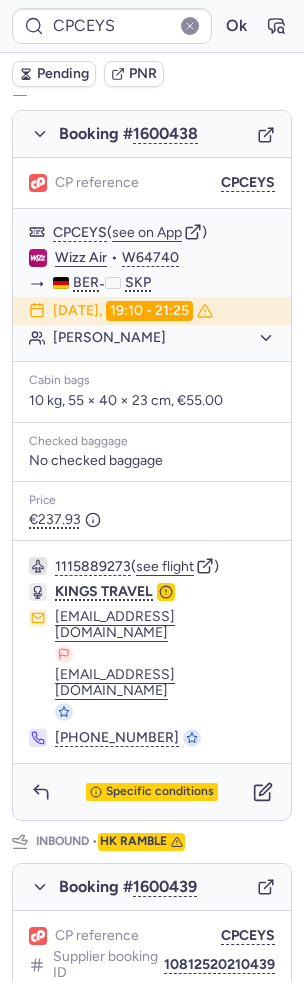scroll, scrollTop: 222, scrollLeft: 0, axis: vertical 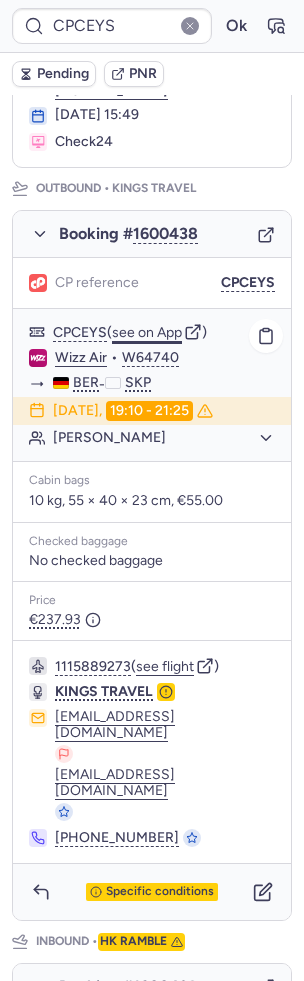 click on "see on App" 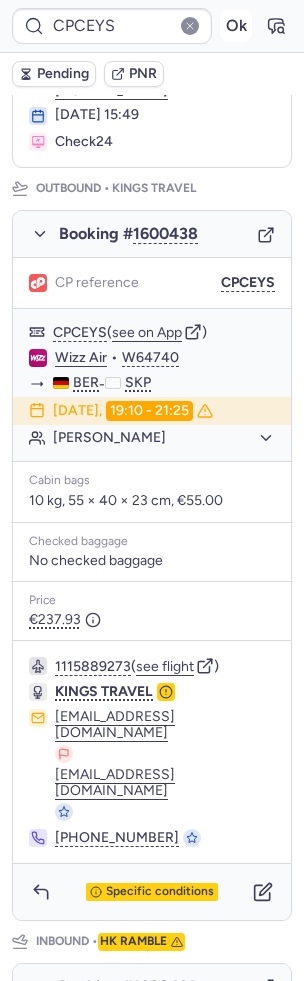click on "Ok" at bounding box center [236, 26] 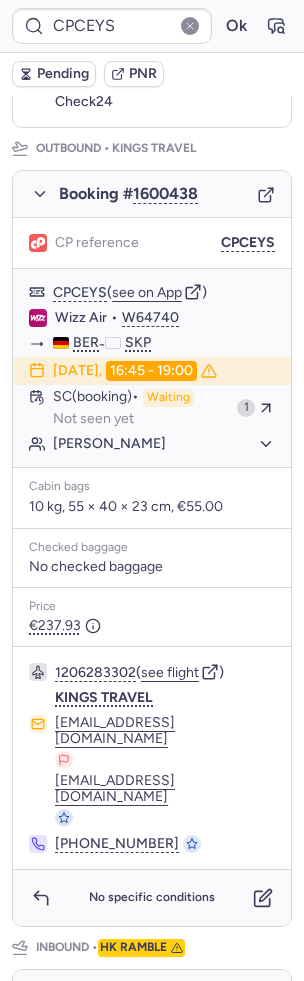 scroll, scrollTop: 222, scrollLeft: 0, axis: vertical 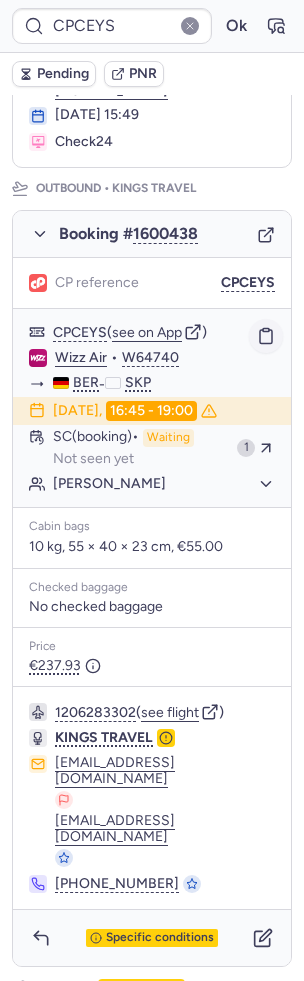 click 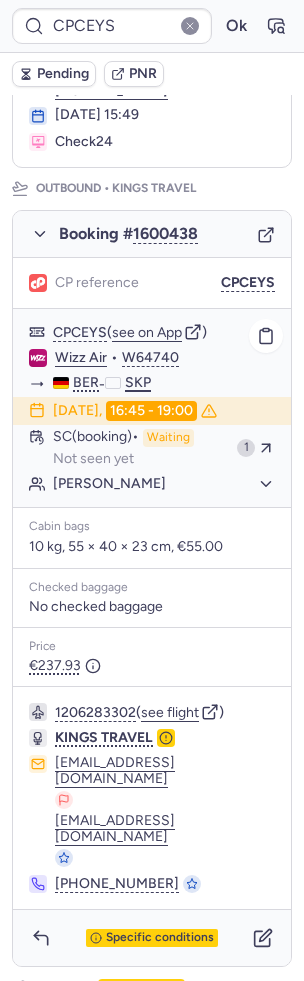 click on "SKP" at bounding box center [138, 383] 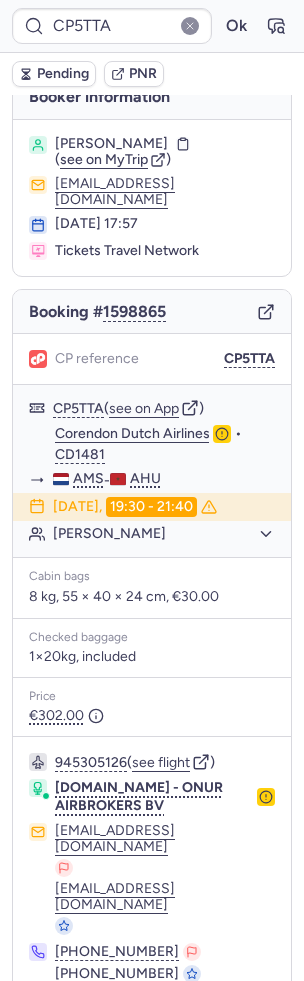 scroll, scrollTop: 40, scrollLeft: 0, axis: vertical 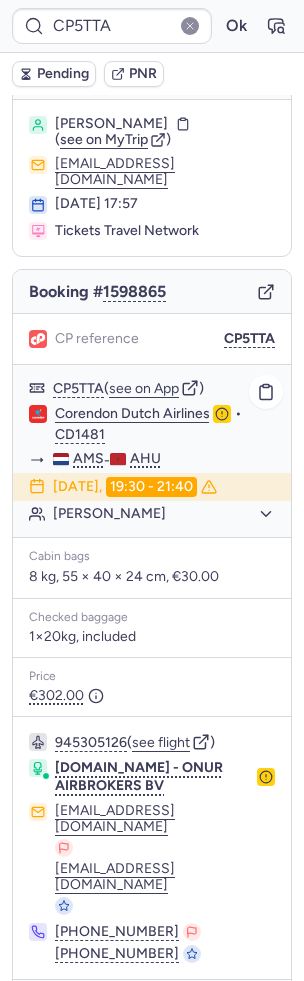 click on "Fatima BOULHRIR" 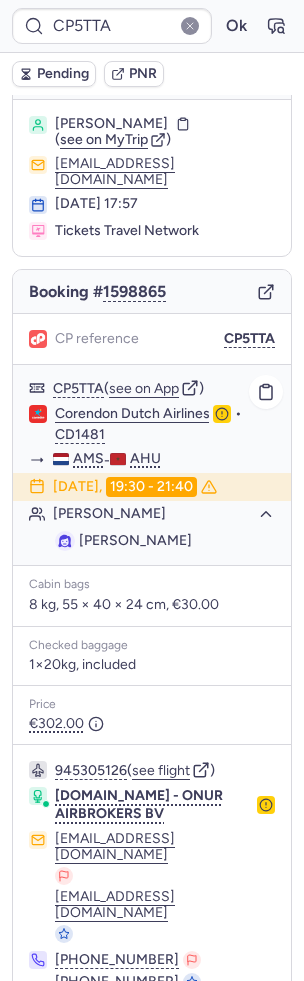 click on "Fatima BOULHRIR" at bounding box center [135, 540] 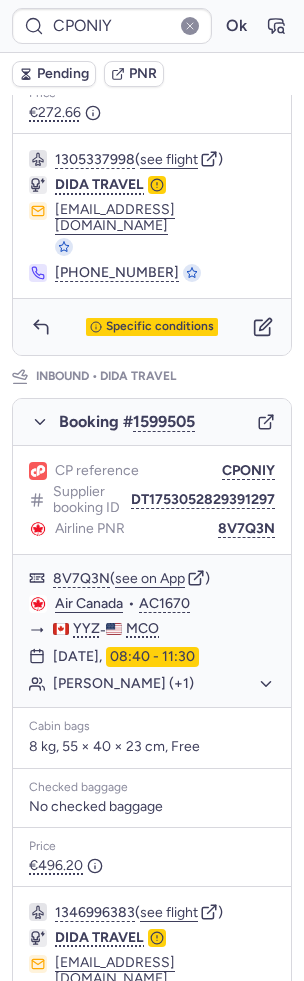 scroll, scrollTop: 851, scrollLeft: 0, axis: vertical 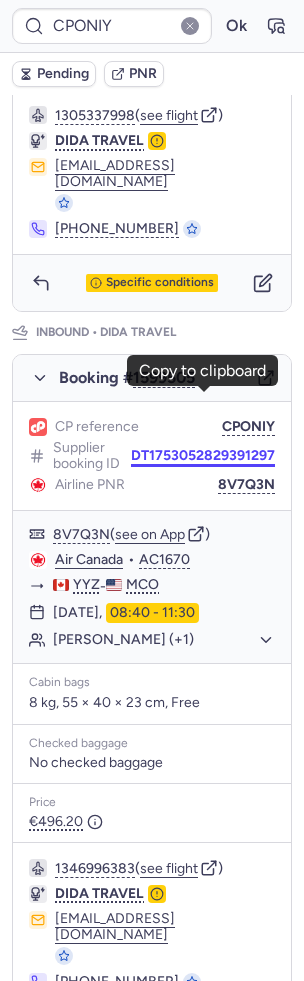 click on "DT1753052829391297" at bounding box center (203, 456) 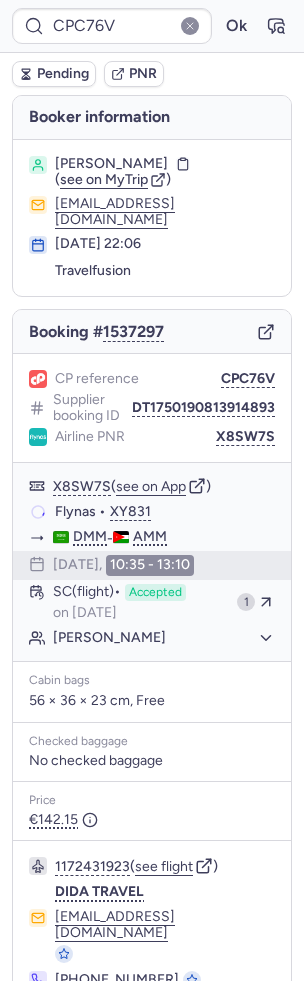scroll, scrollTop: 38, scrollLeft: 0, axis: vertical 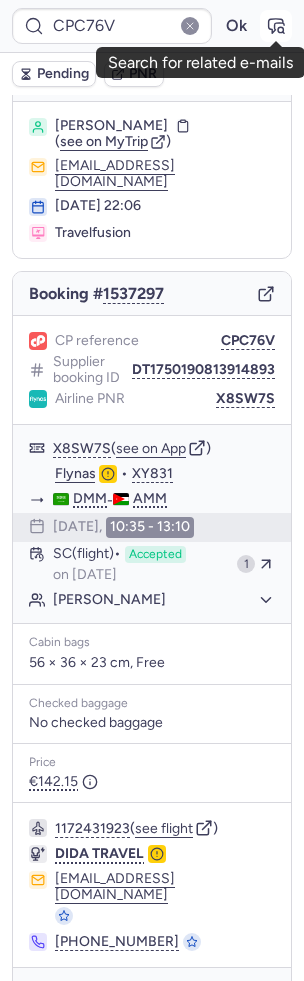 click 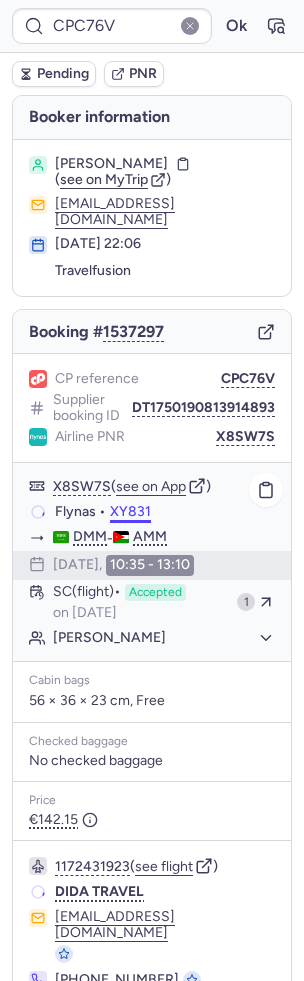 scroll, scrollTop: 38, scrollLeft: 0, axis: vertical 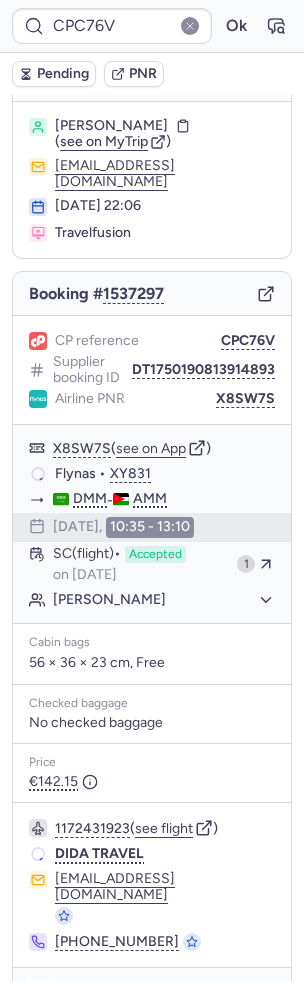 click 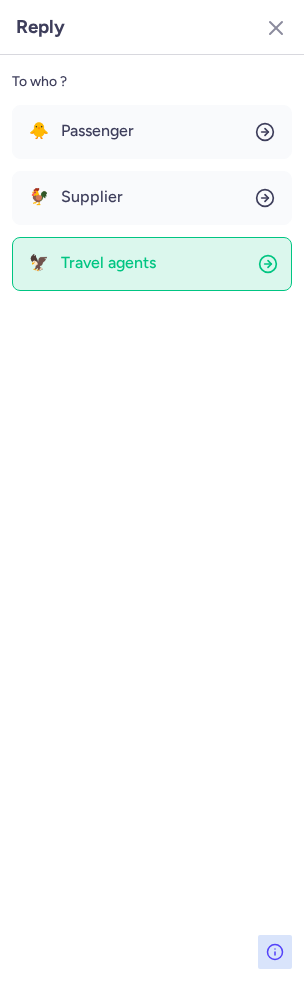 click on "Travel agents" at bounding box center [108, 263] 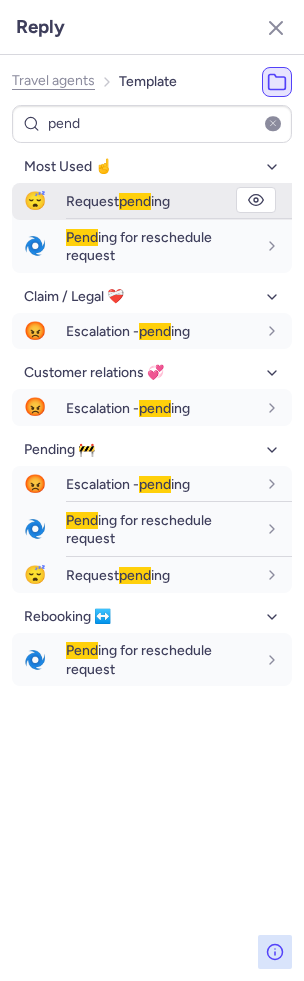 click on "pend" at bounding box center (135, 201) 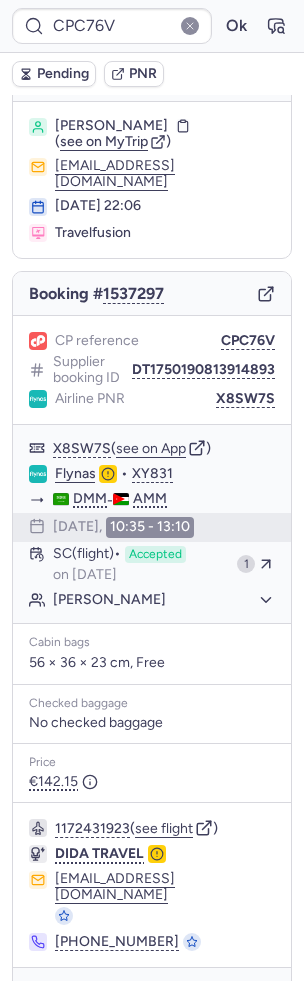 click on "Pending" at bounding box center (63, 74) 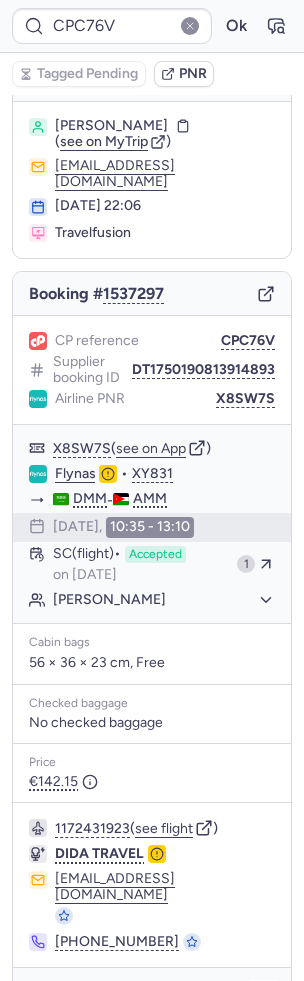 click 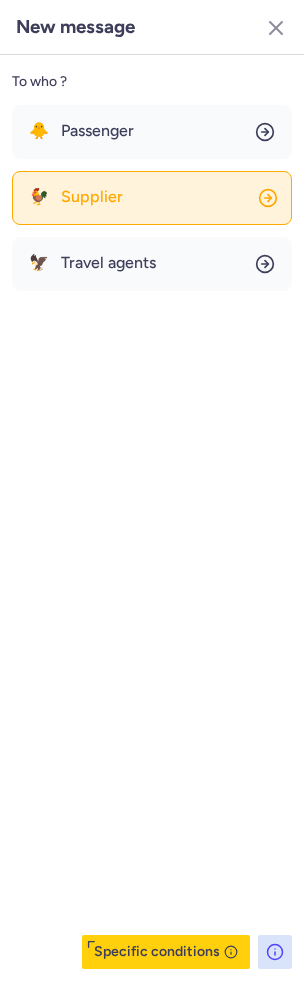 click on "🐓 Supplier" 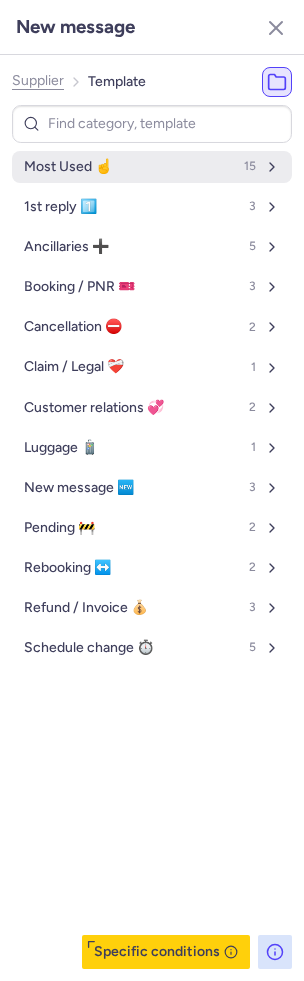 click on "Most Used ☝️ 15" at bounding box center (152, 167) 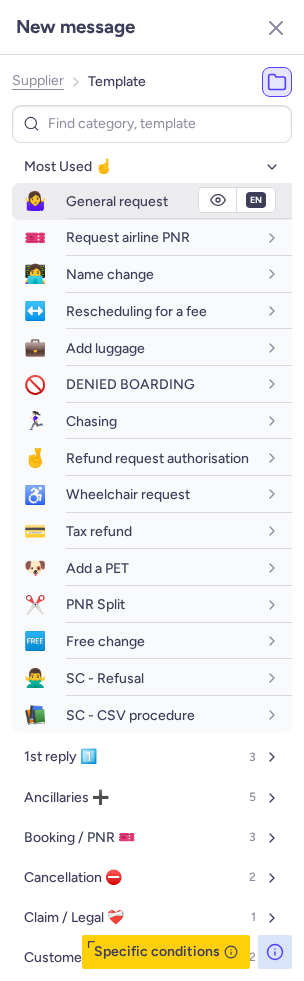 click on "General request" at bounding box center (117, 201) 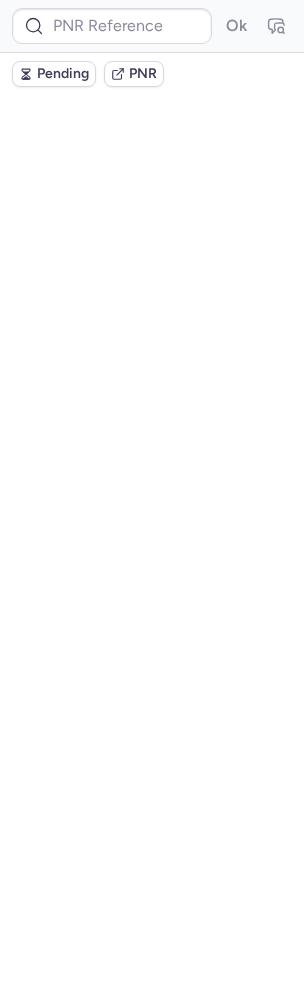 scroll, scrollTop: 0, scrollLeft: 0, axis: both 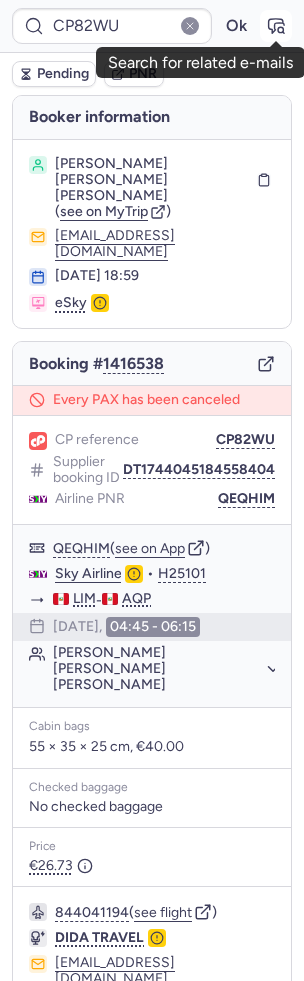 click 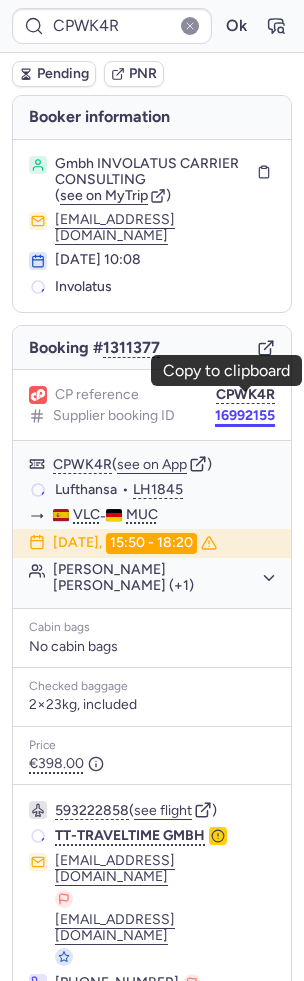 click on "16992155" at bounding box center (245, 416) 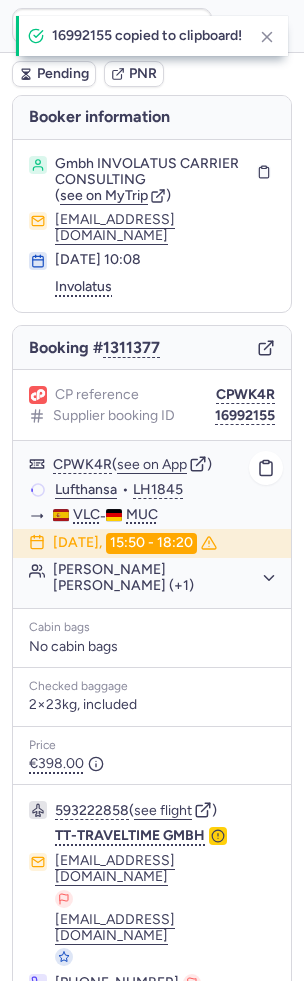 scroll, scrollTop: 12, scrollLeft: 0, axis: vertical 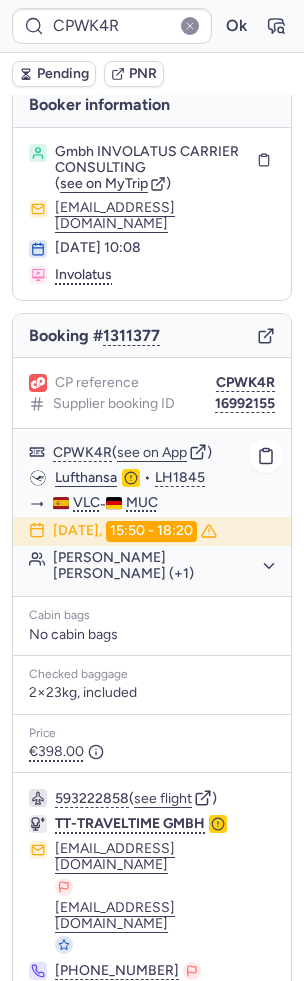 click on "Sarah Theresa BAEUERLE (+1)" 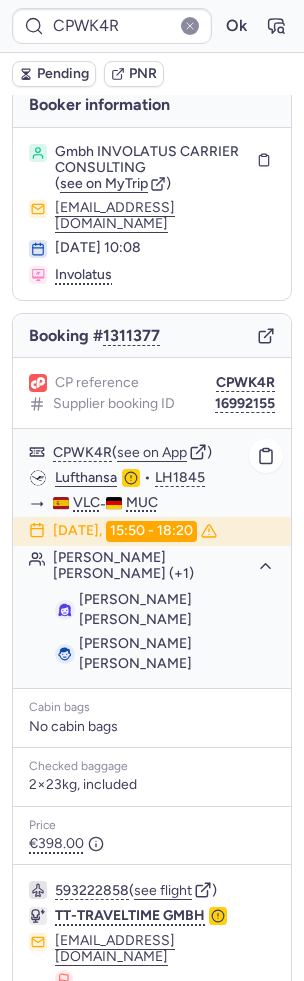 click on "Sarah Theresa BAEUERLE" at bounding box center [135, 609] 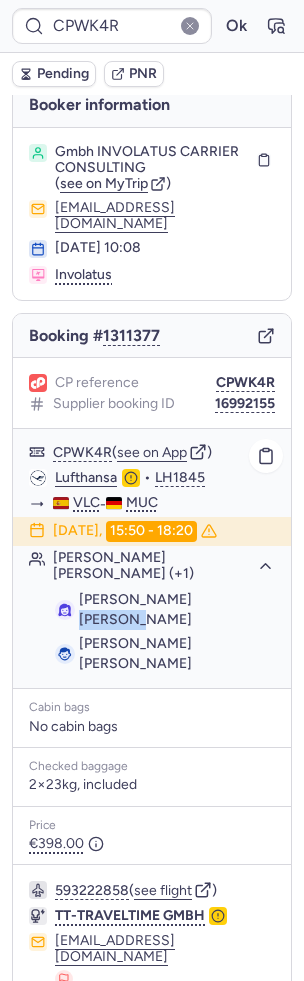 click on "Sarah Theresa BAEUERLE" at bounding box center (135, 609) 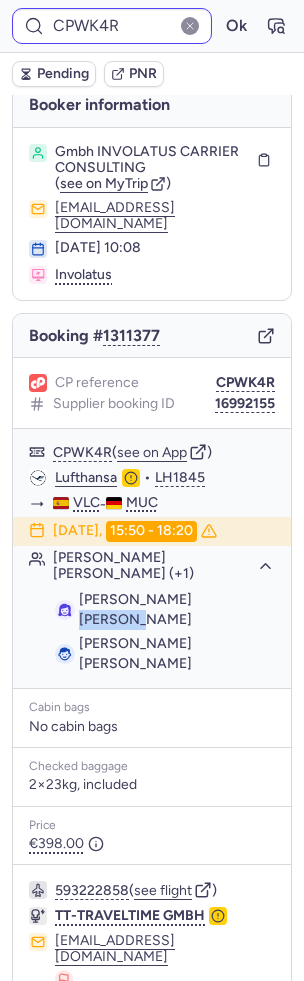 copy on "BAEUERLE" 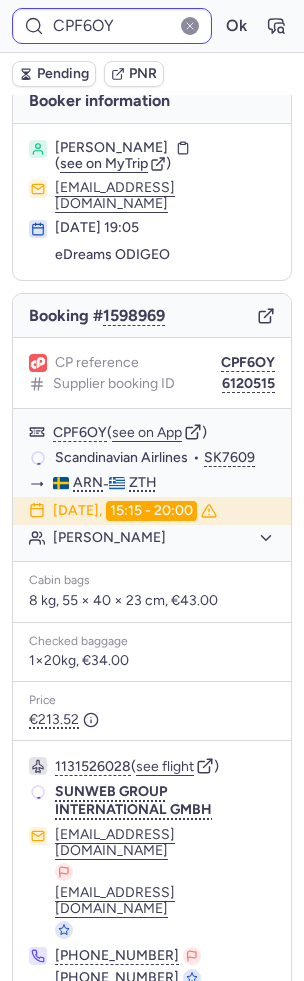 scroll, scrollTop: 16, scrollLeft: 0, axis: vertical 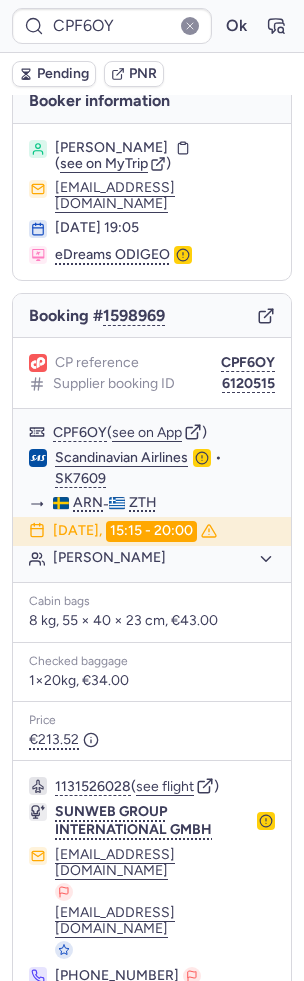 click on "Zelga MALKE" at bounding box center [111, 148] 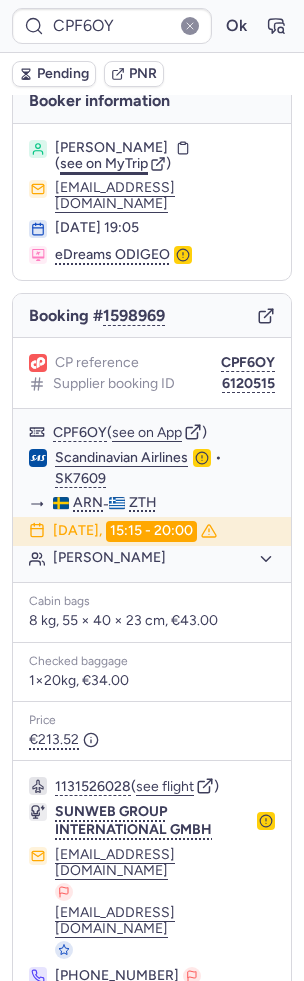 click on "see on MyTrip" at bounding box center (104, 163) 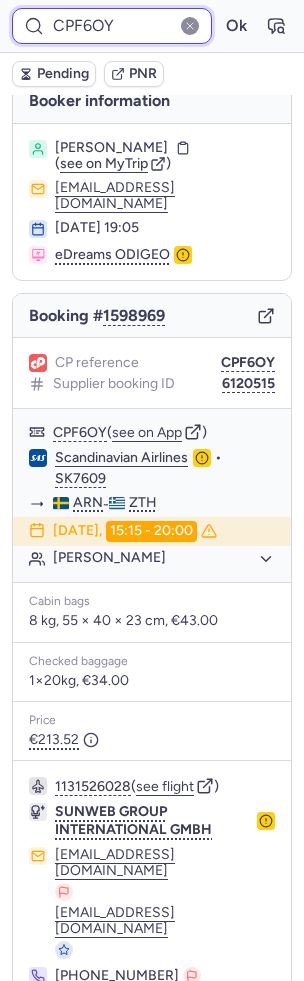 click on "CPF6OY" at bounding box center (112, 26) 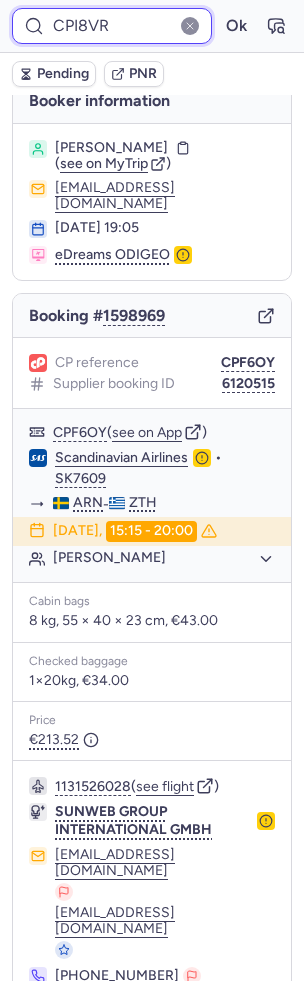 click on "Ok" at bounding box center [236, 26] 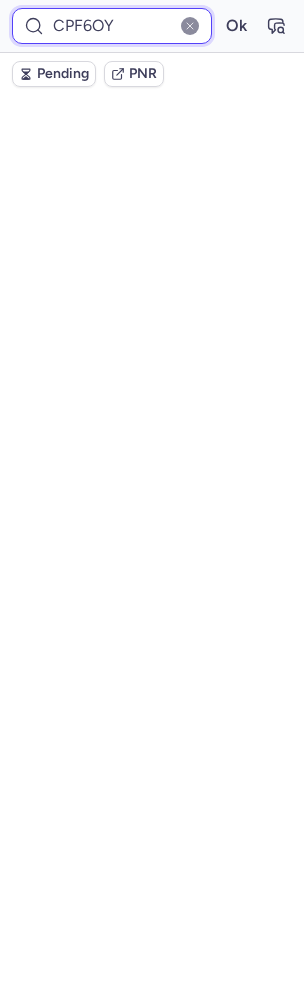 scroll, scrollTop: 0, scrollLeft: 0, axis: both 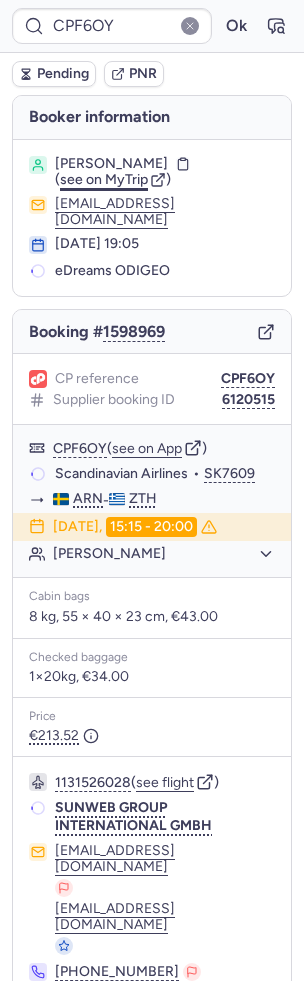 click on "see on MyTrip" at bounding box center [104, 179] 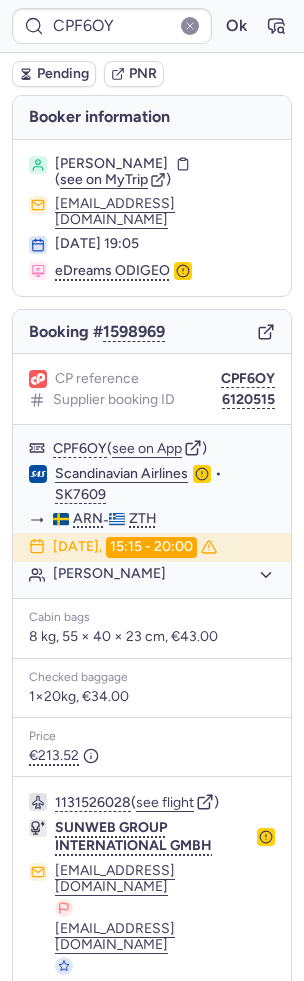 click at bounding box center [41, 1068] 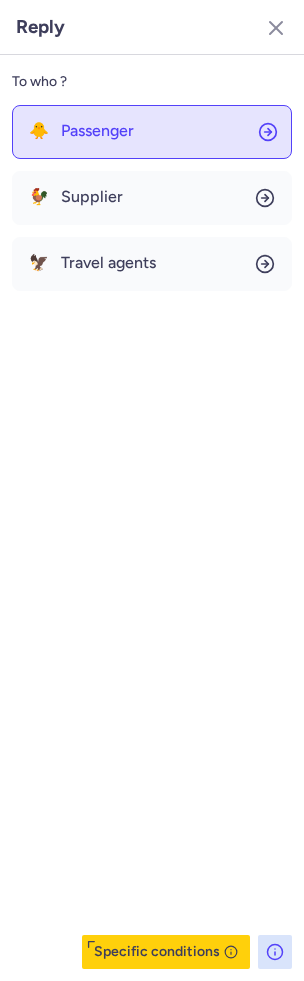 click on "🐥 Passenger" 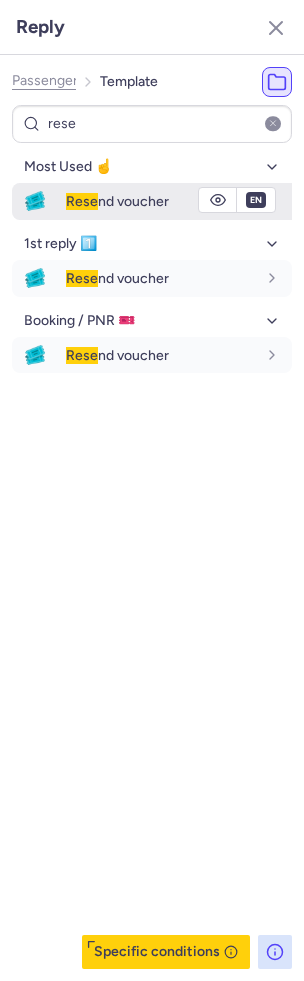 click on "Rese nd voucher" at bounding box center [117, 201] 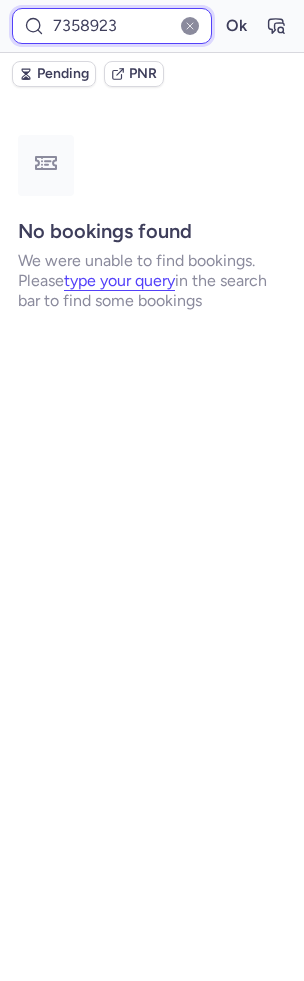 click on "7358923" at bounding box center [112, 26] 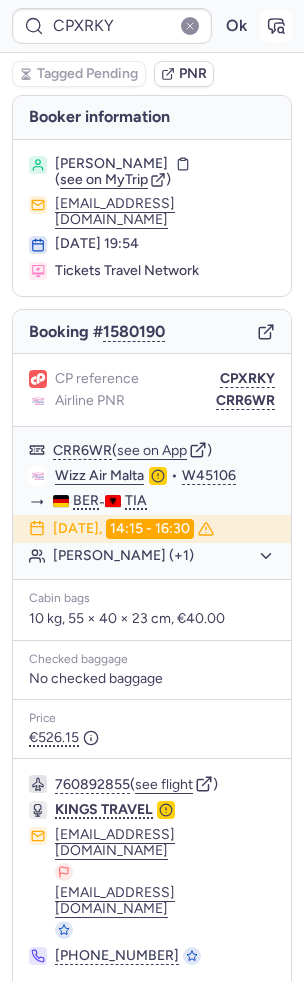 click 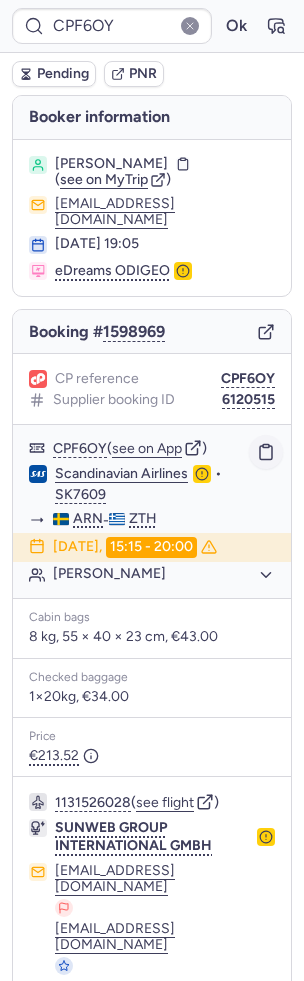 click 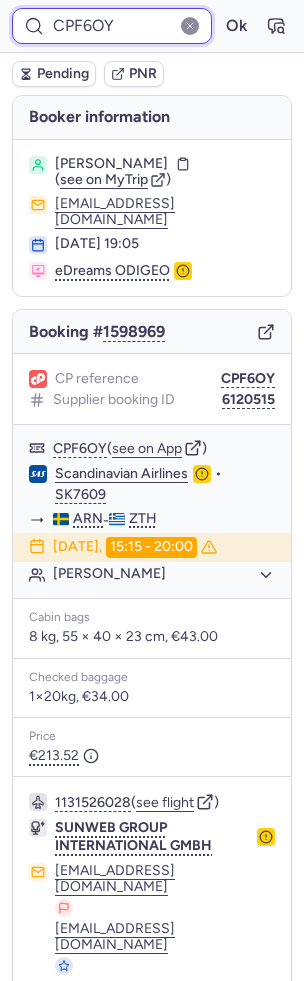 click on "CPF6OY" at bounding box center (112, 26) 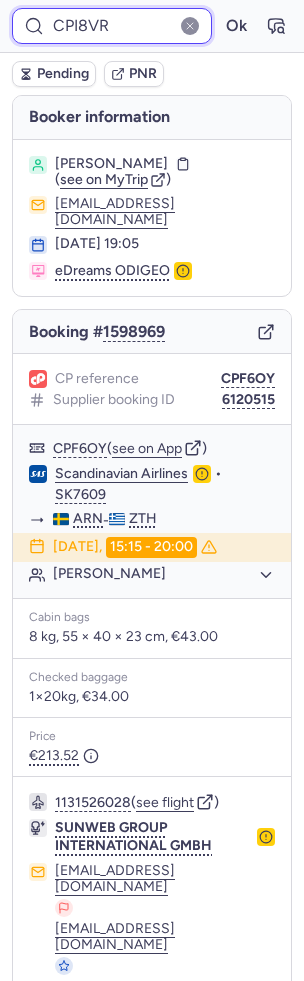 click on "Ok" at bounding box center [236, 26] 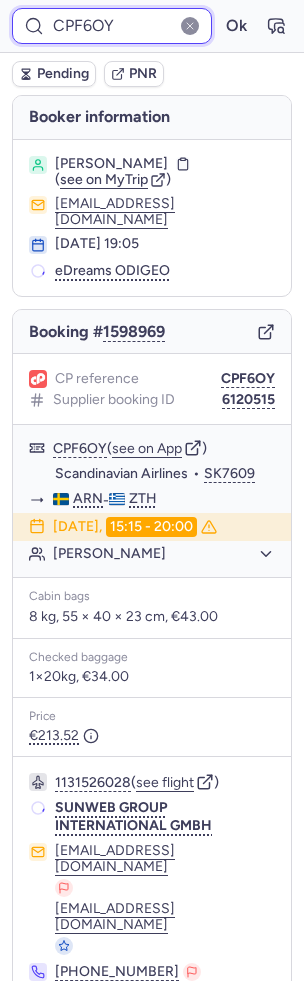paste on "CPI8VR" 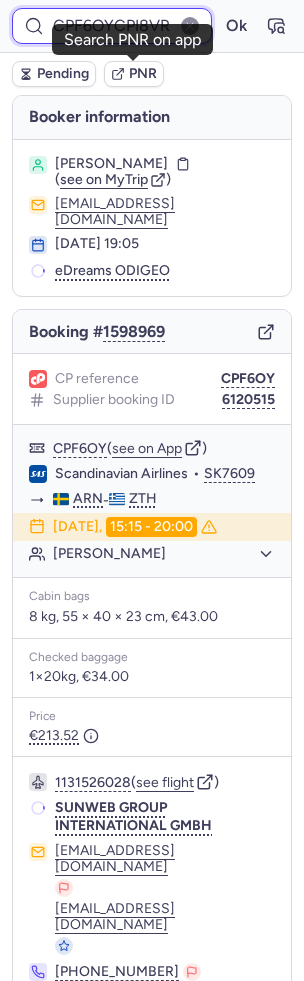 paste 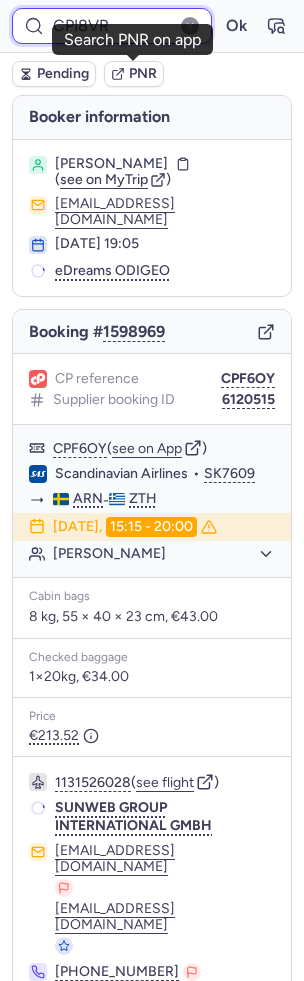 click on "Ok" at bounding box center (236, 26) 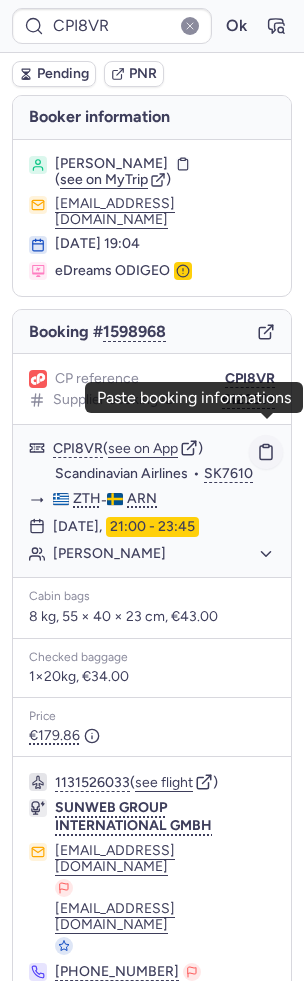 click 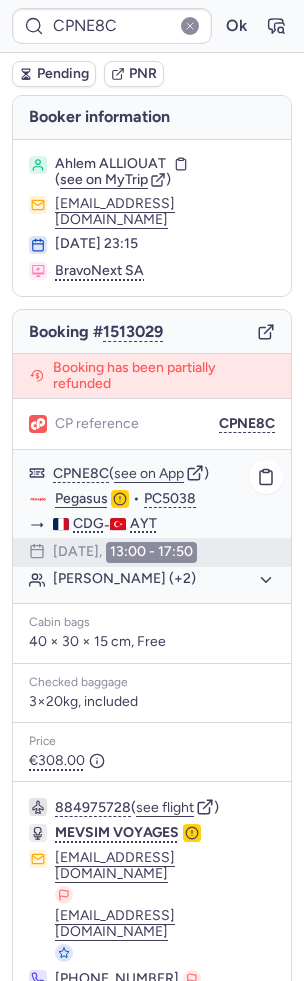 click on "[PERSON_NAME] (+2)" 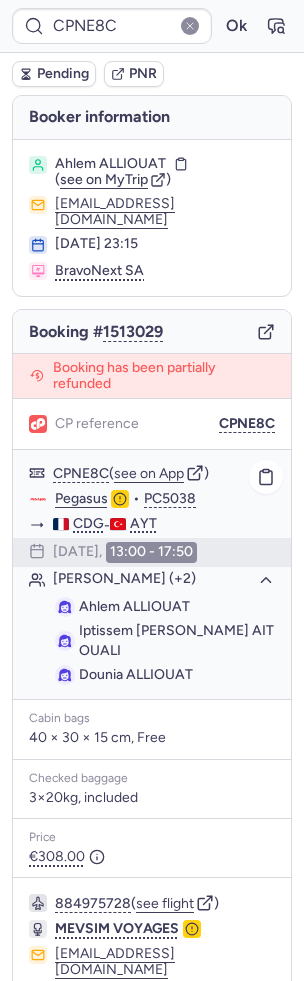 scroll, scrollTop: 77, scrollLeft: 0, axis: vertical 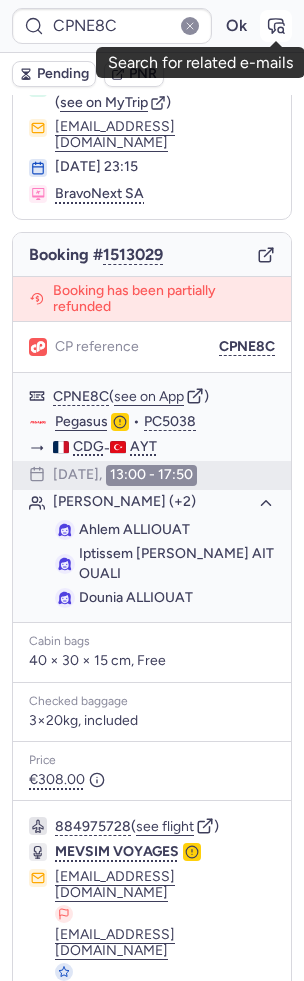 click 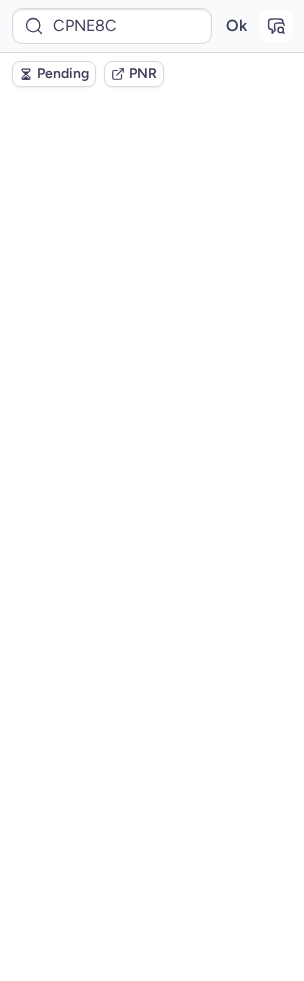 scroll, scrollTop: 0, scrollLeft: 0, axis: both 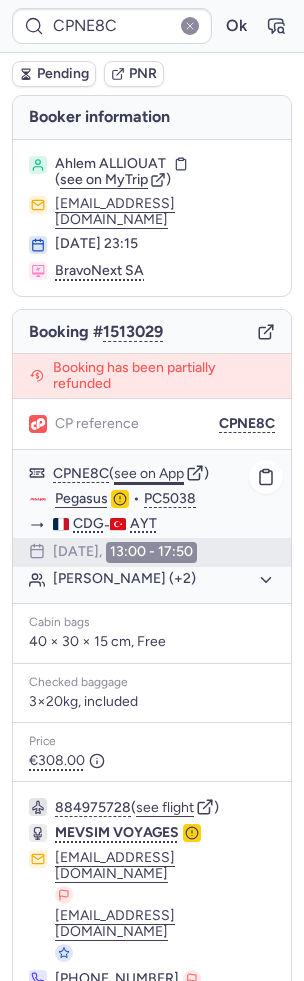click on "see on App" 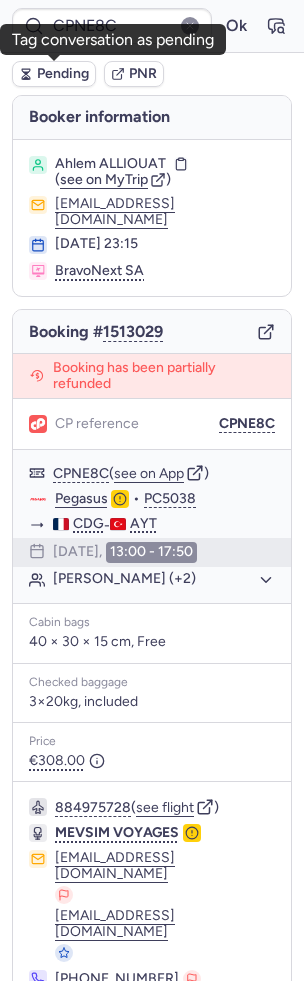 click on "Pending" at bounding box center (63, 74) 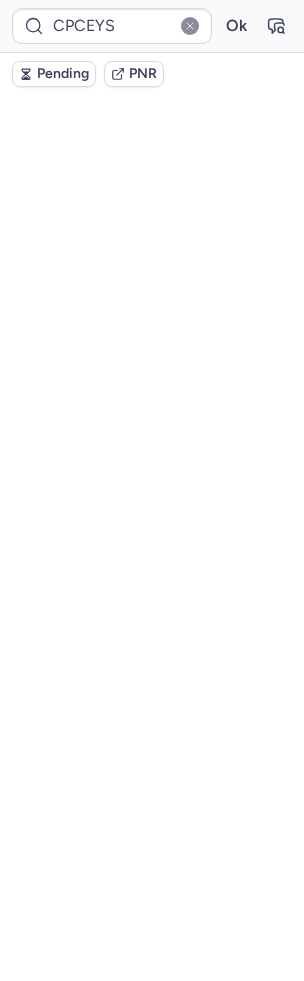 scroll, scrollTop: 0, scrollLeft: 0, axis: both 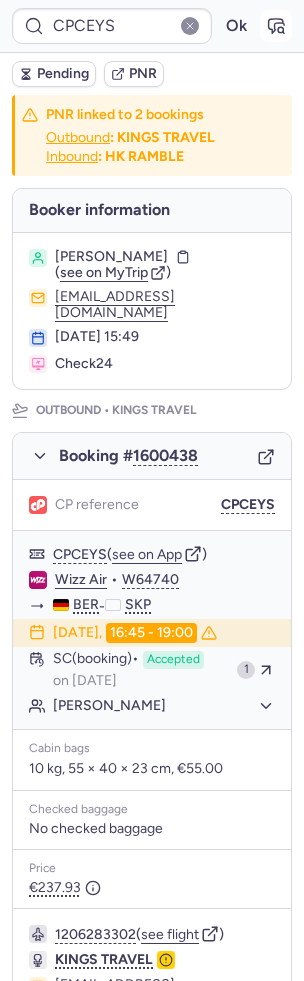 click at bounding box center [276, 26] 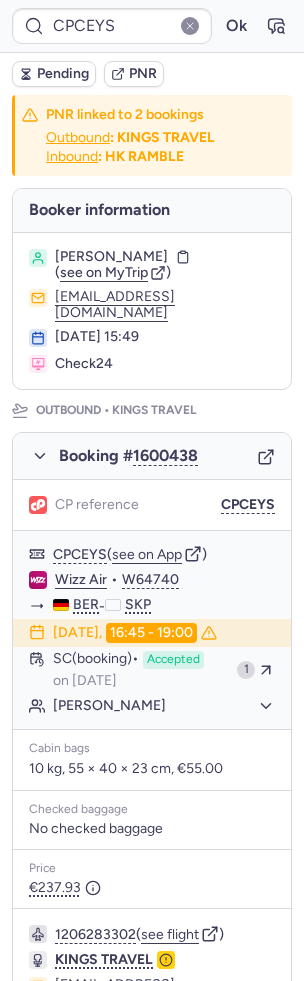 click on "Pending" at bounding box center (54, 74) 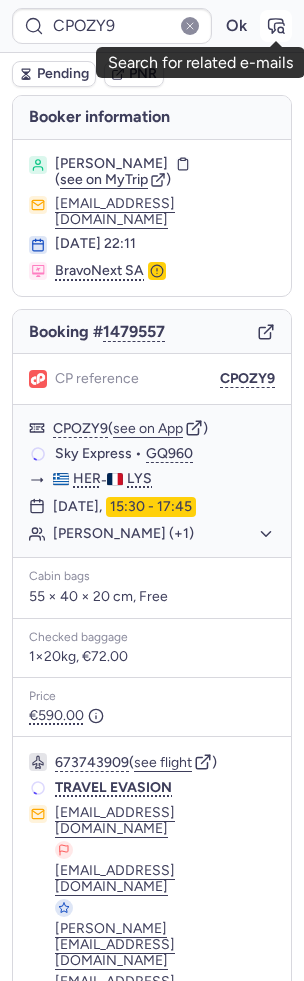 click 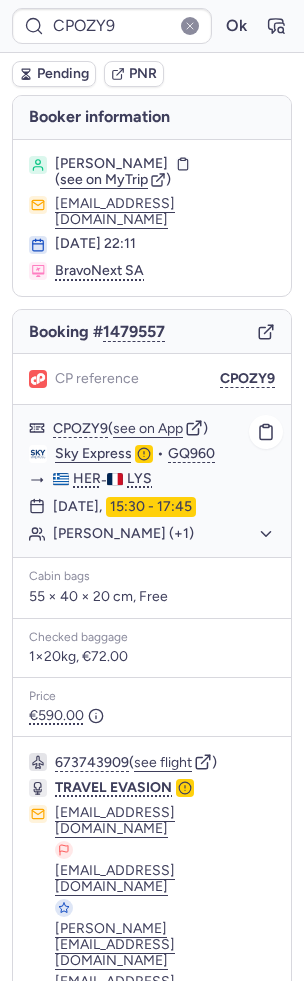 click on "Mithieux JOHAN (+1)" 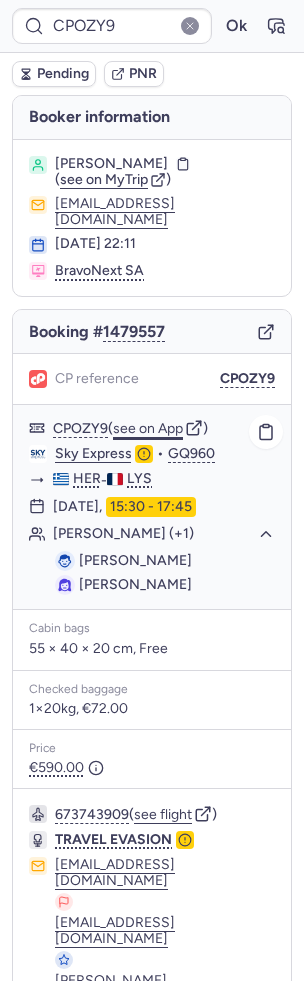 click on "see on App" 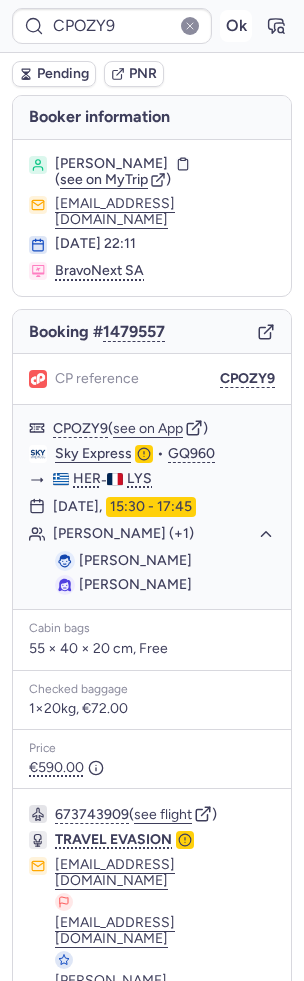click on "Ok" at bounding box center [236, 26] 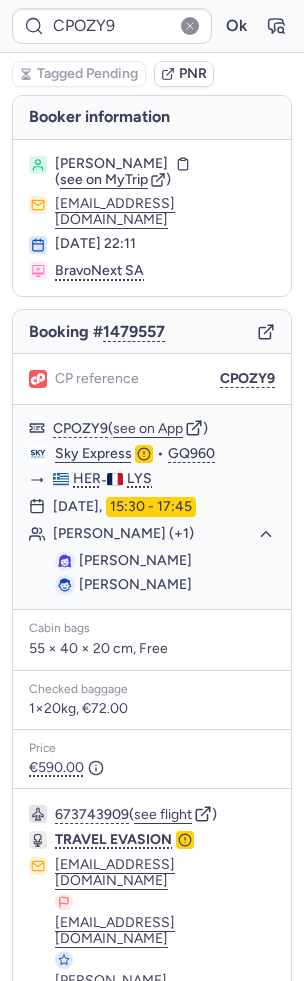scroll, scrollTop: 70, scrollLeft: 0, axis: vertical 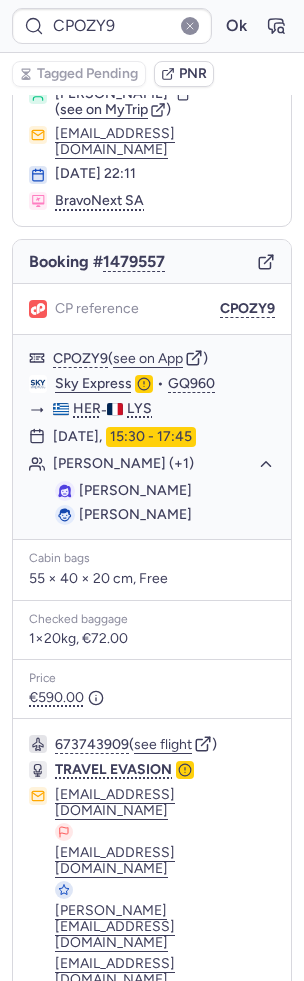 click on "Specific conditions" at bounding box center [152, 1081] 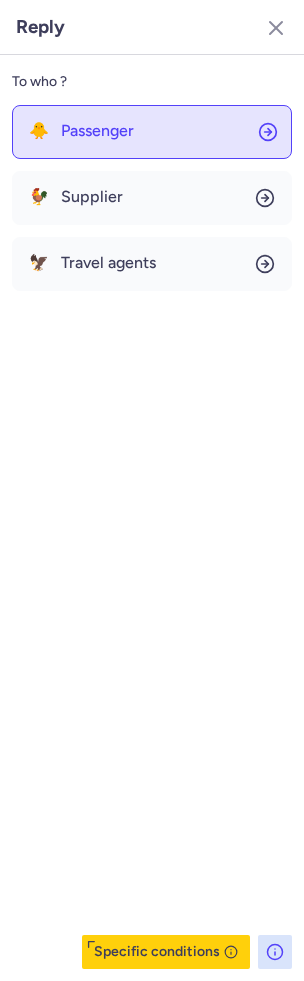 click on "Passenger" at bounding box center [97, 131] 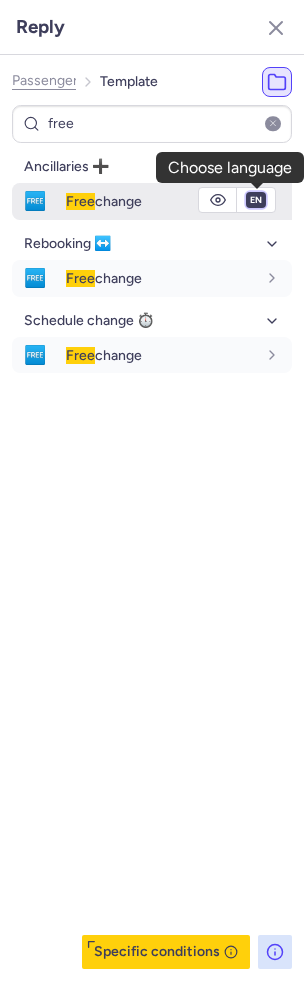 click on "fr en de nl pt es it ru" at bounding box center (256, 200) 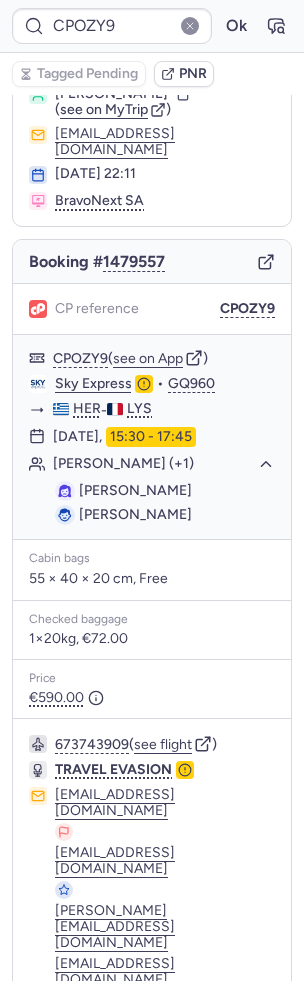 scroll, scrollTop: 0, scrollLeft: 0, axis: both 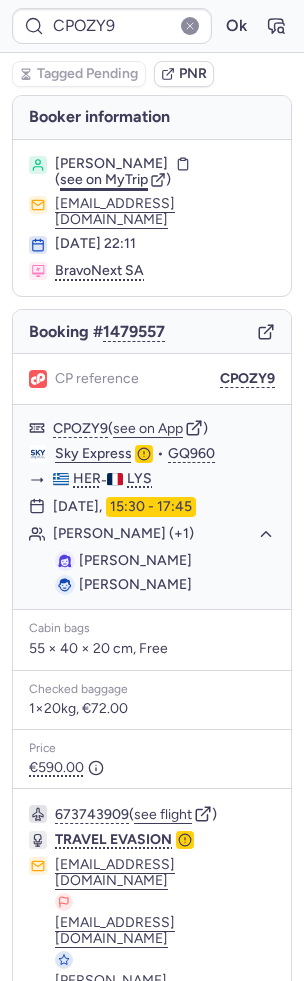 click on "see on MyTrip" at bounding box center [104, 179] 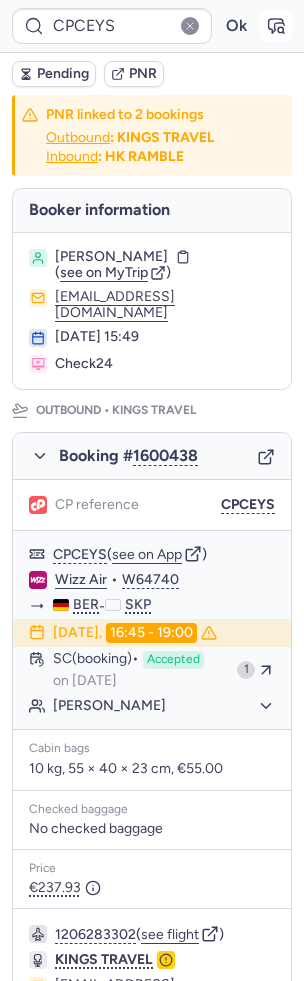 click 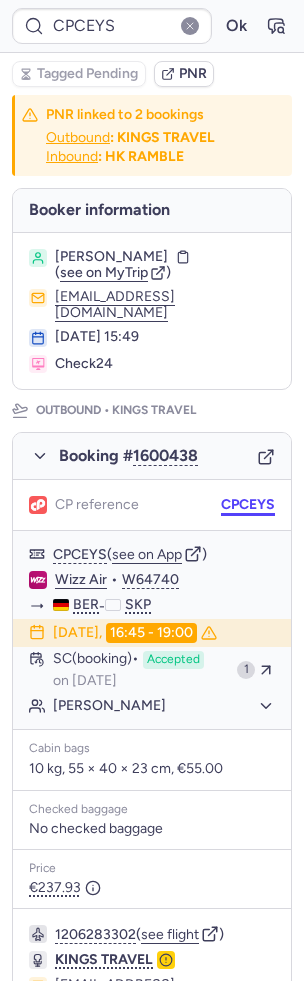click on "CPCEYS" at bounding box center (248, 505) 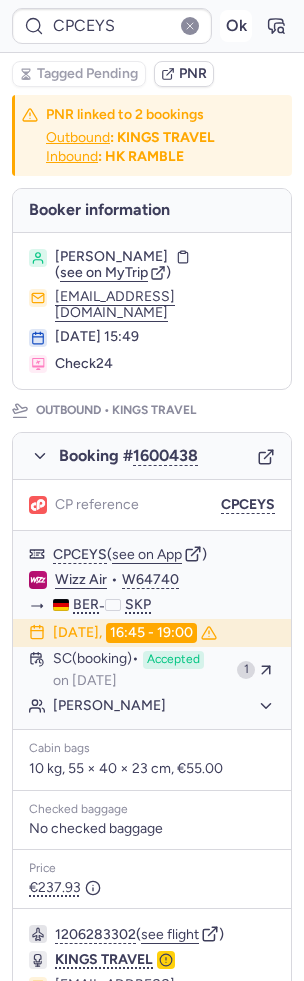 click on "Ok" at bounding box center (236, 26) 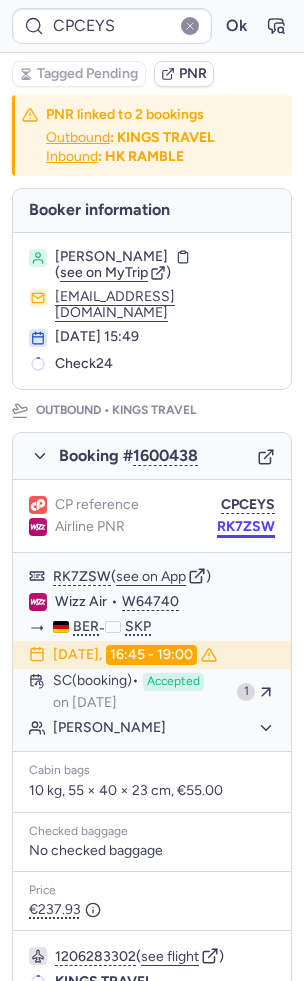 click on "RK7ZSW" at bounding box center (246, 527) 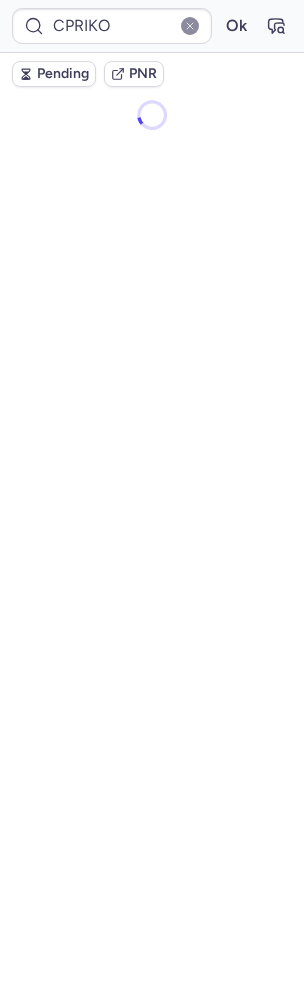 scroll, scrollTop: 0, scrollLeft: 0, axis: both 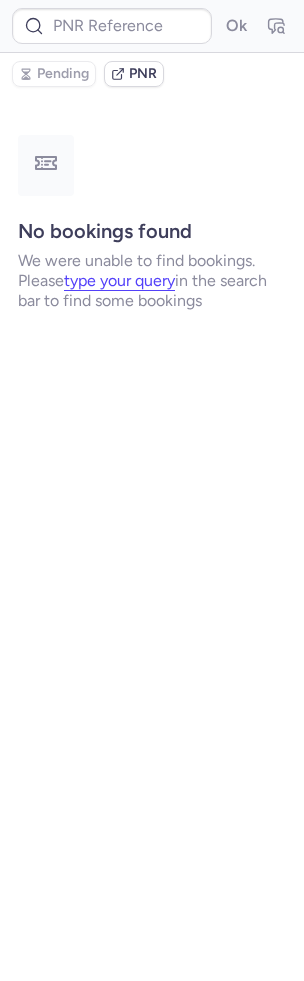 type on "CPG5SD" 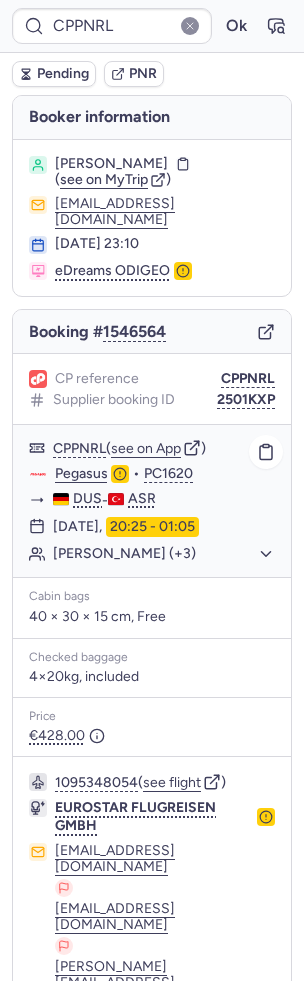 click on "[PERSON_NAME] (+3)" 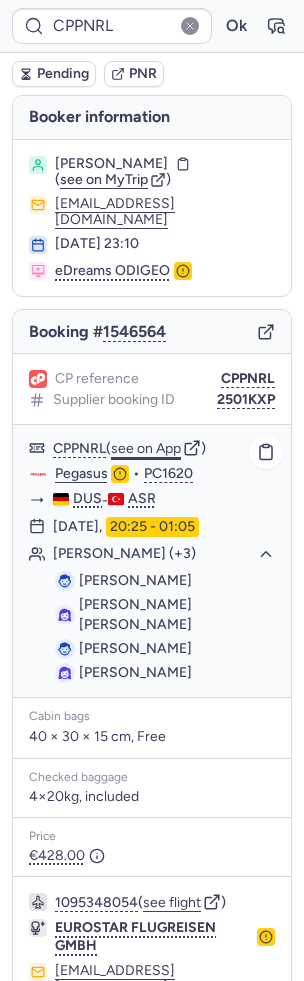 click on "see on App" 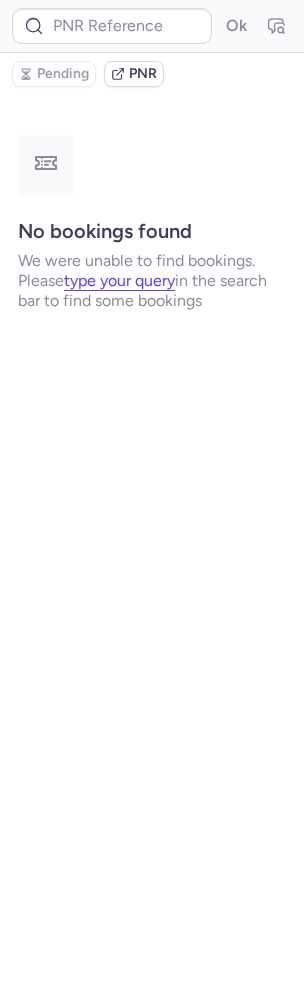 type on "CPWNHM" 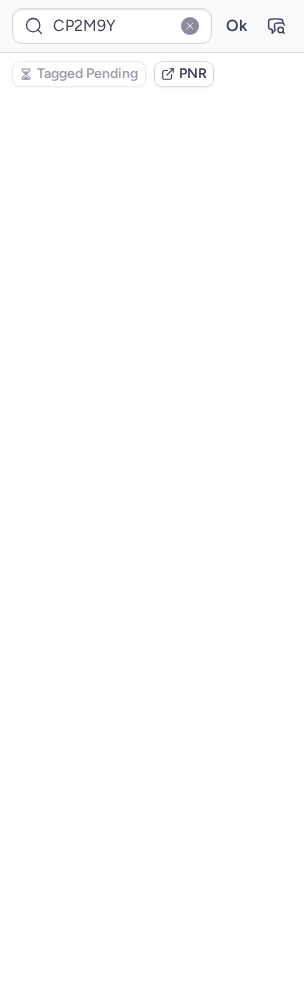 scroll, scrollTop: 115, scrollLeft: 0, axis: vertical 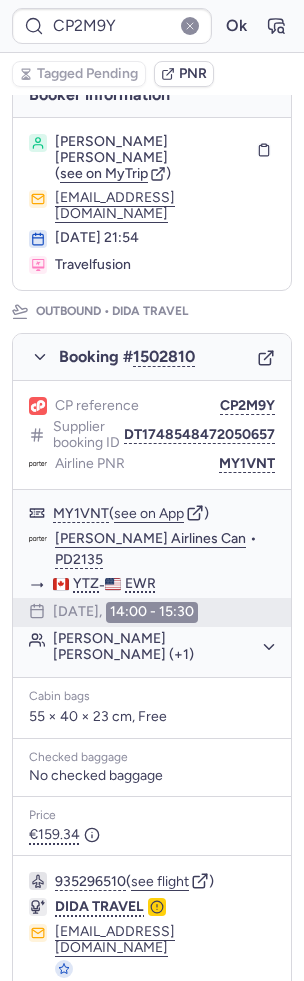 type on "CP8CHL" 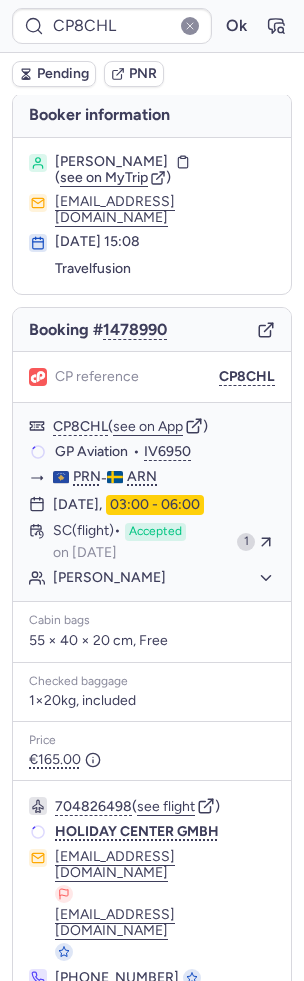 scroll, scrollTop: 2, scrollLeft: 0, axis: vertical 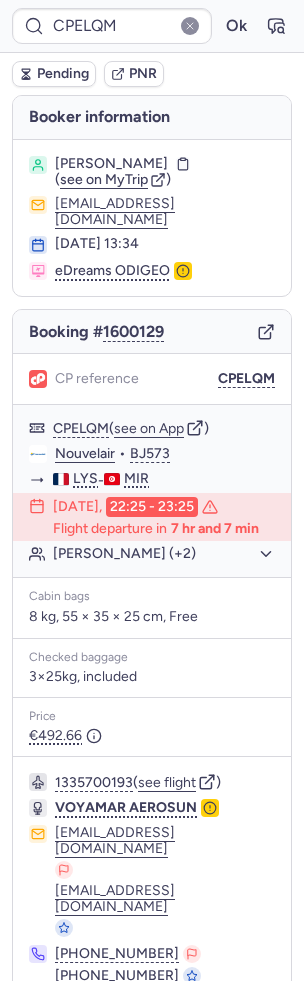 type on "CPZWTR" 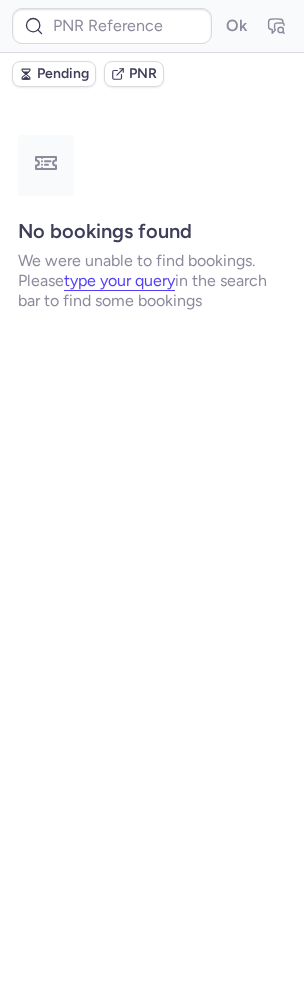 type on "CP6NIX" 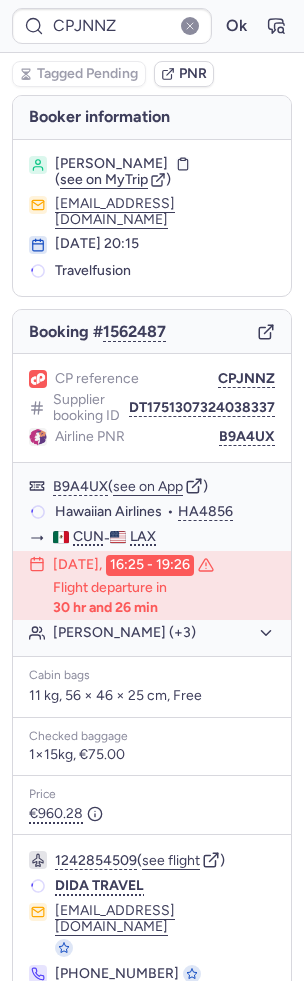 scroll, scrollTop: 0, scrollLeft: 0, axis: both 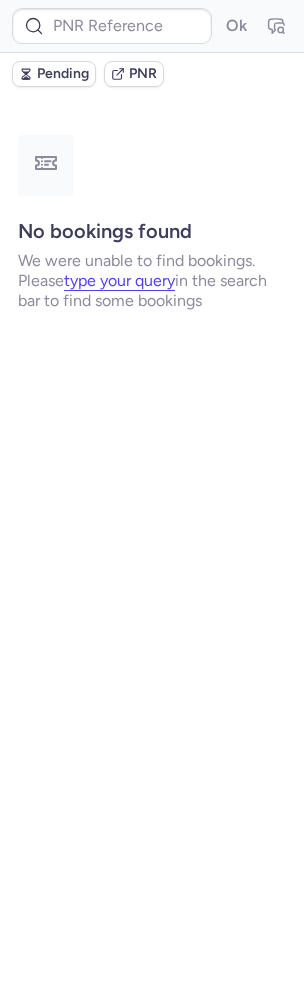 type on "CPNE8C" 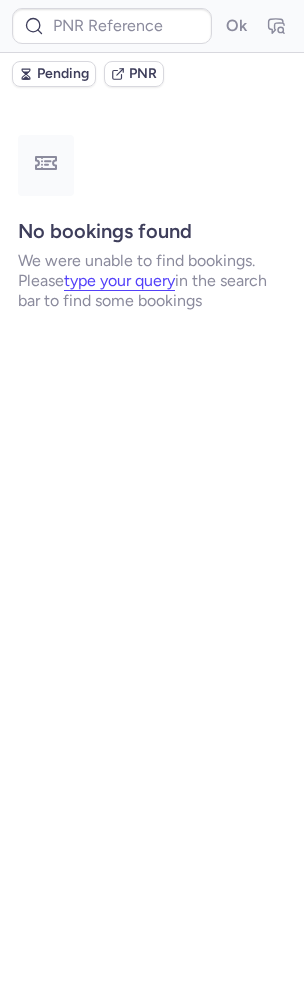 type on "CPOZY9" 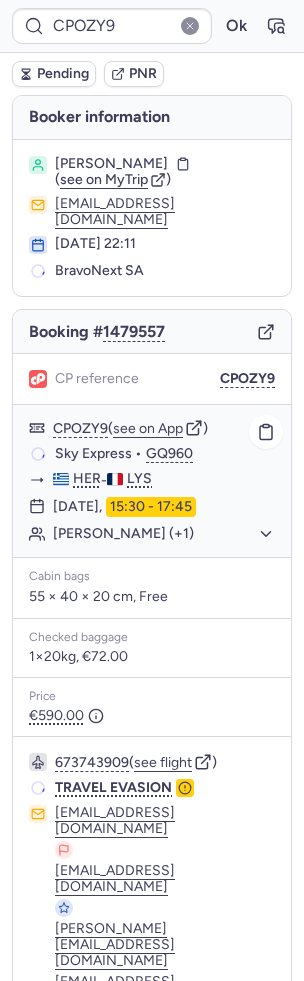 scroll, scrollTop: 18, scrollLeft: 0, axis: vertical 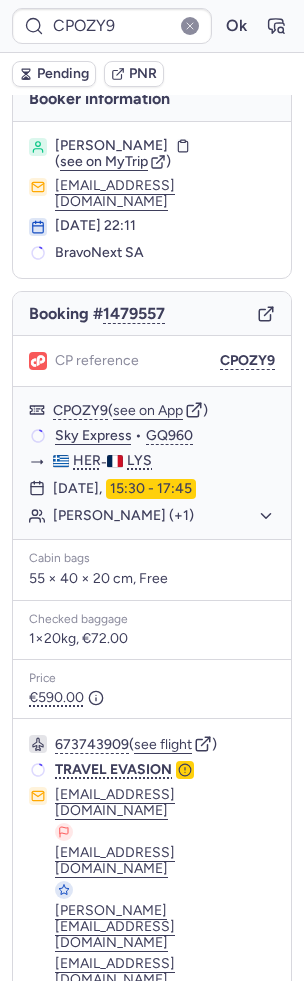 click 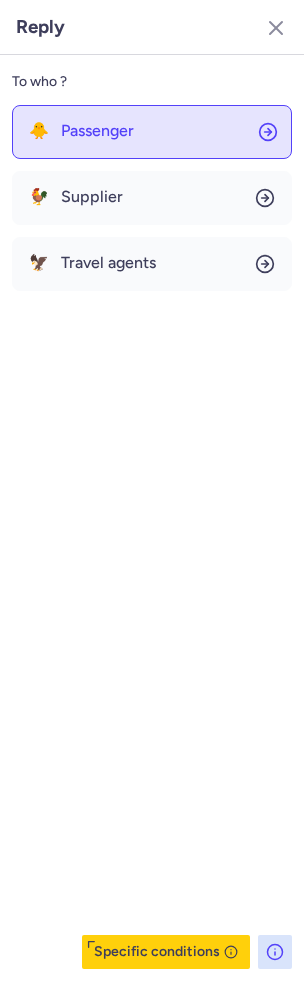 click on "Passenger" at bounding box center [97, 131] 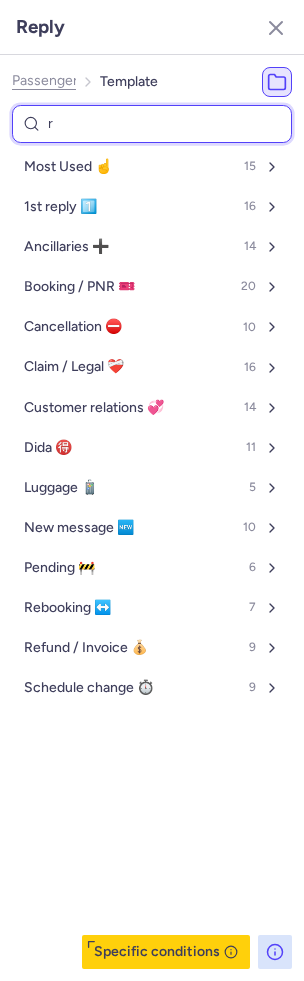 type on "re" 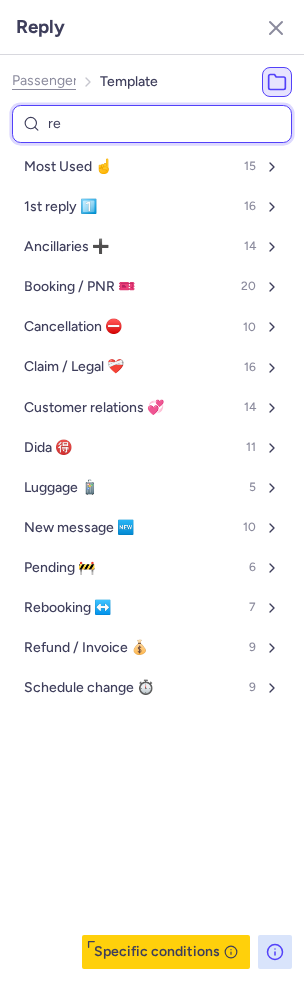 select on "en" 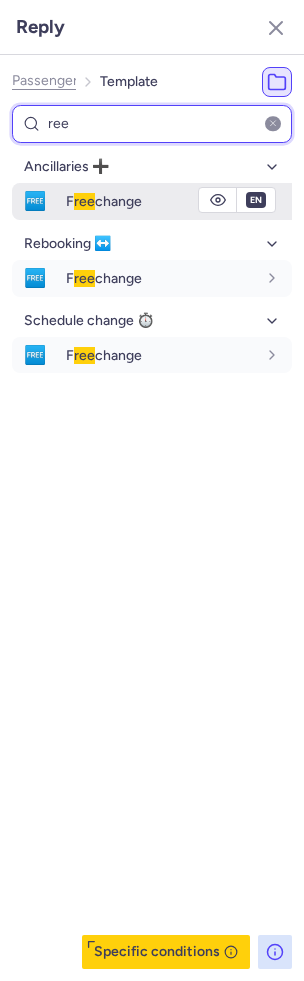 type on "ree" 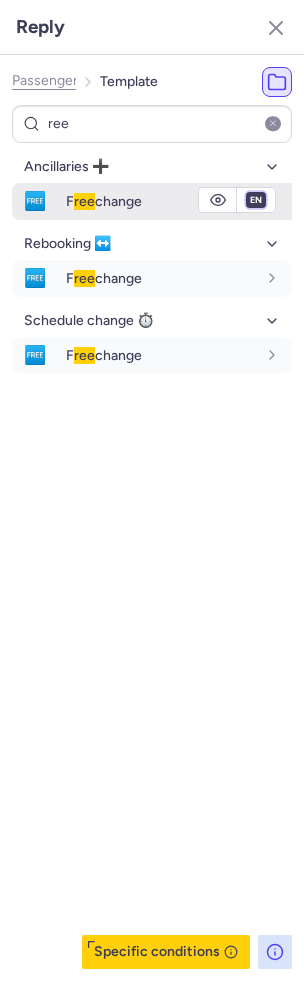 click on "fr en de nl pt es it ru" at bounding box center [256, 200] 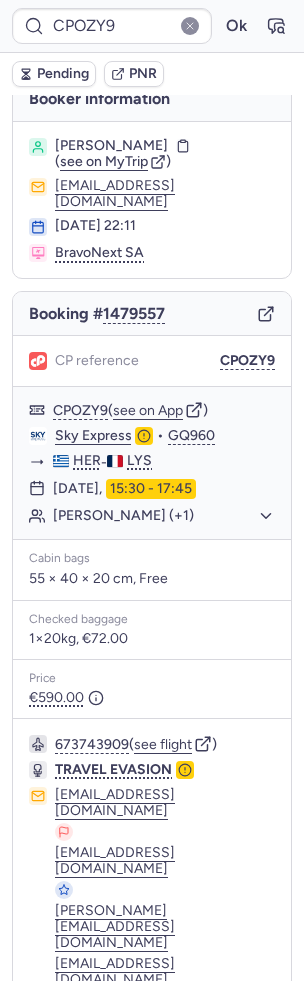 click 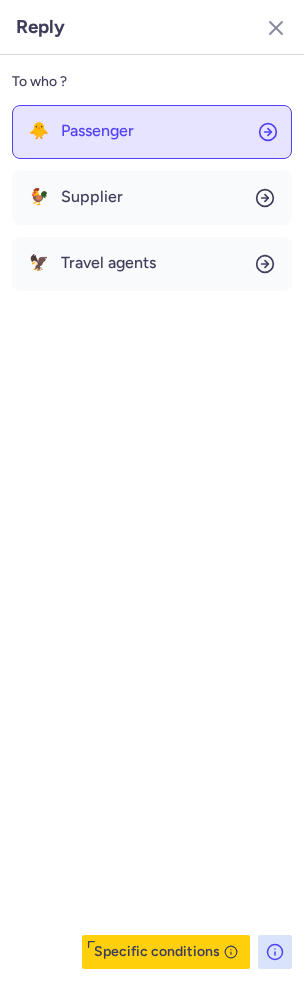 click on "🐥 Passenger" 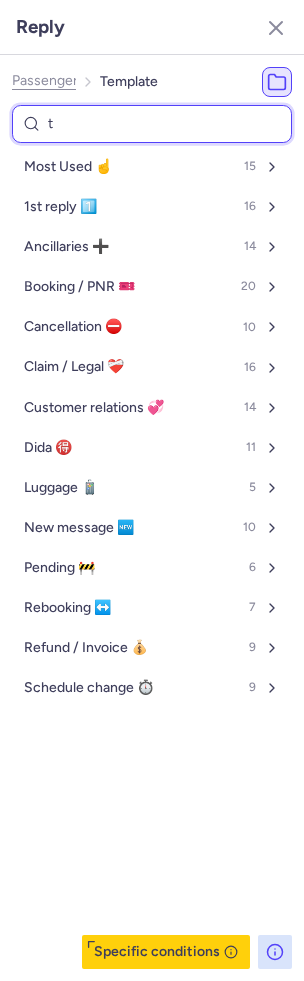 type on "tp" 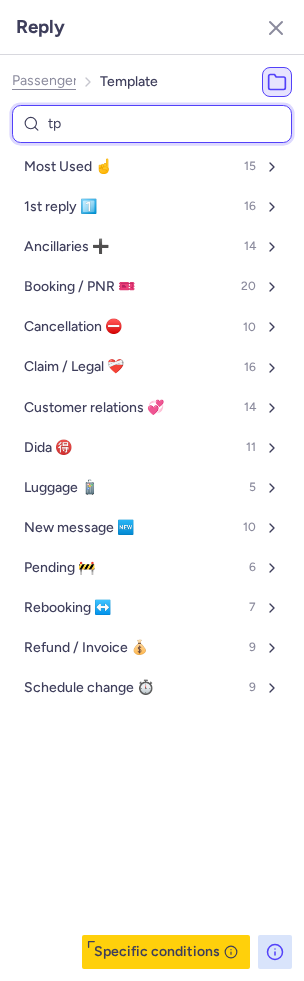 select on "en" 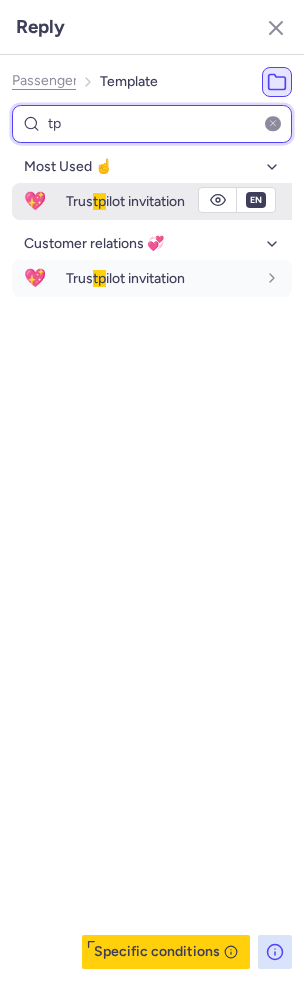 type on "tp" 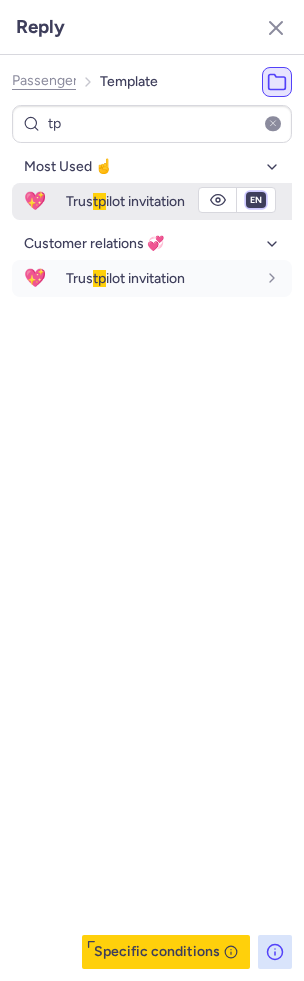 click on "fr en de nl pt es it ru" at bounding box center [256, 200] 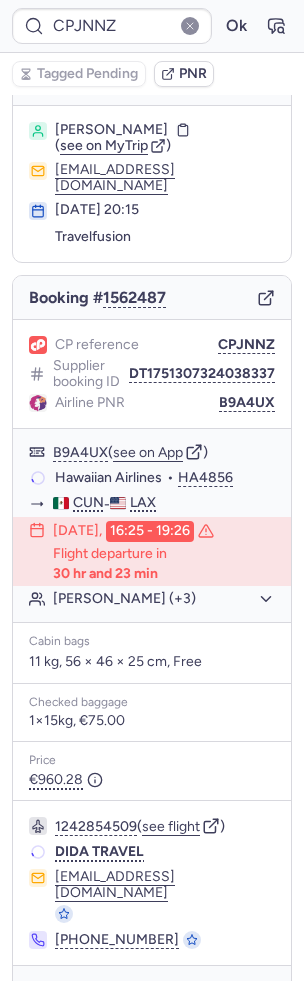 scroll, scrollTop: 32, scrollLeft: 0, axis: vertical 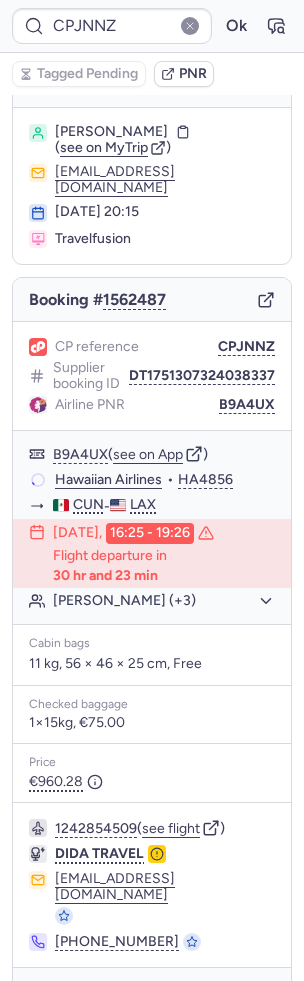 type on "CPPPRM" 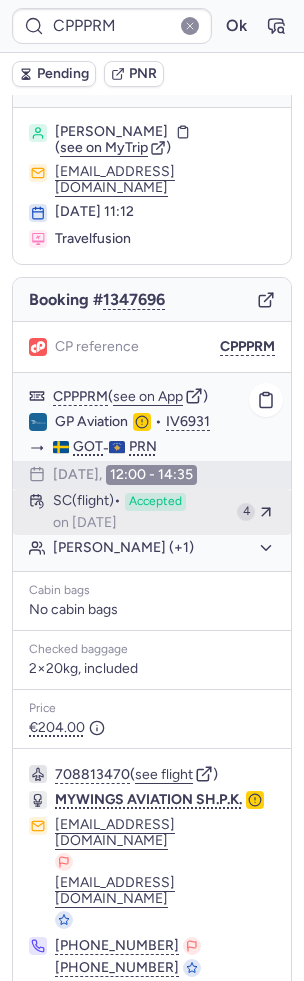click on "SC   (flight)  Accepted  on Feb 23, 2025" at bounding box center [141, 512] 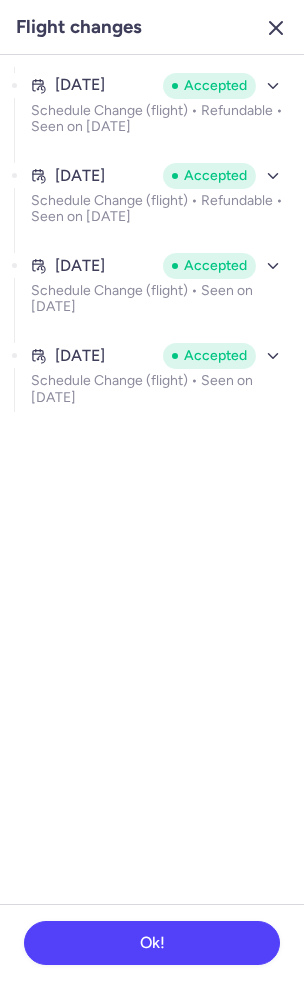click 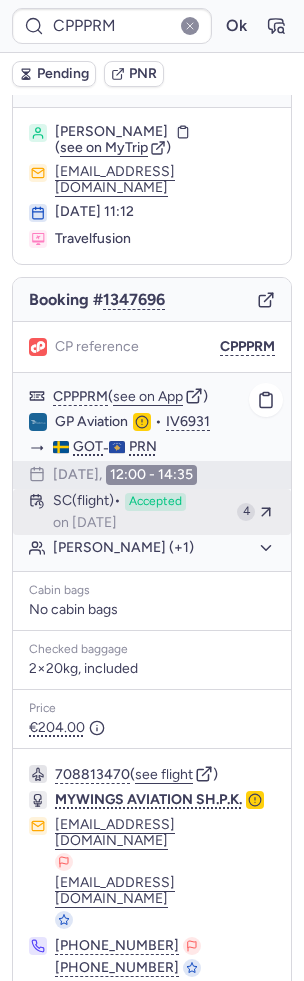 click on "SC   (flight)  Accepted  on Feb 23, 2025" at bounding box center (141, 512) 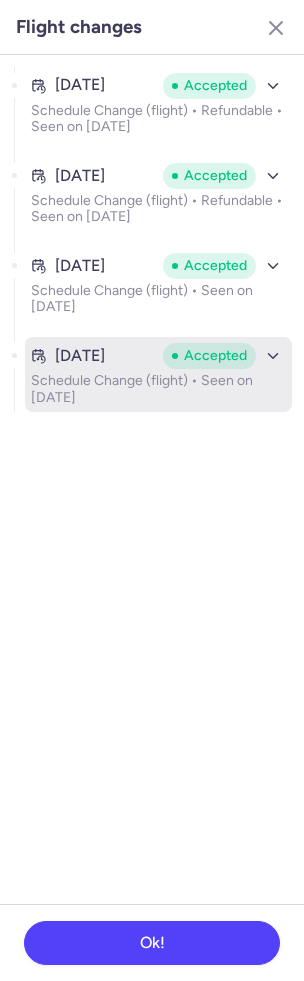 click on "Schedule Change (flight) •  Seen on Feb 23, 2025" at bounding box center (158, 389) 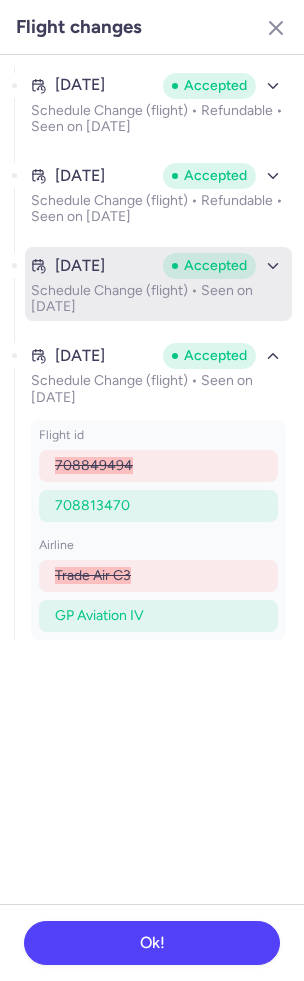 click on "Feb 21, 2025 Accepted Schedule Change (flight) •  Seen on Feb 23, 2025" at bounding box center (158, 284) 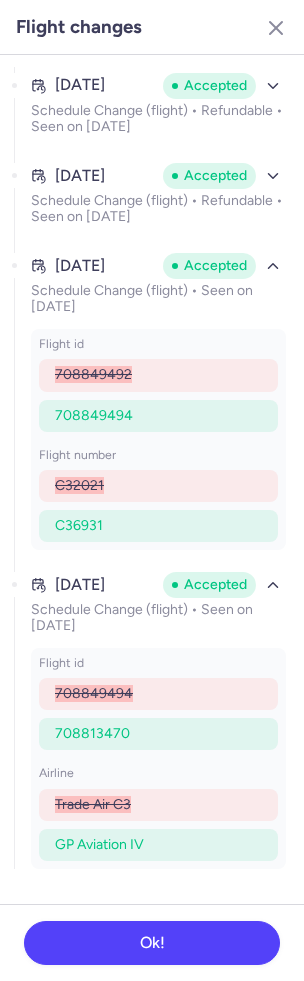 click on "Feb 19, 2025 Accepted Schedule Change (flight) • Refundable • Seen on Feb 21, 2025" at bounding box center [158, 112] 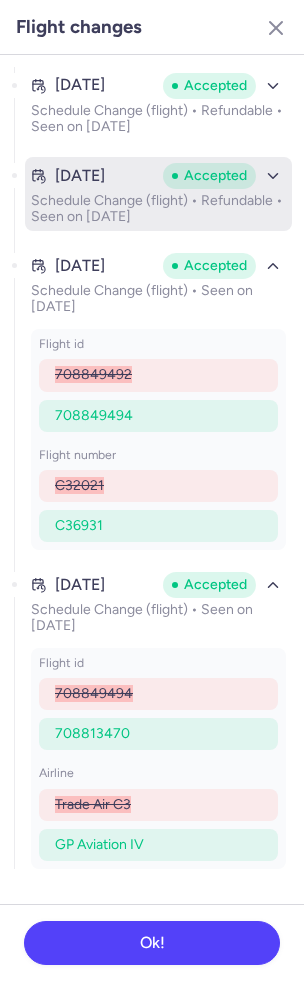 click on "Schedule Change (flight) • Refundable • Seen on Feb 23, 2025" at bounding box center [158, 209] 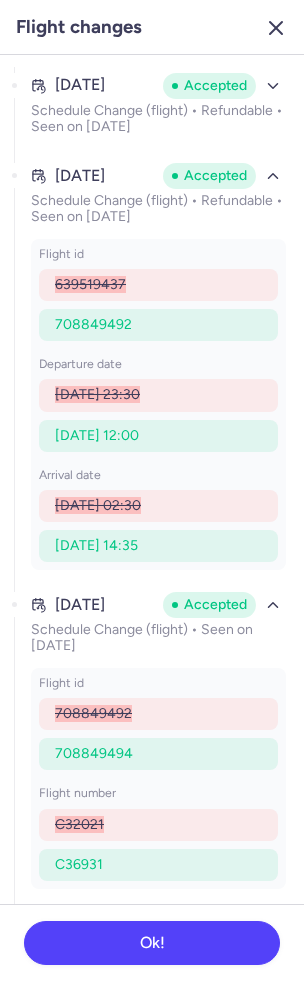 type 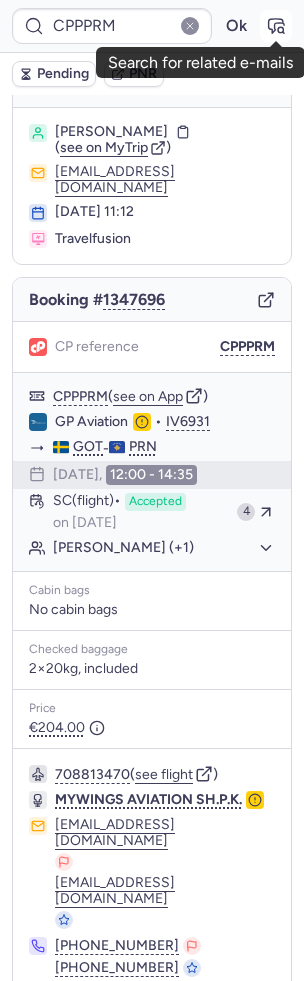click 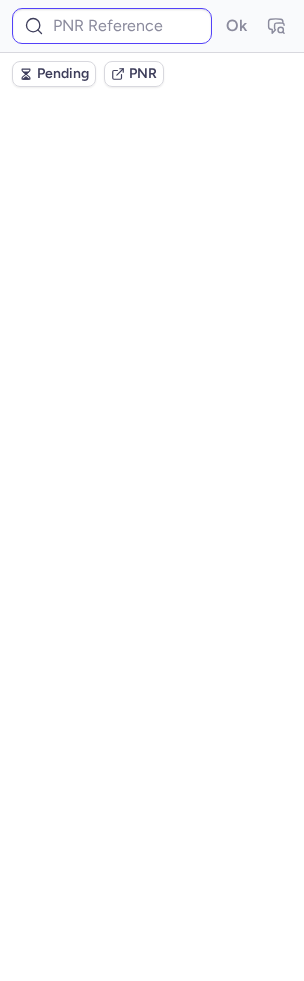 scroll, scrollTop: 0, scrollLeft: 0, axis: both 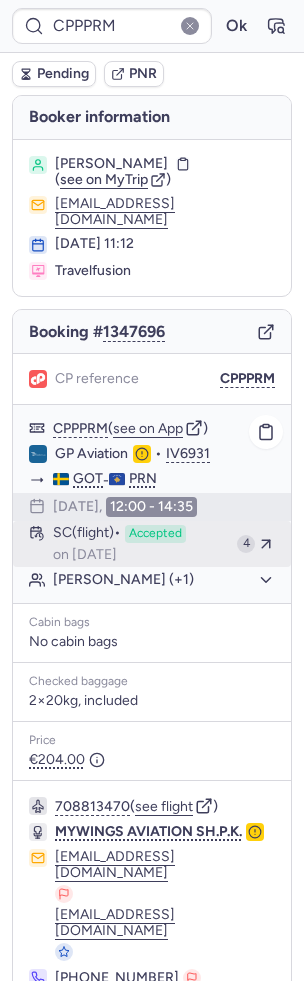 click on "on Feb 23, 2025" at bounding box center [85, 555] 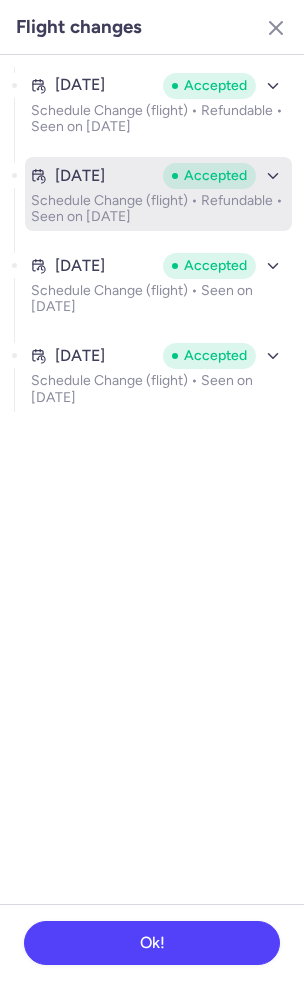 click on "Accepted" at bounding box center [215, 176] 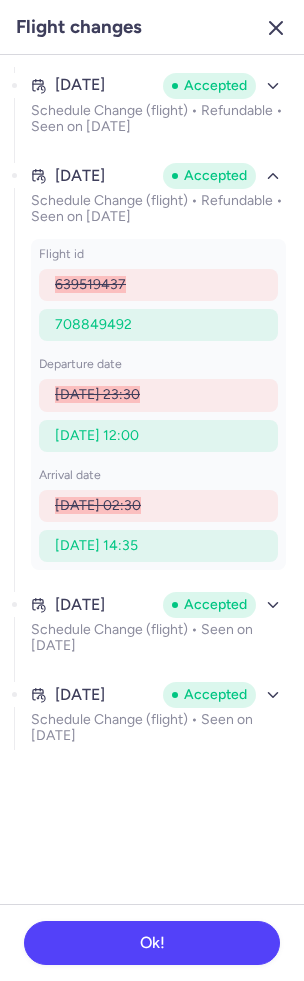 click 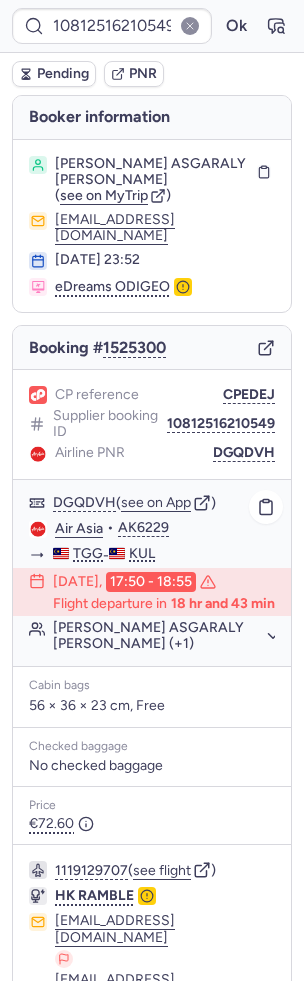 scroll, scrollTop: 183, scrollLeft: 0, axis: vertical 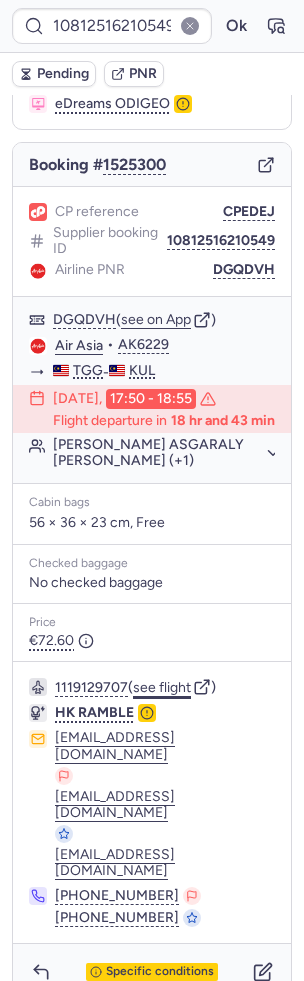 click on "see flight" 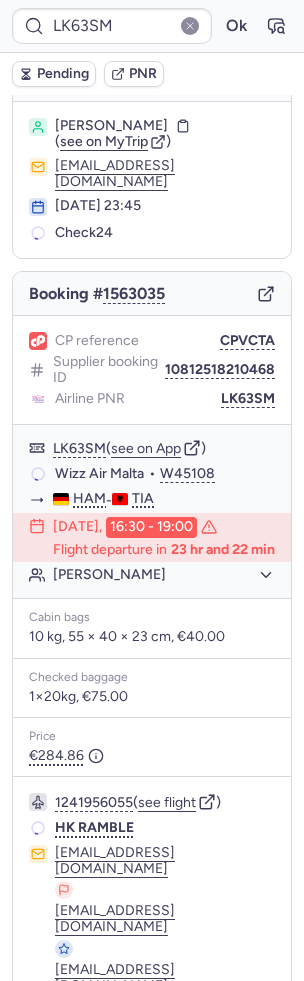 scroll, scrollTop: 32, scrollLeft: 0, axis: vertical 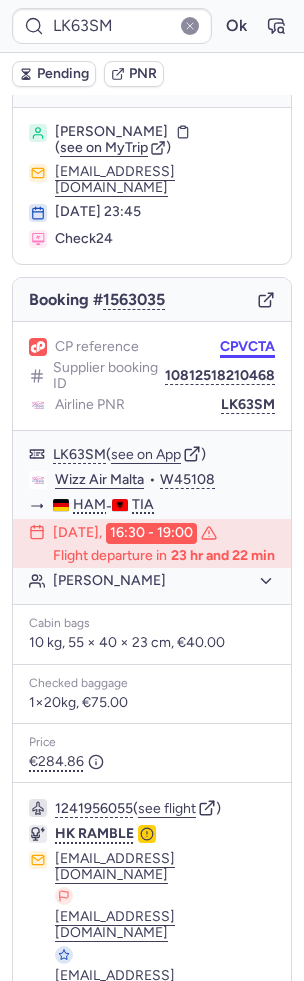 click on "CPVCTA" at bounding box center (247, 347) 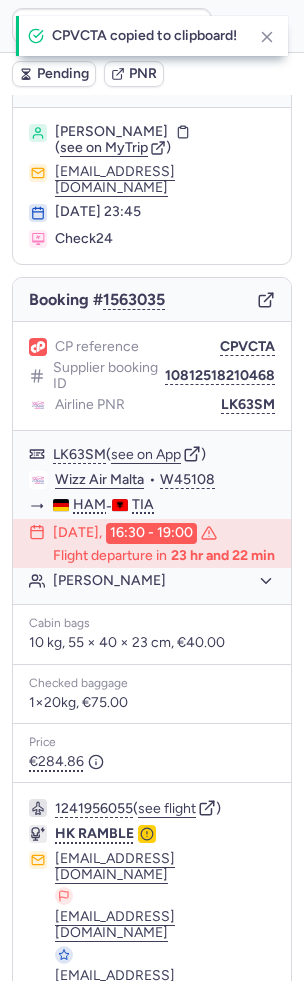 type on "CPVCTA" 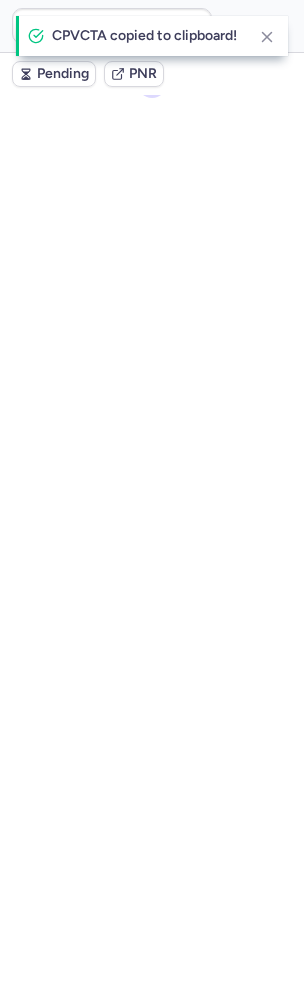 scroll, scrollTop: 72, scrollLeft: 0, axis: vertical 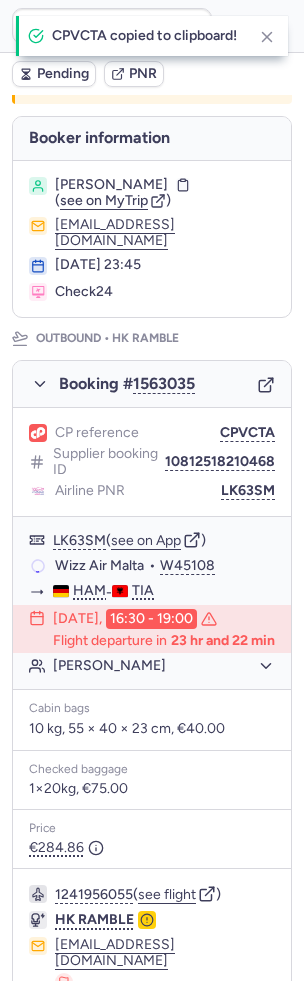 click on "CPVCTA copied to clipboard!" at bounding box center [152, 36] 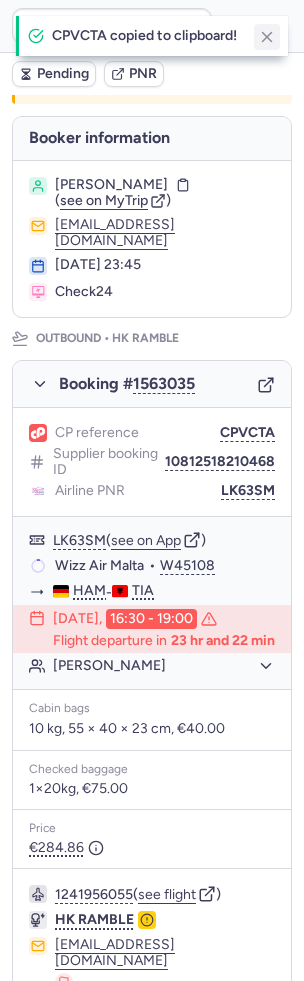click at bounding box center (267, 37) 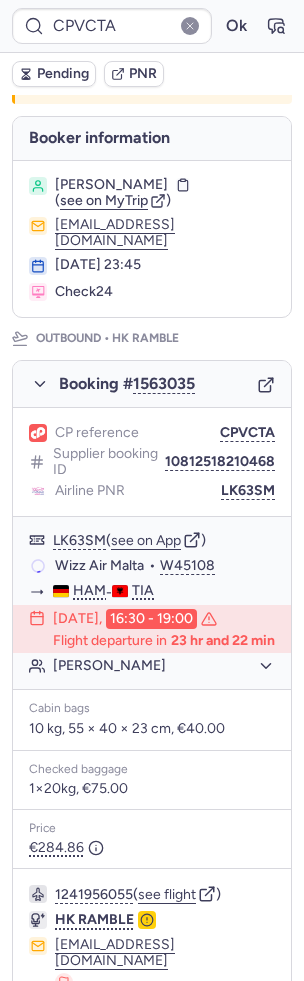 click at bounding box center (276, 26) 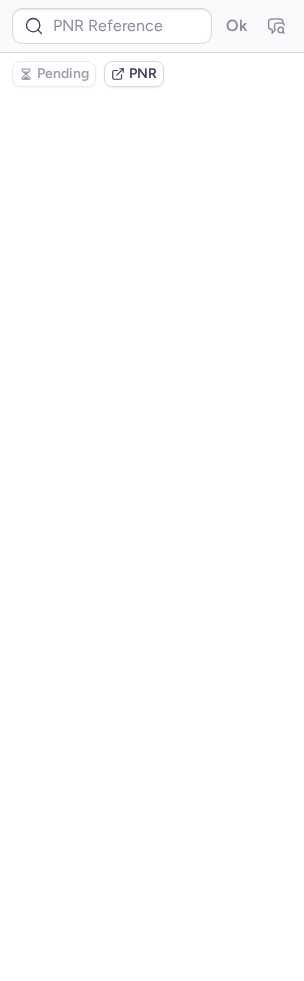scroll, scrollTop: 0, scrollLeft: 0, axis: both 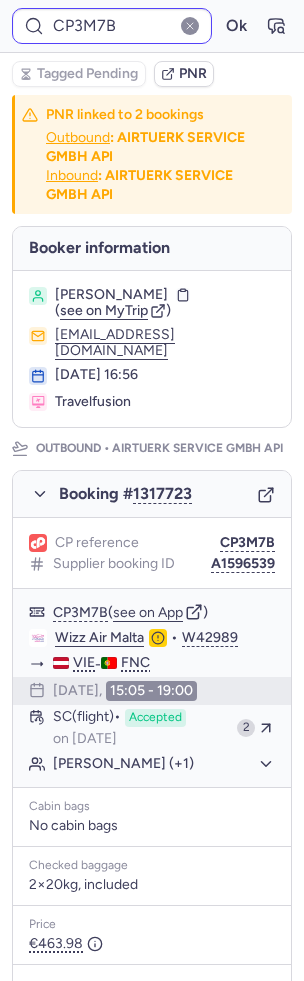 type on "AT1612" 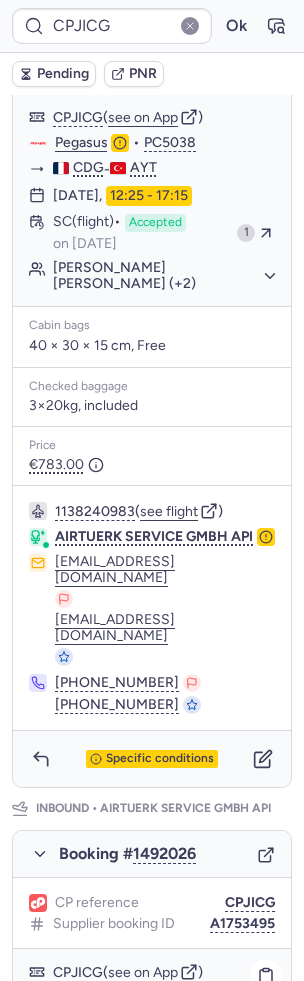 scroll, scrollTop: 251, scrollLeft: 0, axis: vertical 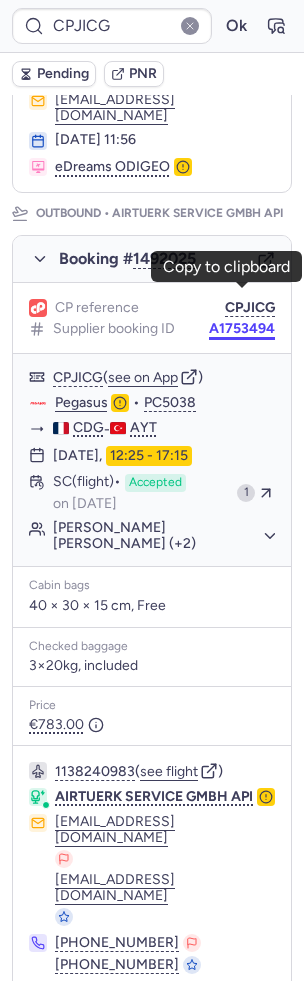 click on "A1753494" at bounding box center (242, 329) 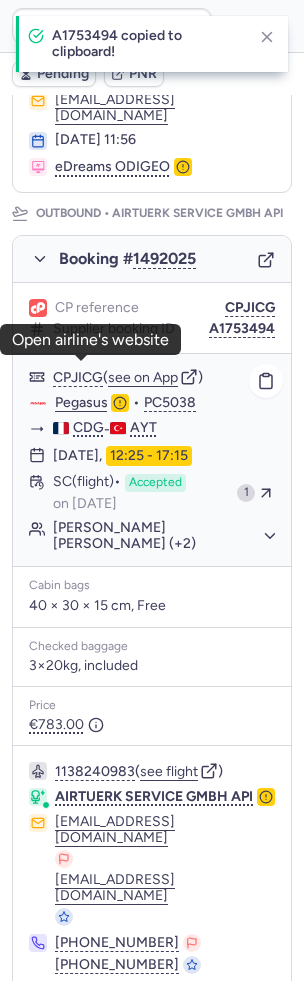 click on "Pegasus" 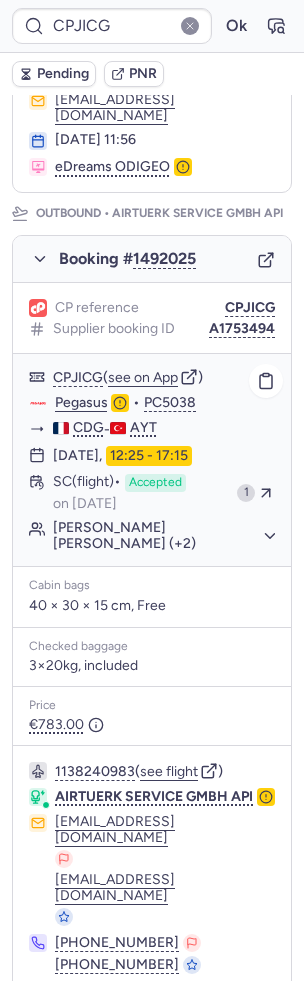 click on "Fatima Zohra DJEDDI (+2)" 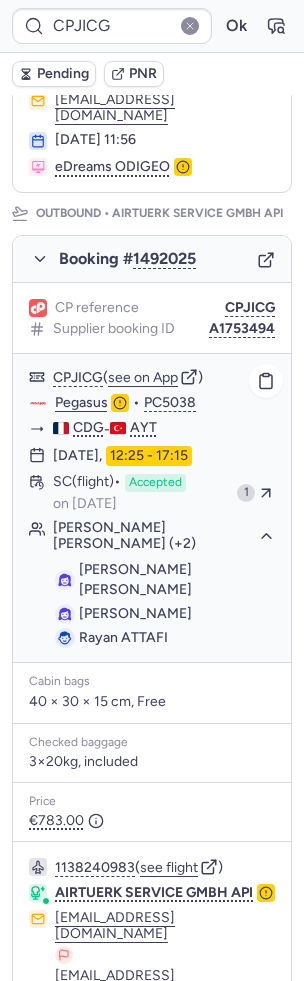 click on "Fatima Zohra DJEDDI" at bounding box center (135, 579) 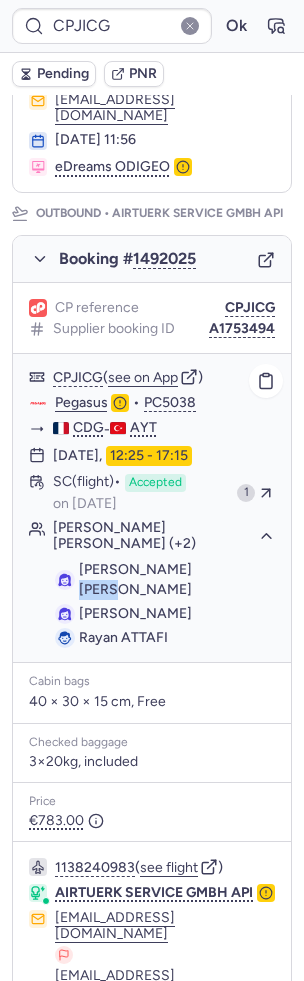 click on "Fatima Zohra DJEDDI" at bounding box center (135, 579) 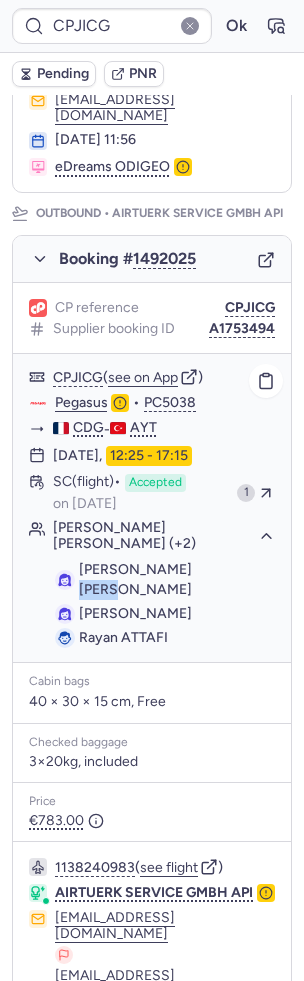copy on "DJEDDI" 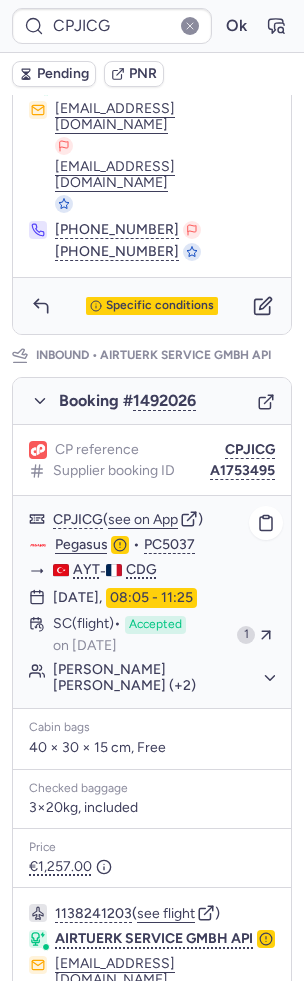 scroll, scrollTop: 1084, scrollLeft: 0, axis: vertical 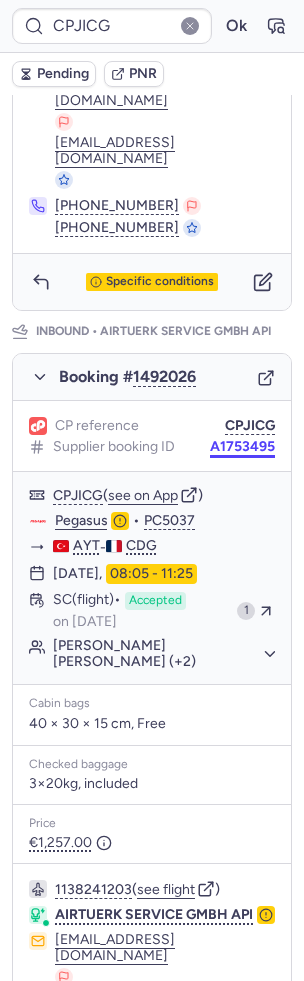click on "A1753495" at bounding box center (242, 447) 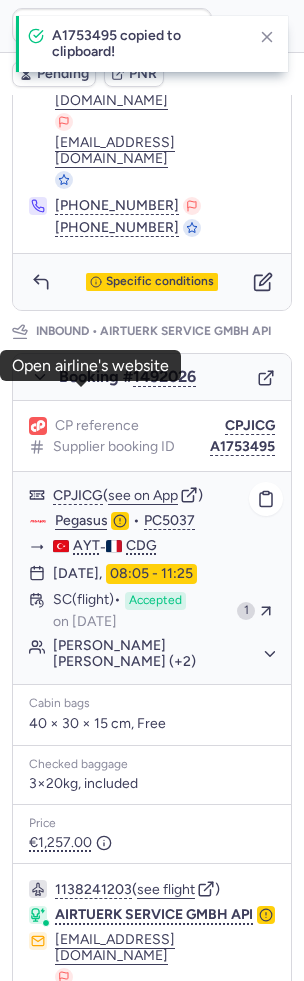 click on "Pegasus" 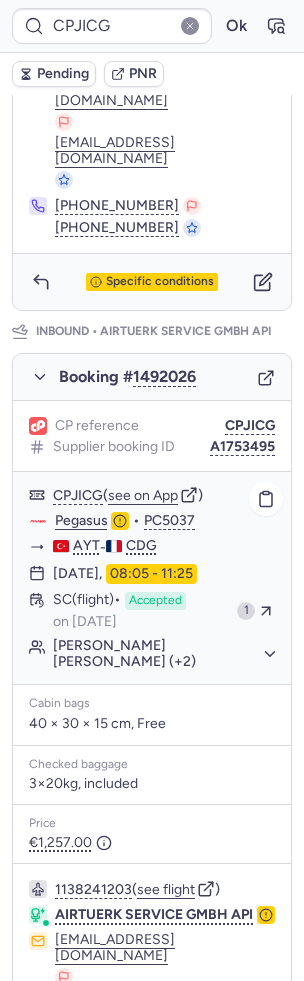 click on "Fatima Zohra DJEDDI (+2)" 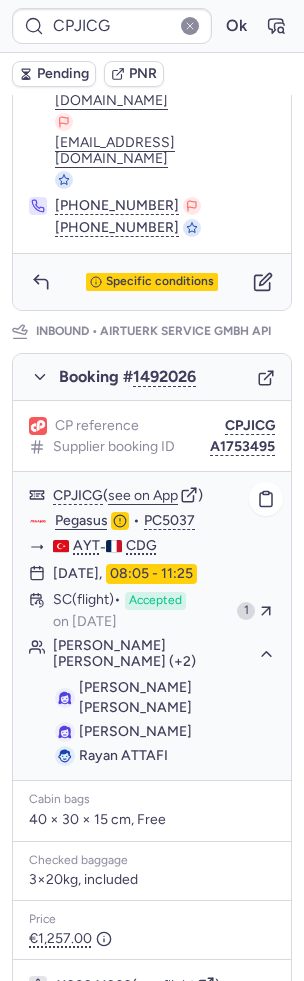 click on "Fatima Zohra DJEDDI" at bounding box center (135, 697) 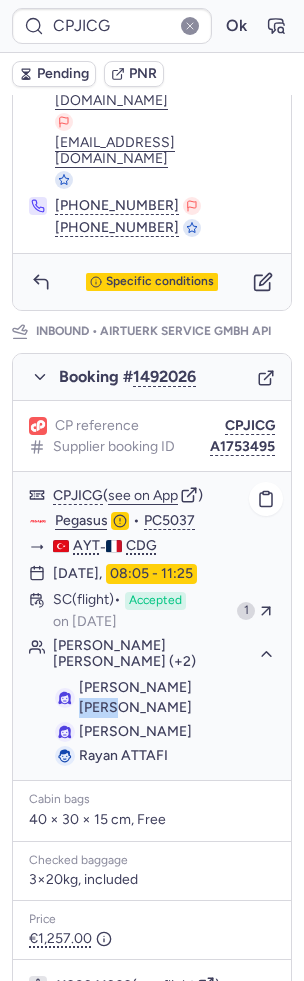 click on "Fatima Zohra DJEDDI" at bounding box center (135, 697) 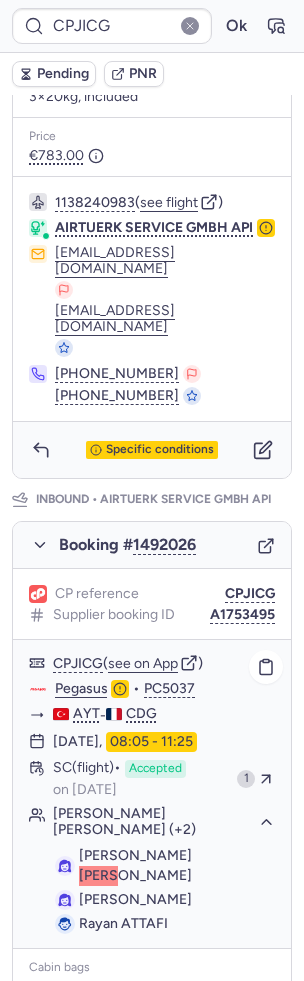 scroll, scrollTop: 490, scrollLeft: 0, axis: vertical 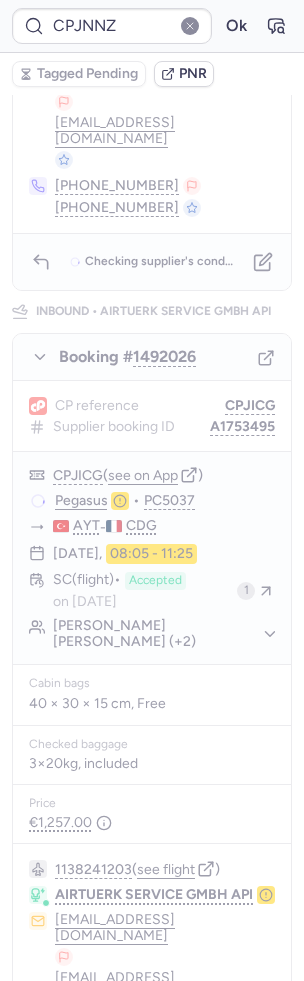 type on "CPYPRA" 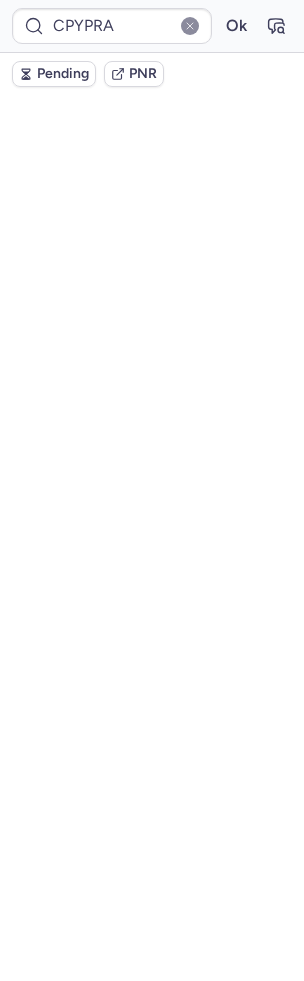 scroll, scrollTop: 0, scrollLeft: 0, axis: both 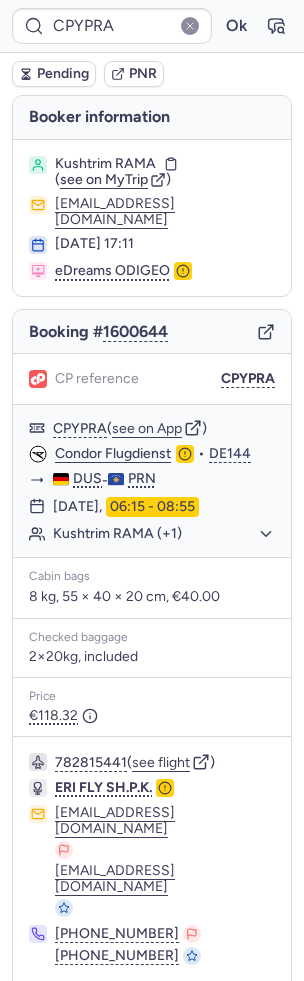 click 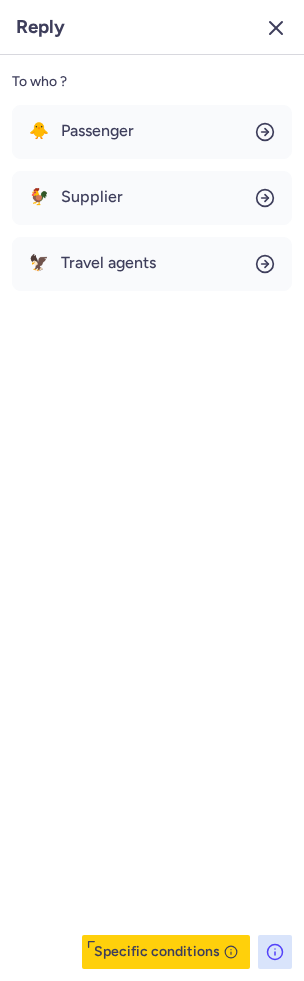click 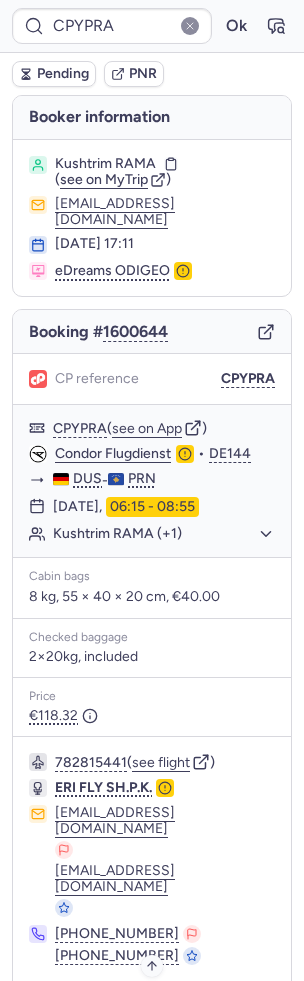 click on "Specific conditions" at bounding box center (160, 1010) 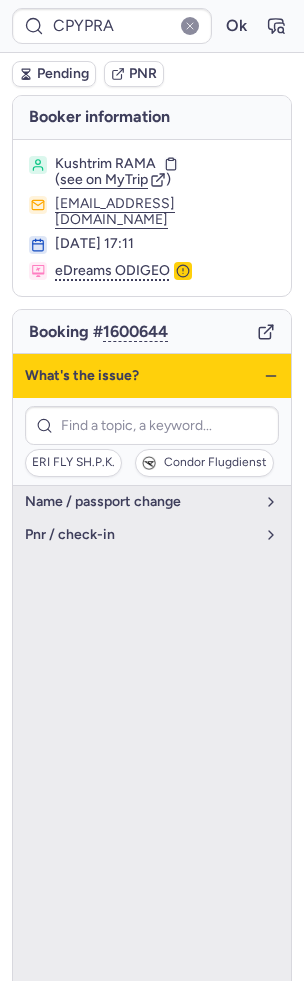 click 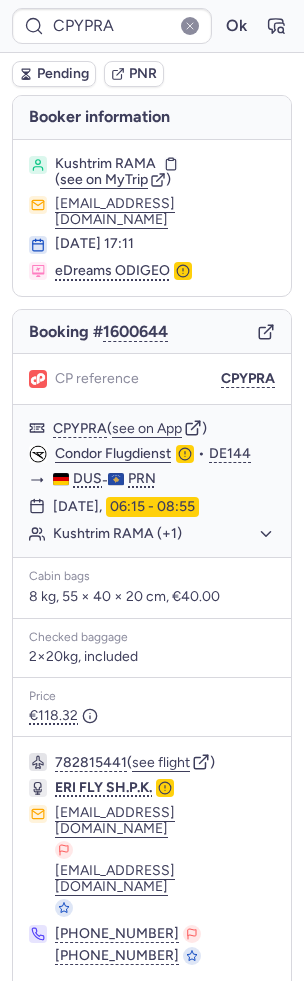 click 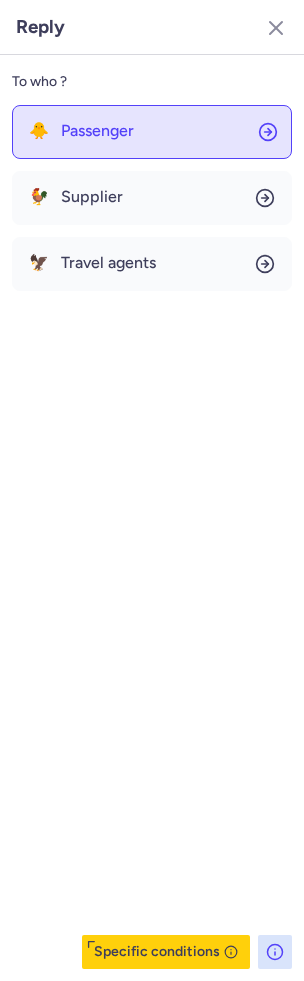 click on "Passenger" at bounding box center (97, 131) 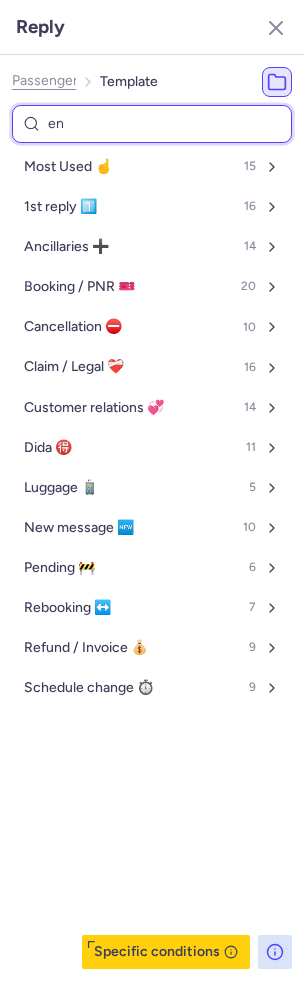 type on "end" 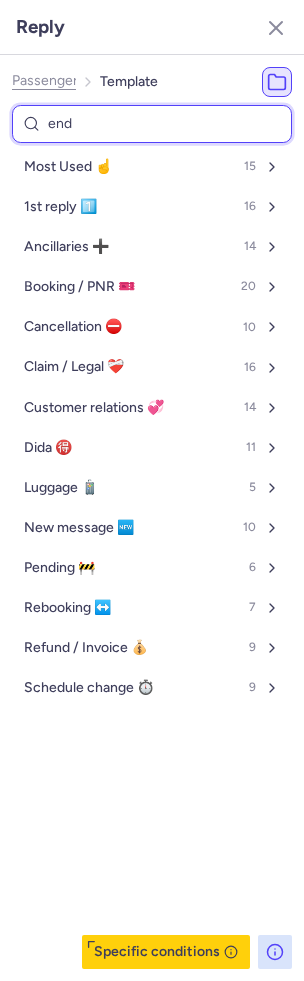 select on "en" 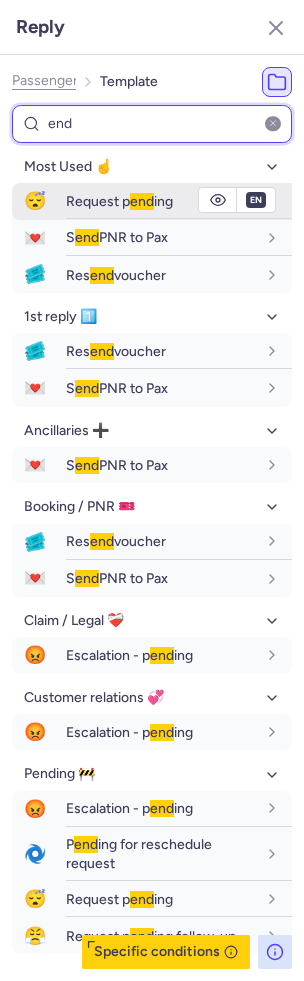 type on "end" 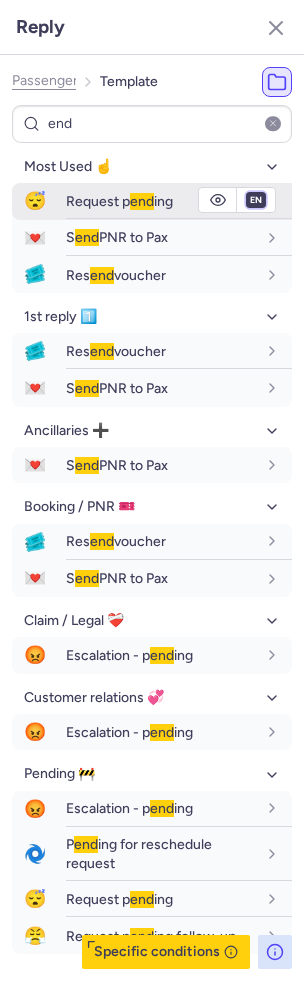 click on "fr en de nl pt es it ru" at bounding box center [256, 200] 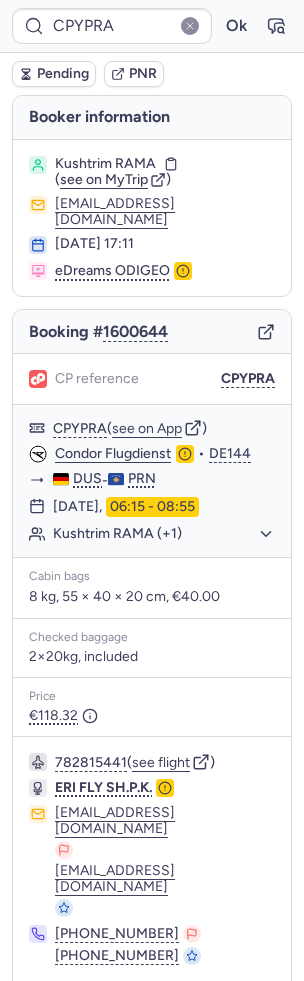 click on "Pending" at bounding box center (63, 74) 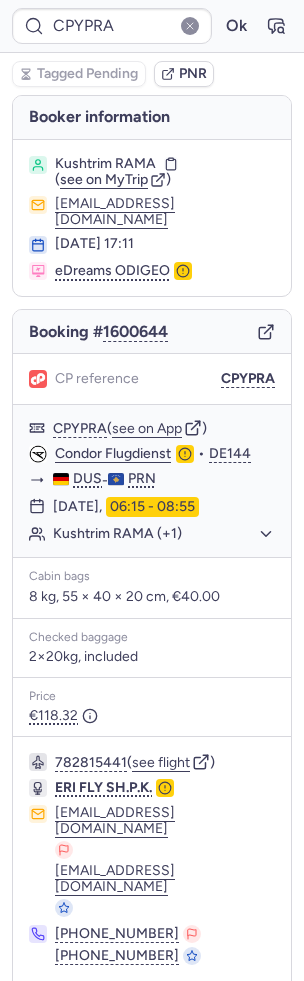 click 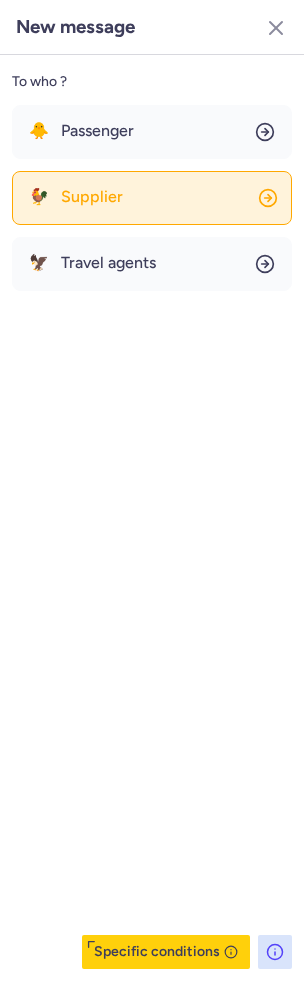 click on "🐓 Supplier" 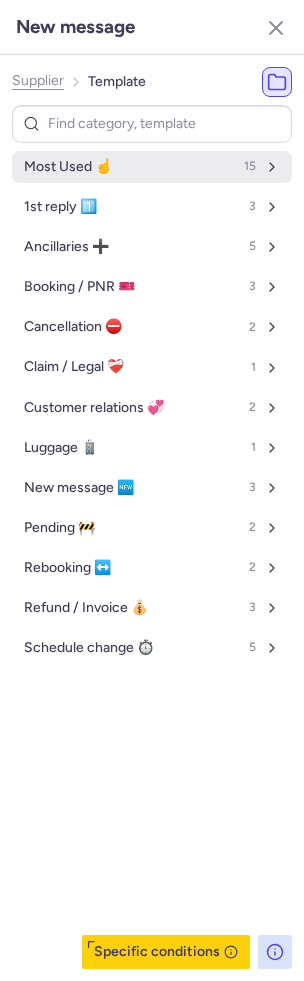 click on "Most Used ☝️ 15" at bounding box center (152, 167) 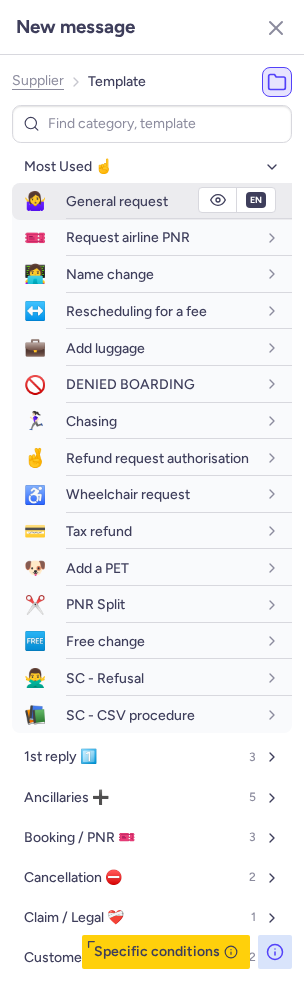 click on "General request" at bounding box center [117, 201] 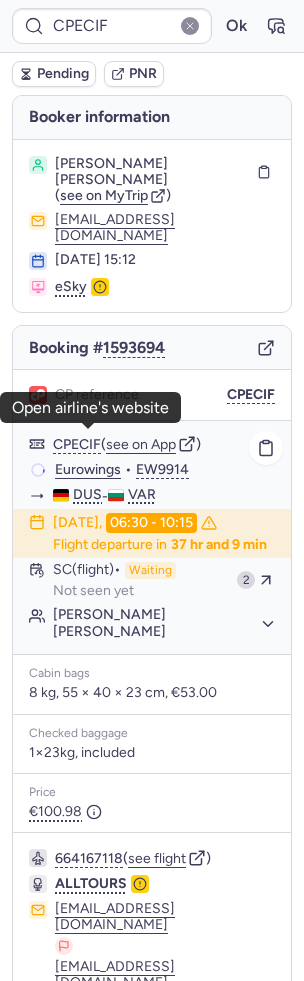 scroll, scrollTop: 44, scrollLeft: 0, axis: vertical 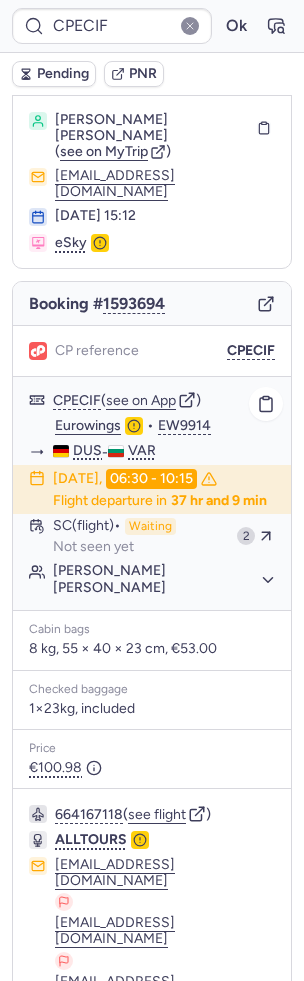 type on "CP5HI7" 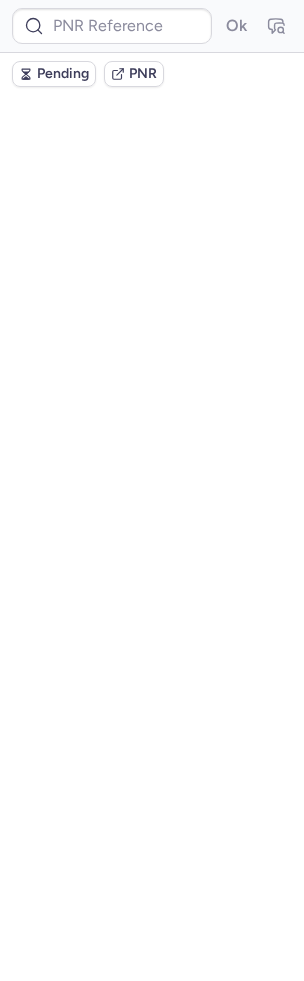 scroll, scrollTop: 0, scrollLeft: 0, axis: both 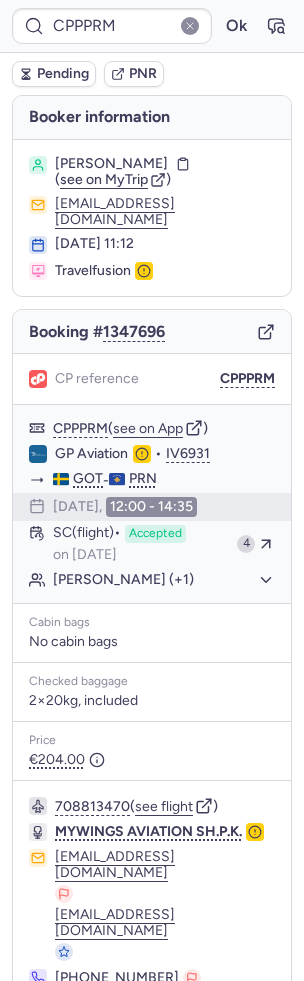 type on "CPGHJW" 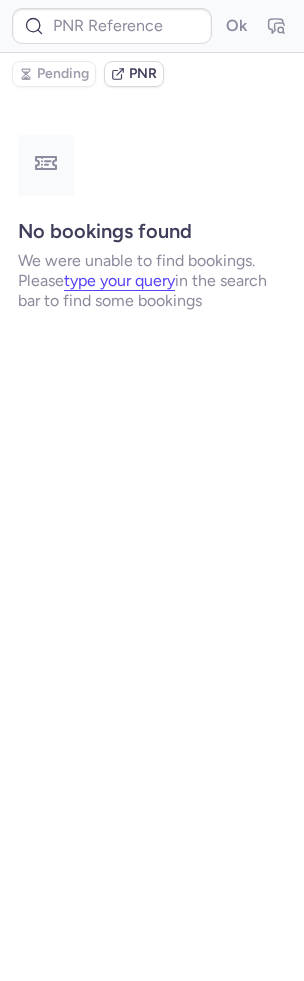type on "CP4QHS" 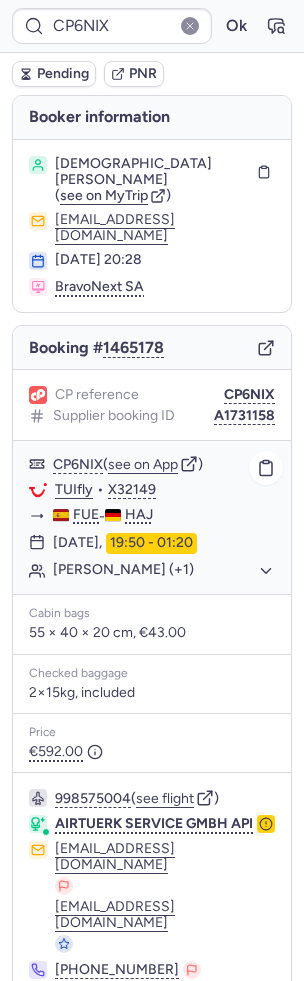 click on "Antonia GODECKE (+1)" 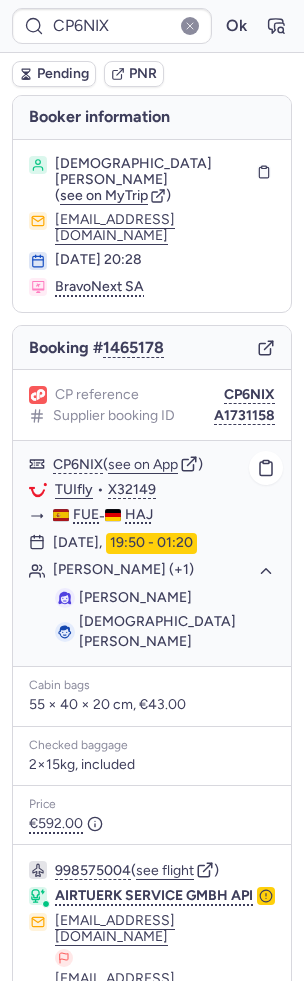 click on "Antonia GODECKE" at bounding box center [135, 597] 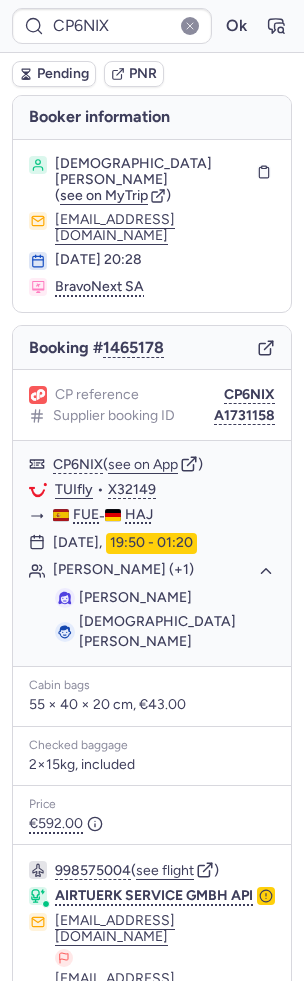 type on "CPYPRA" 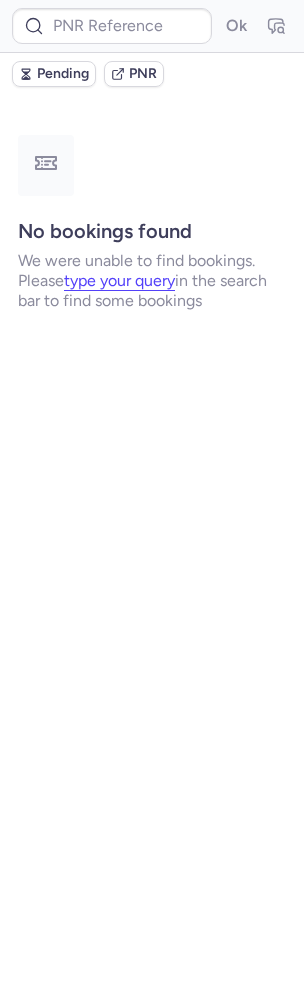 type on "CPYPRA" 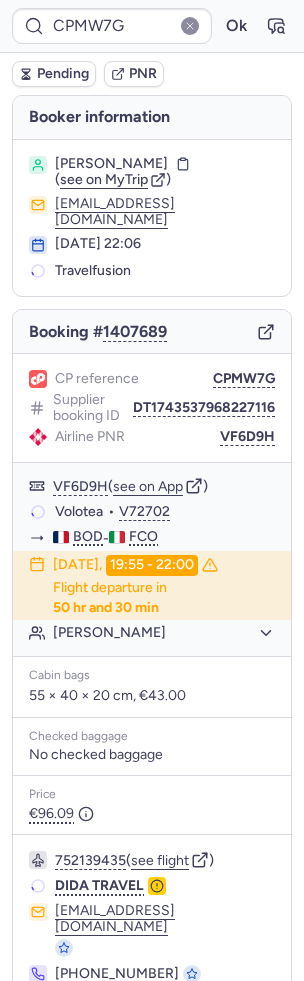 scroll, scrollTop: 32, scrollLeft: 0, axis: vertical 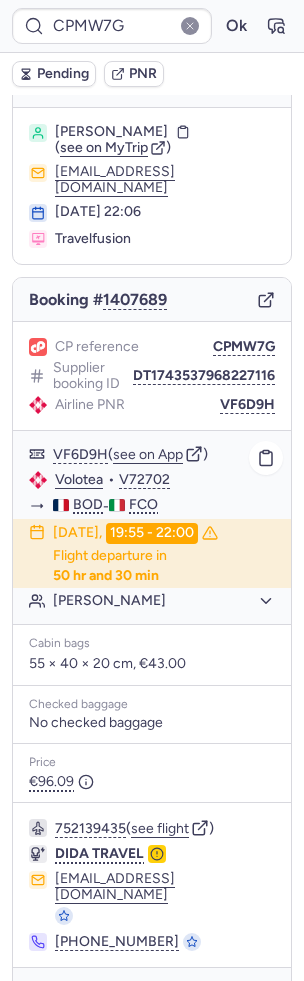 type on "CPYPRA" 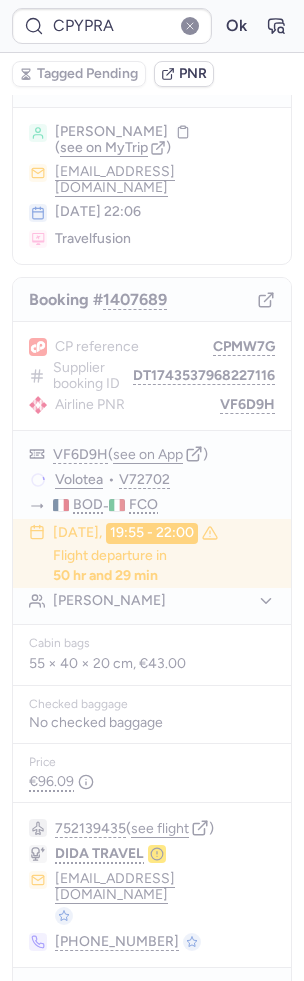 scroll, scrollTop: 0, scrollLeft: 0, axis: both 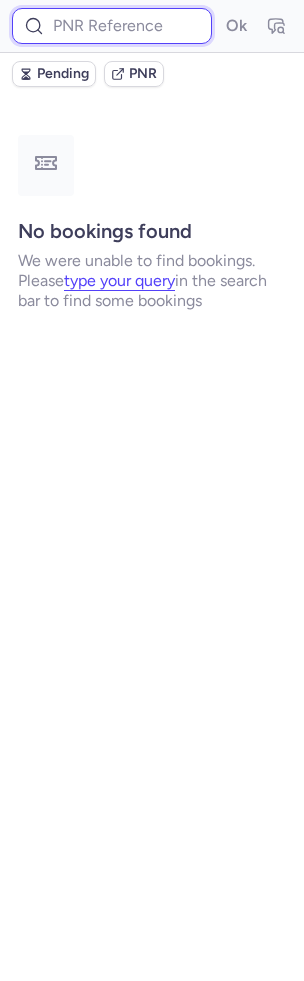 click at bounding box center [112, 26] 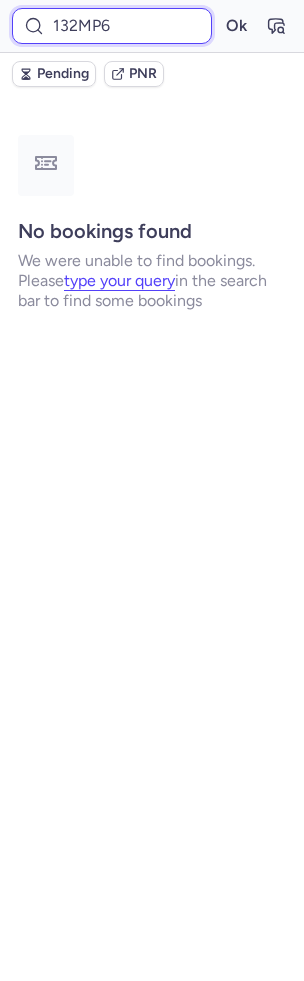 type on "132MP6" 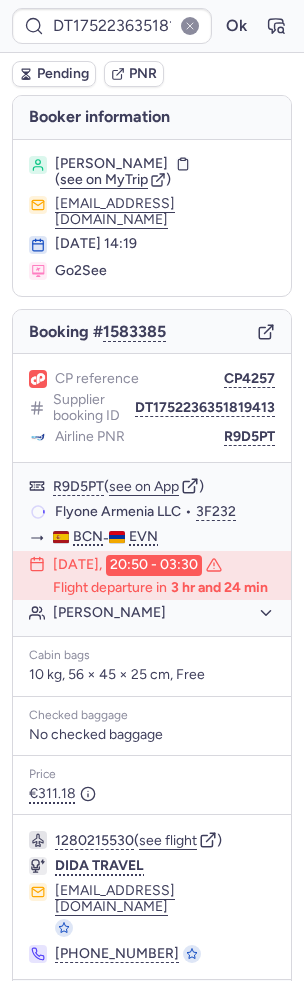 type on "CPYPRA" 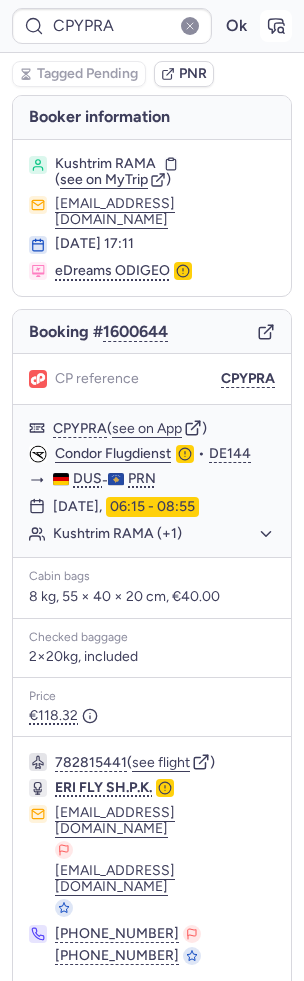 click 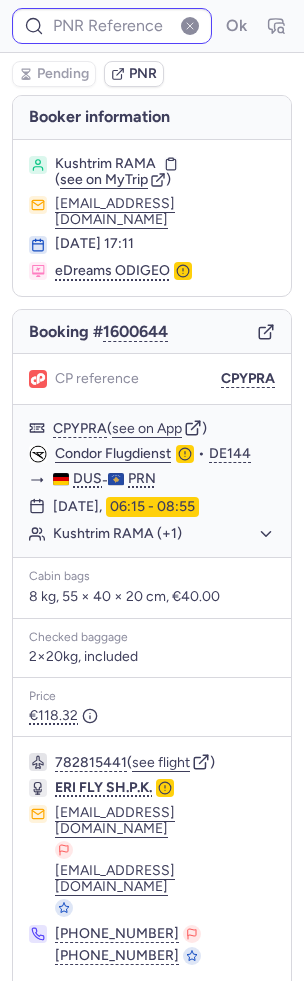 type on "CPYPRA" 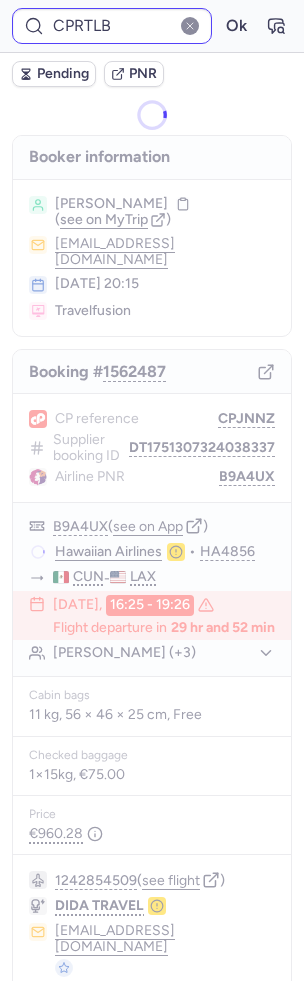 type on "CPR6ZQ" 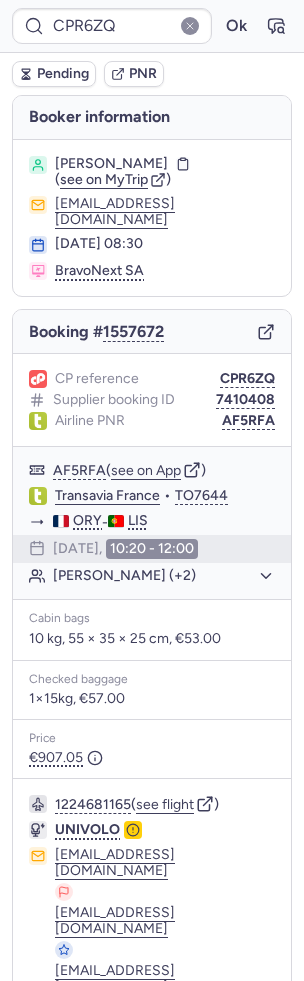 scroll, scrollTop: 38, scrollLeft: 0, axis: vertical 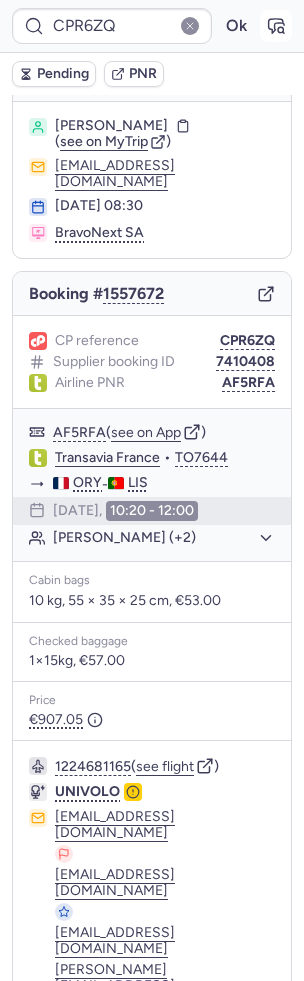 click 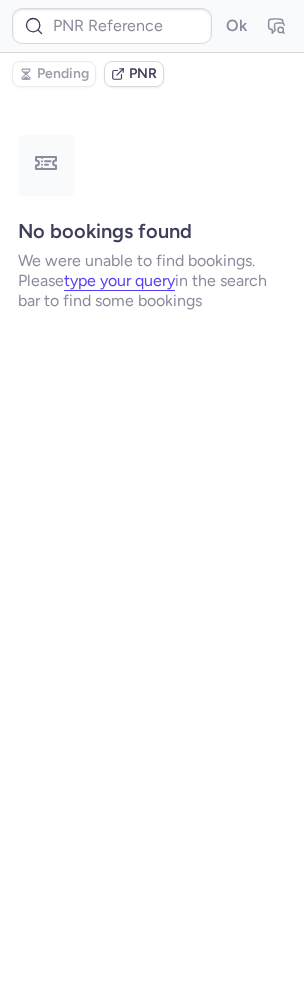 scroll, scrollTop: 0, scrollLeft: 0, axis: both 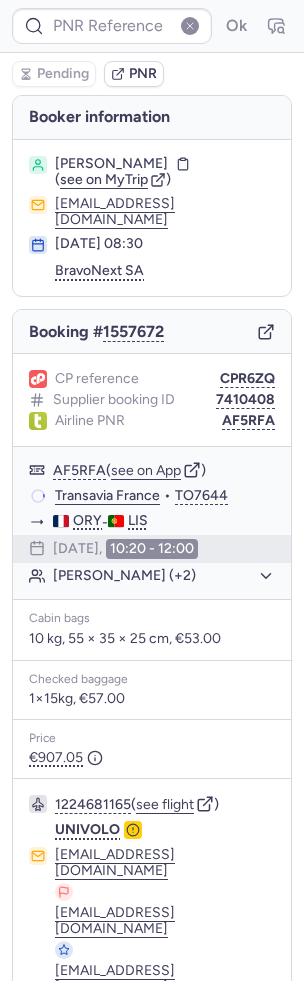 type on "CPR6ZQ" 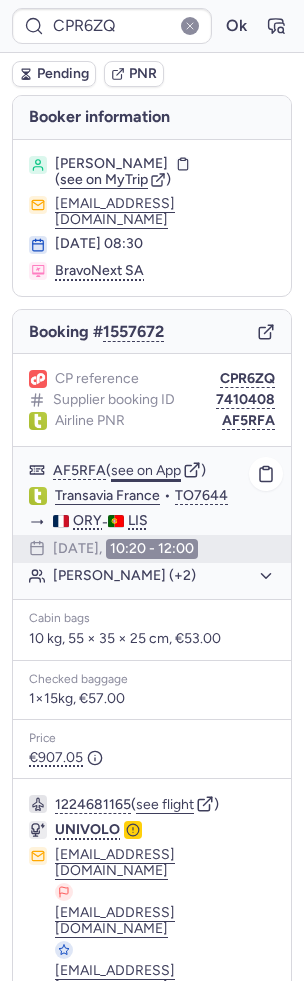click on "see on App" 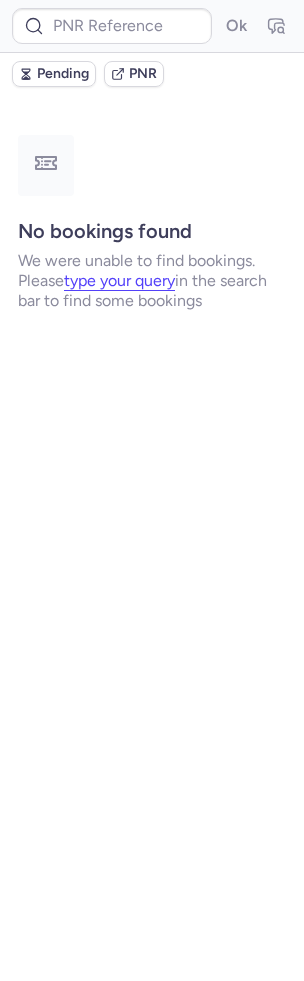 type on "CPYPRA" 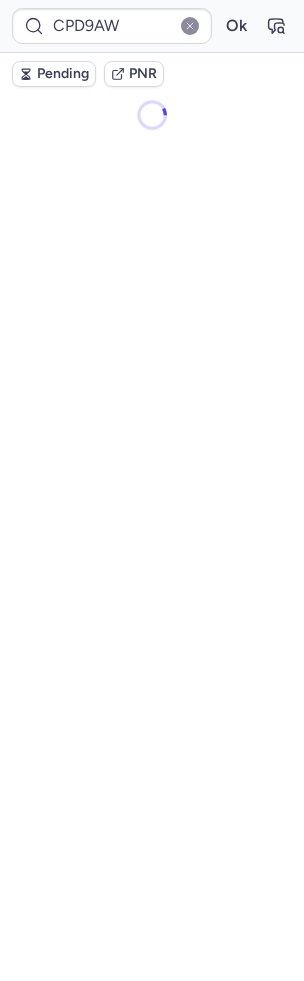 type on "CP6NIX" 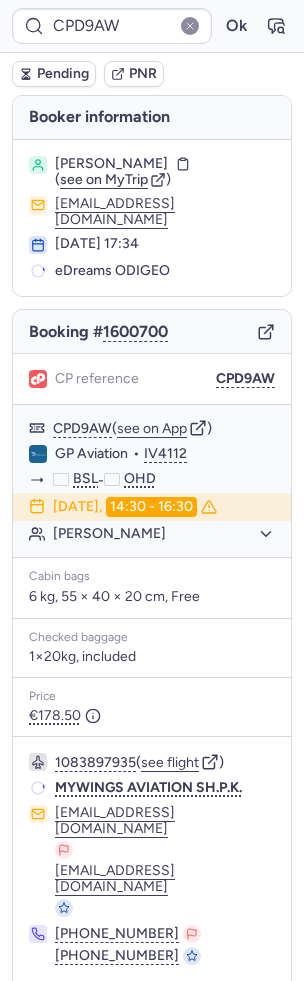 type on "CP6NIX" 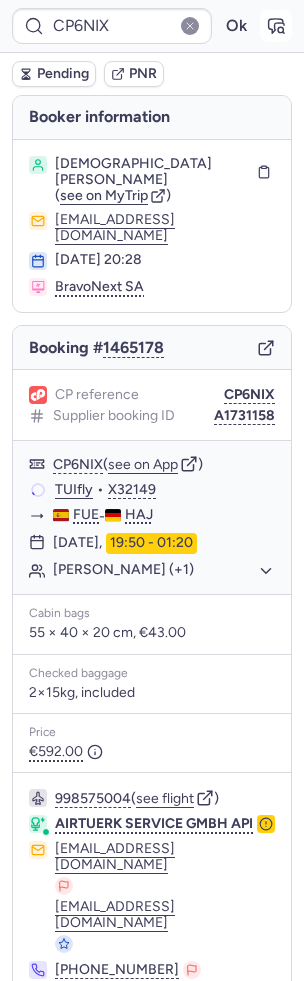 click 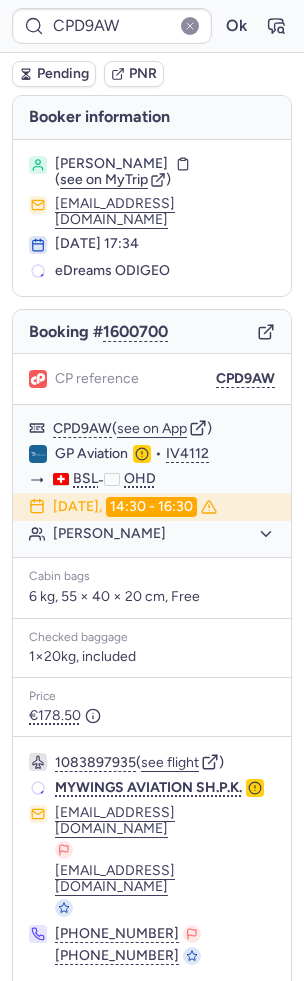 click on "CPD9AW  Ok" at bounding box center (152, 26) 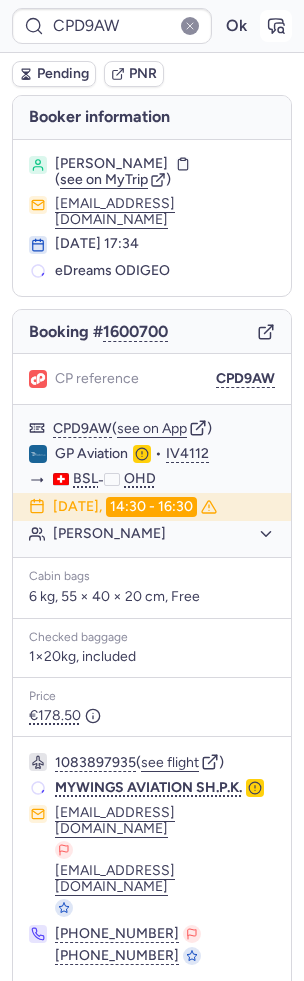 click at bounding box center (276, 26) 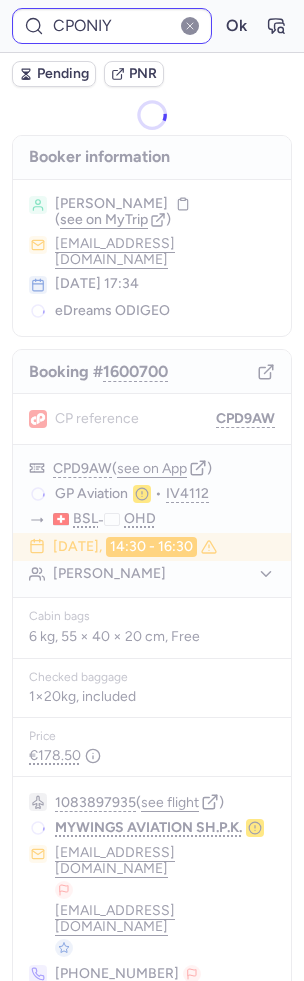 type on "CPYPRA" 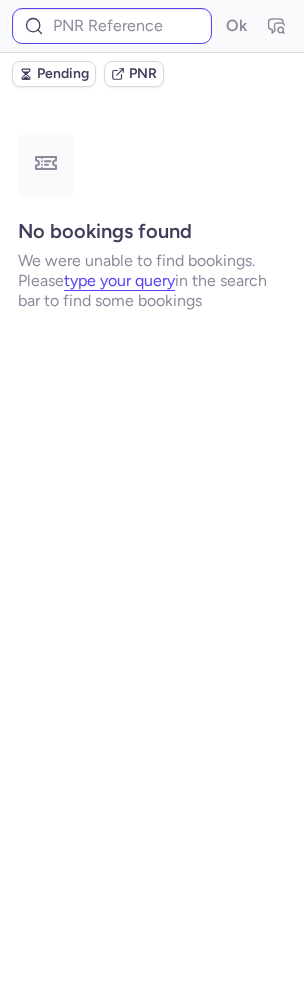 type on "CPLH9T" 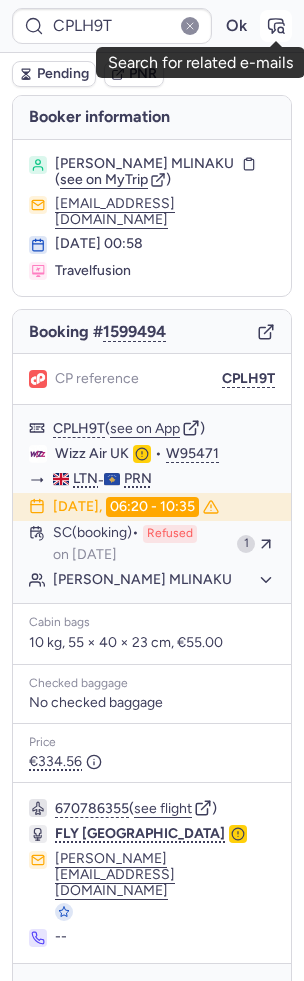 click 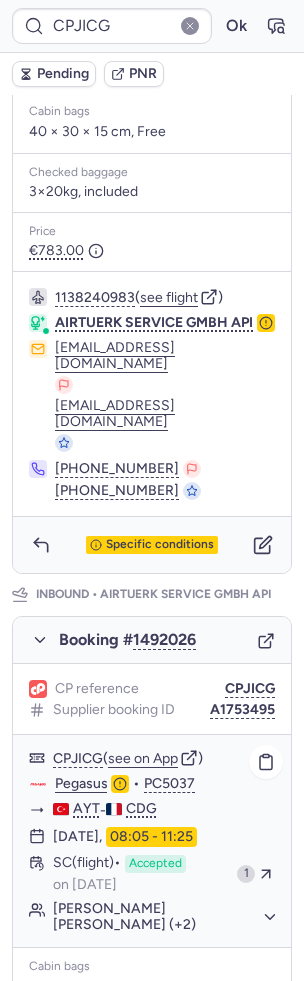 scroll, scrollTop: 732, scrollLeft: 0, axis: vertical 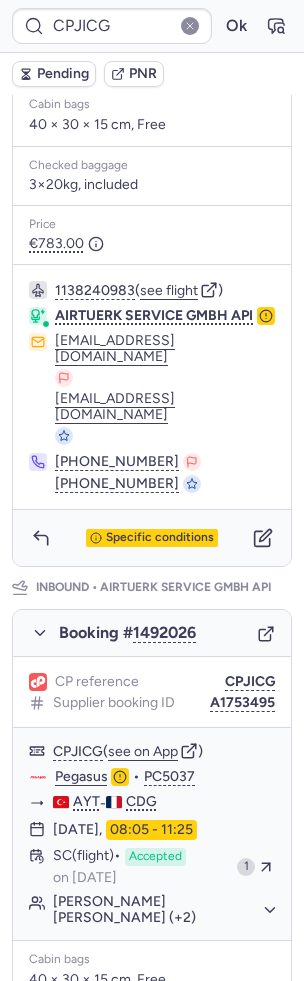 type on "CPYPRA" 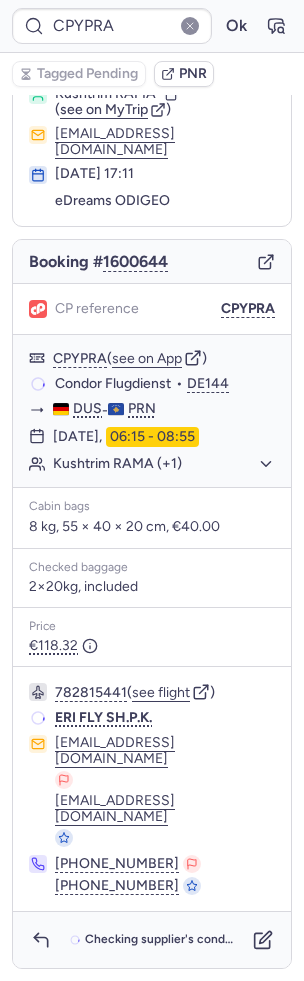 scroll, scrollTop: 0, scrollLeft: 0, axis: both 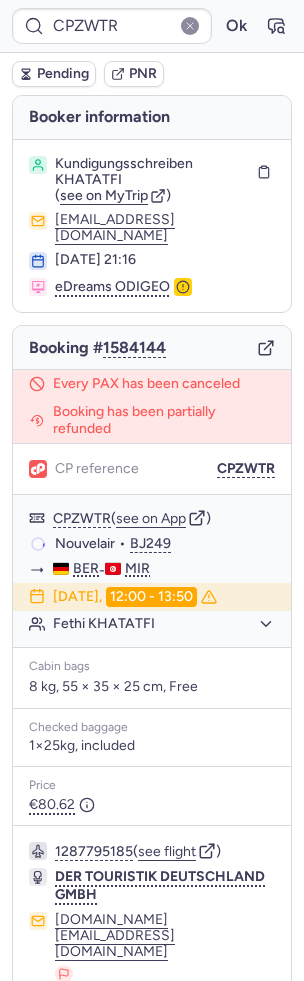 type on "CPYPRA" 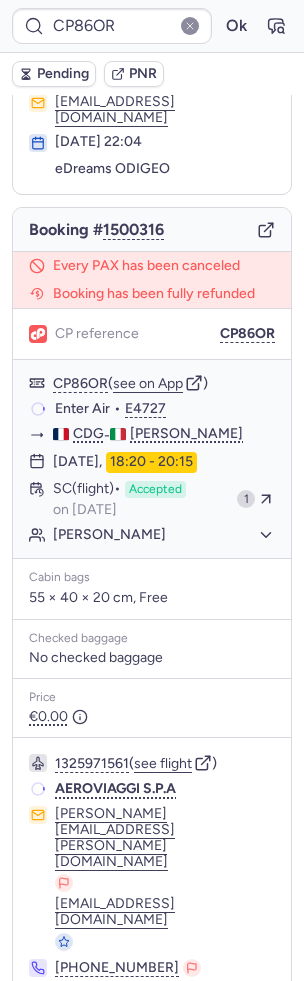 scroll, scrollTop: 101, scrollLeft: 0, axis: vertical 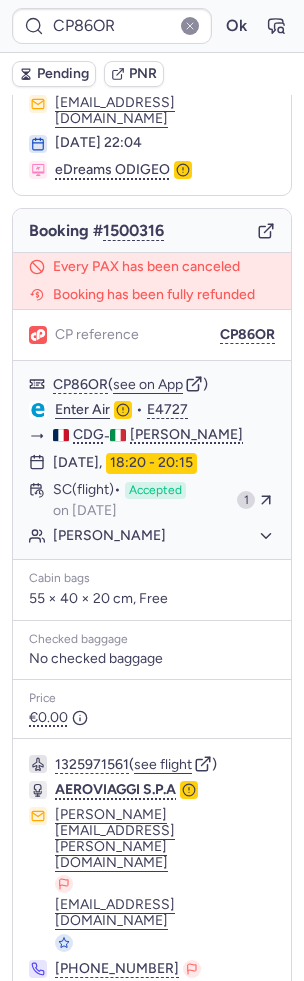 type on "CP9VXW" 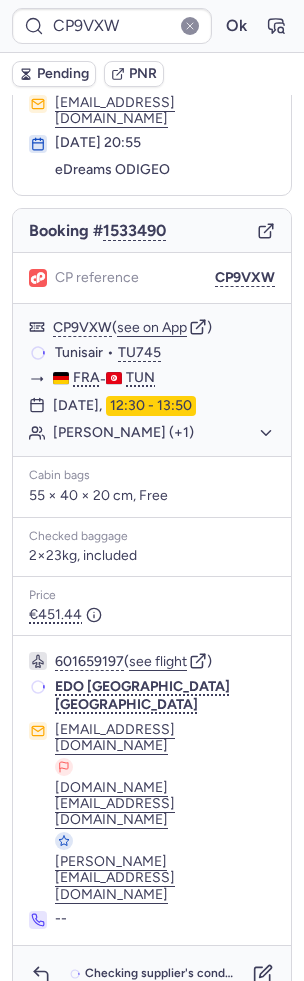 scroll, scrollTop: 0, scrollLeft: 0, axis: both 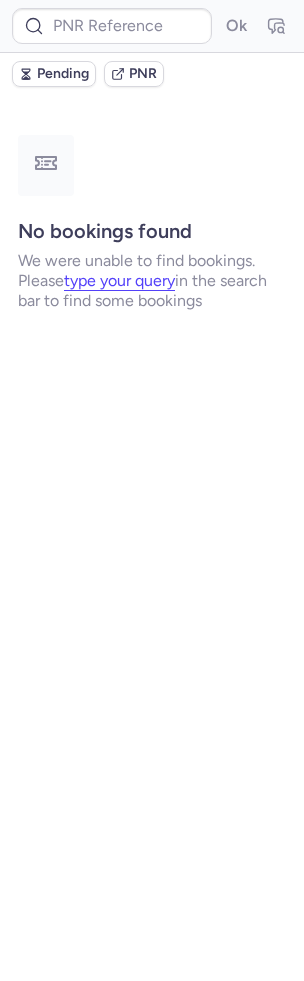type on "CP86OR" 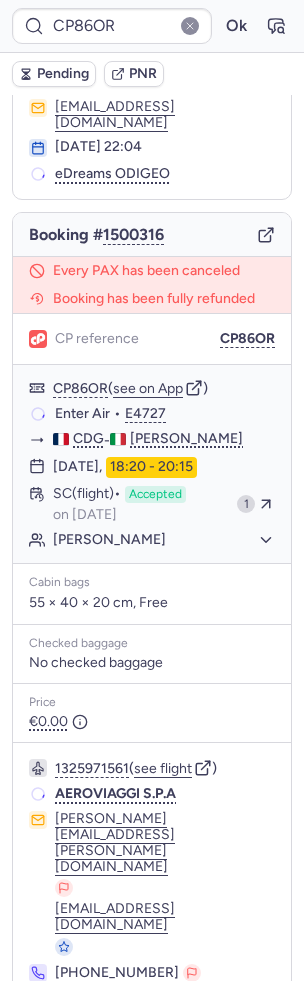 click on "01 Aug 2025,  18:20 - 20:15" at bounding box center [125, 467] 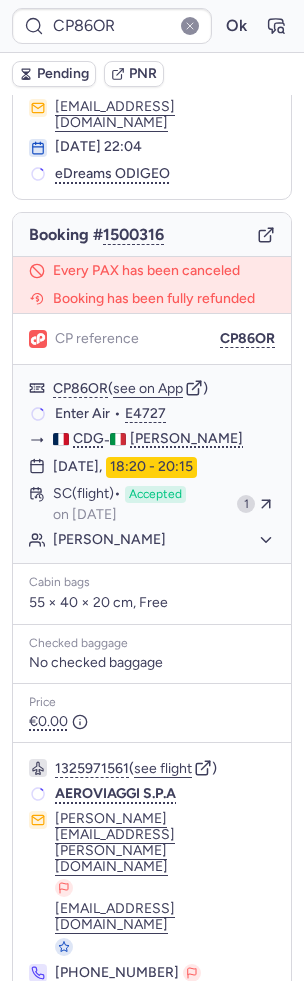 scroll, scrollTop: 101, scrollLeft: 0, axis: vertical 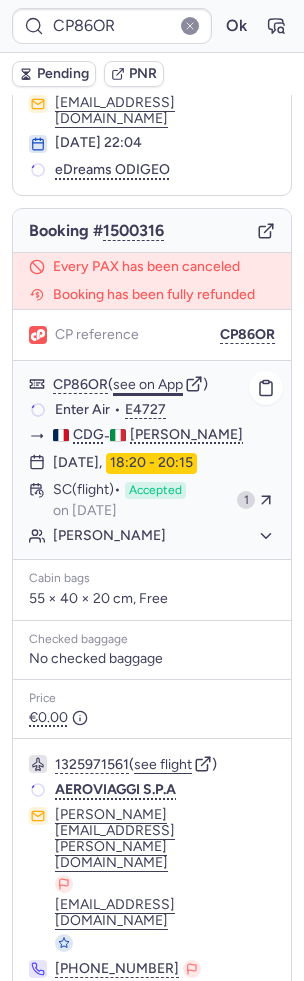 click on "see on App" 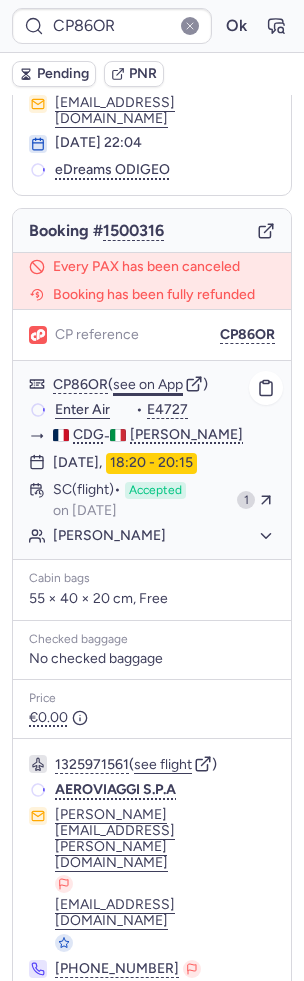 type 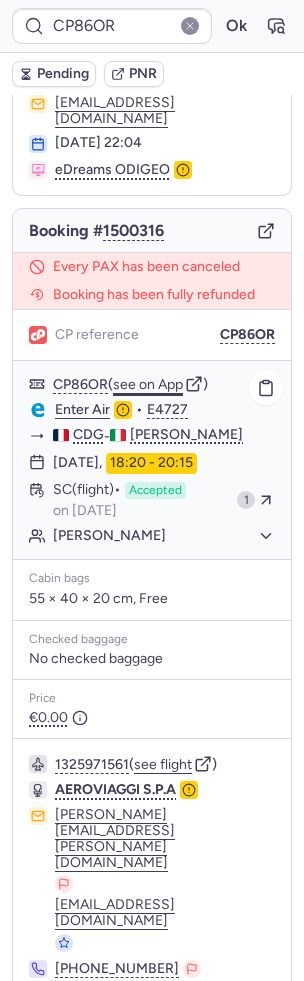 type on "CPFSHE" 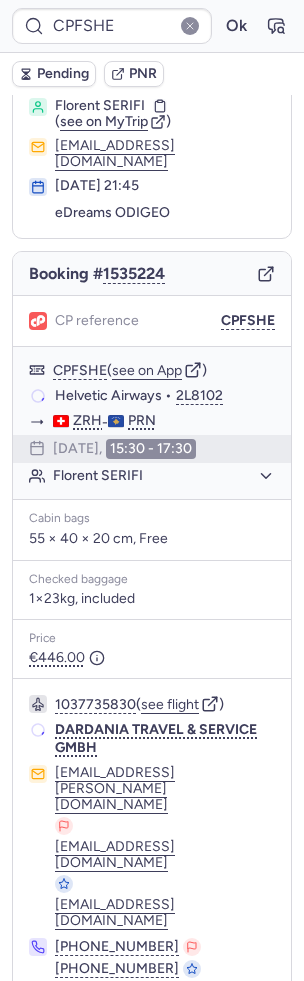 scroll, scrollTop: 58, scrollLeft: 0, axis: vertical 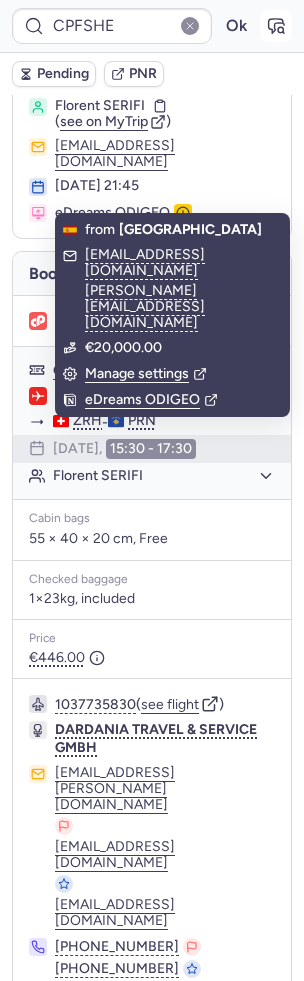 click 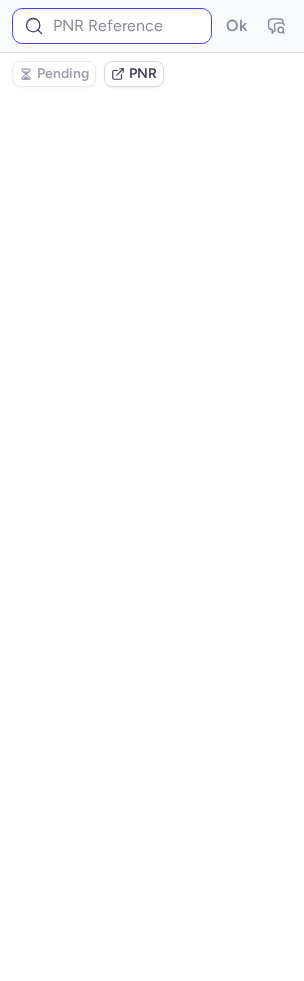 scroll, scrollTop: 0, scrollLeft: 0, axis: both 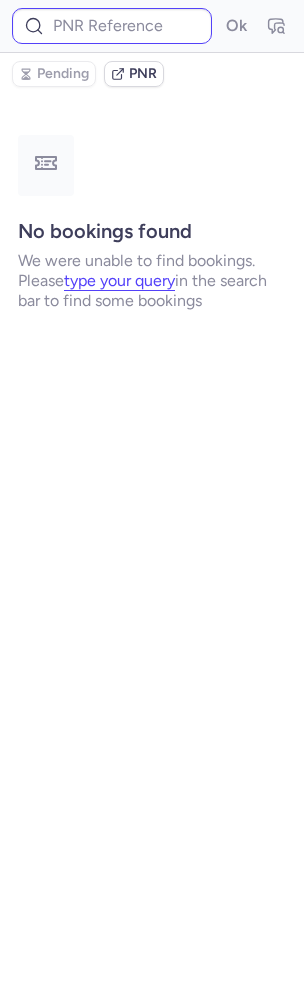 type on "CPFSHE" 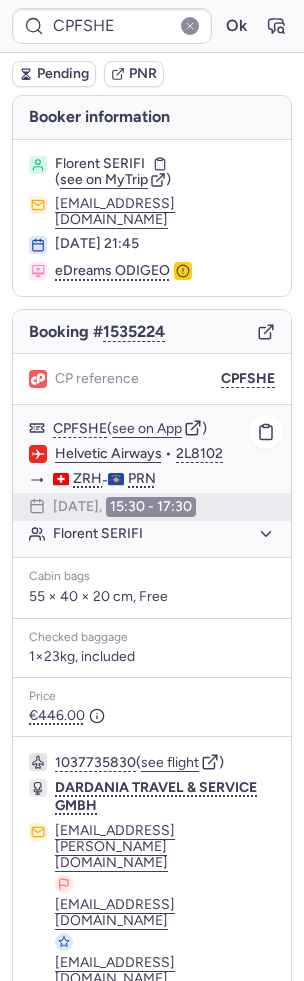 scroll, scrollTop: 58, scrollLeft: 0, axis: vertical 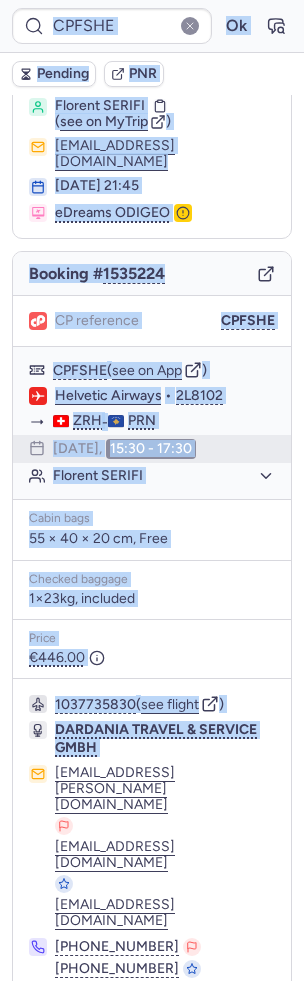 drag, startPoint x: 32, startPoint y: 751, endPoint x: 327, endPoint y: 751, distance: 295 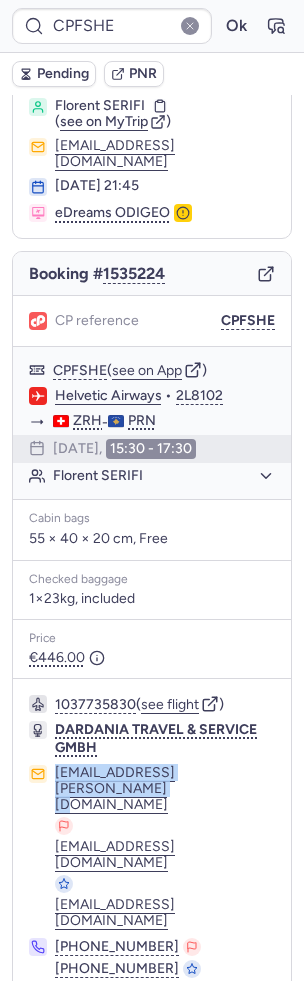 drag, startPoint x: 269, startPoint y: 757, endPoint x: 49, endPoint y: 756, distance: 220.00227 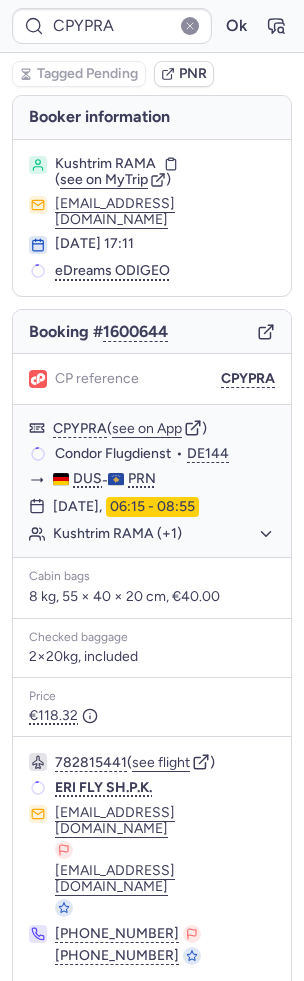 scroll, scrollTop: 0, scrollLeft: 0, axis: both 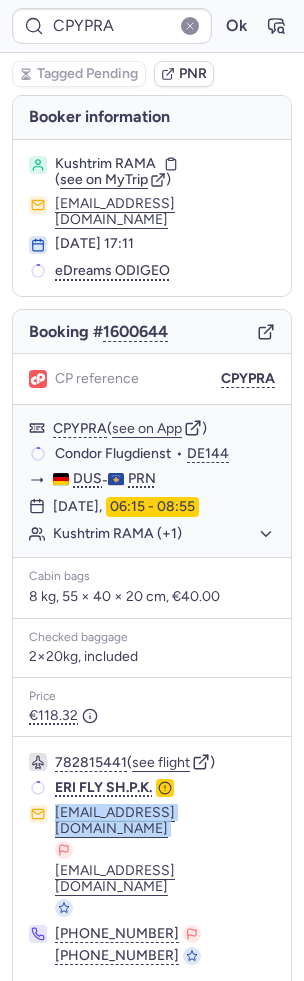 drag, startPoint x: 43, startPoint y: 792, endPoint x: 246, endPoint y: 792, distance: 203 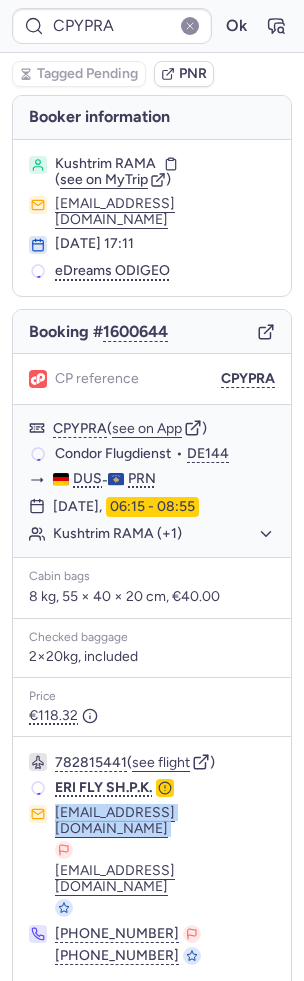 click on "[EMAIL_ADDRESS][DOMAIN_NAME] [EMAIL_ADDRESS][DOMAIN_NAME]" at bounding box center [152, 861] 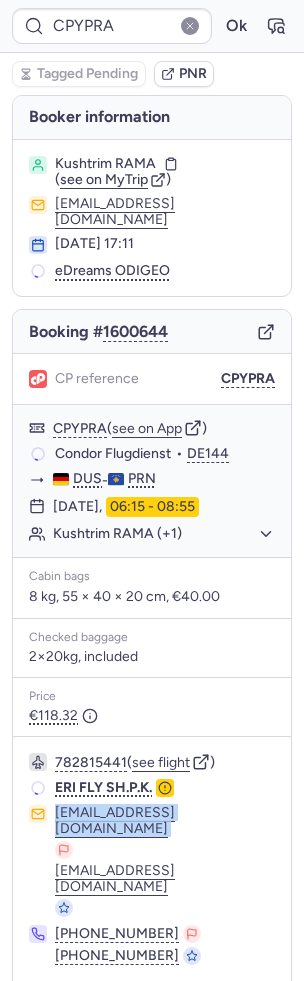 copy on "[EMAIL_ADDRESS][DOMAIN_NAME]" 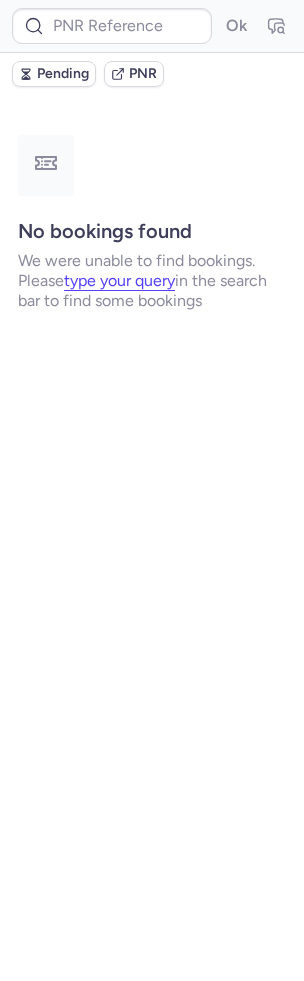 type on "CPYPRA" 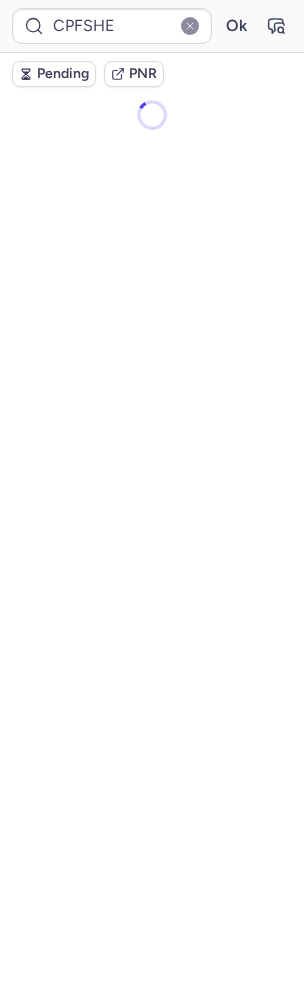 scroll, scrollTop: 0, scrollLeft: 0, axis: both 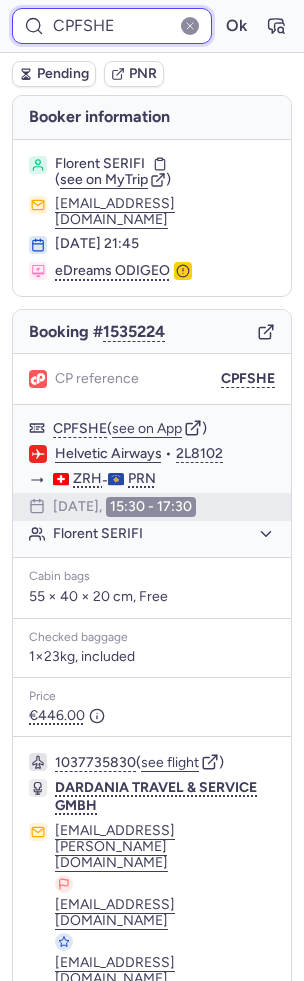 click on "CPFSHE" at bounding box center (112, 26) 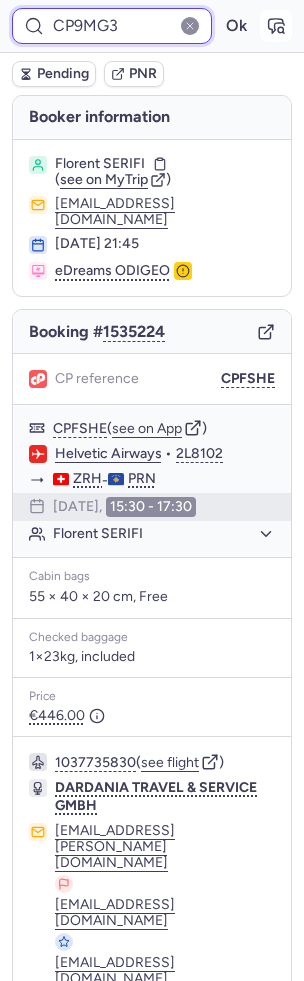 type on "CP9MG3" 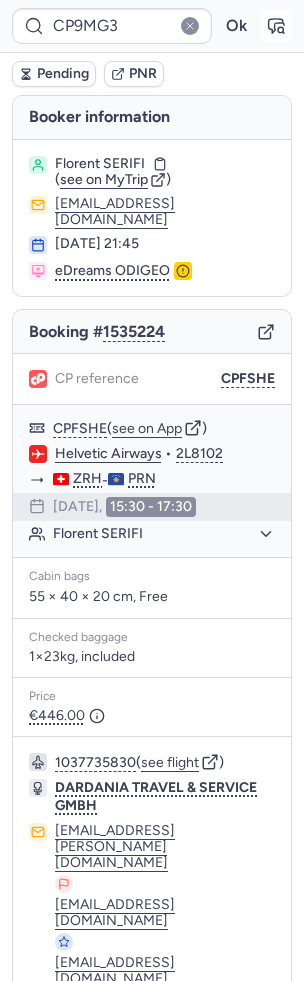 click at bounding box center (276, 26) 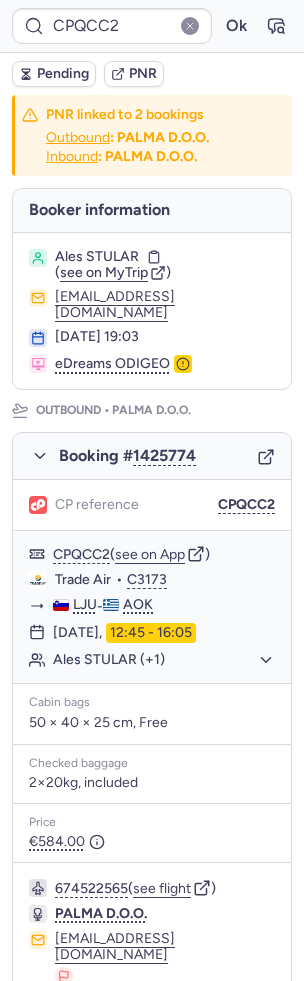 type on "CPZTKJ" 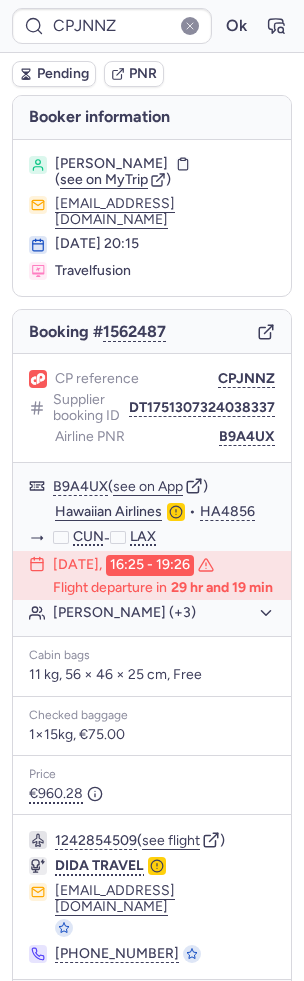 type on "CPZF3W" 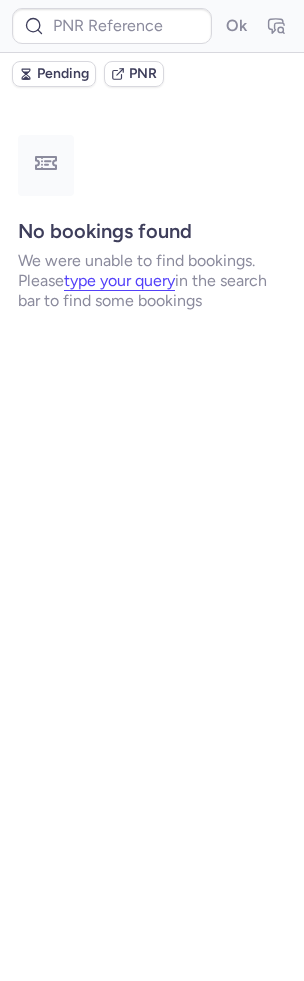 type on "CPBRXS" 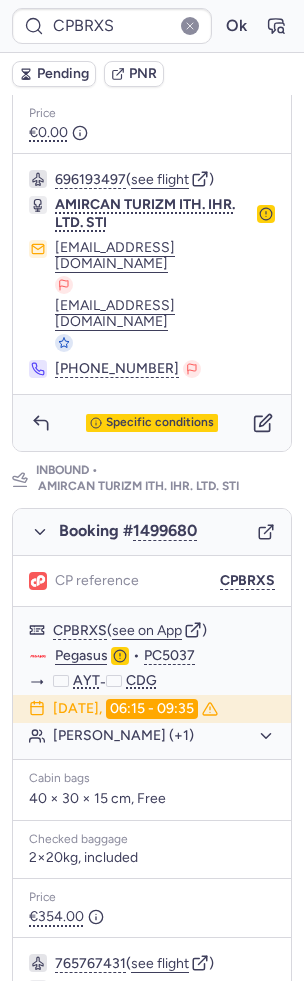 scroll, scrollTop: 917, scrollLeft: 0, axis: vertical 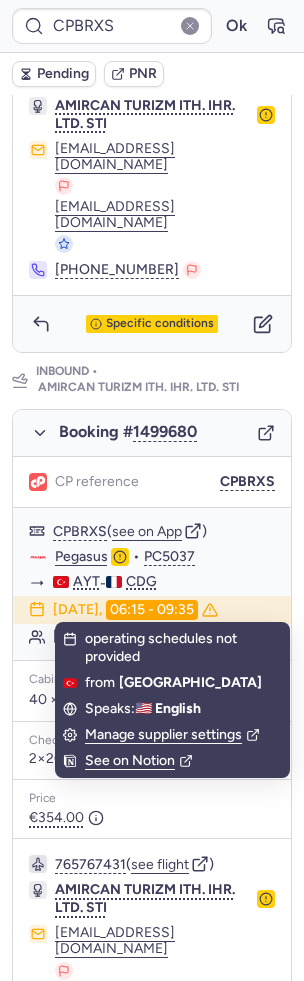 click on "Specific conditions" at bounding box center (160, 1109) 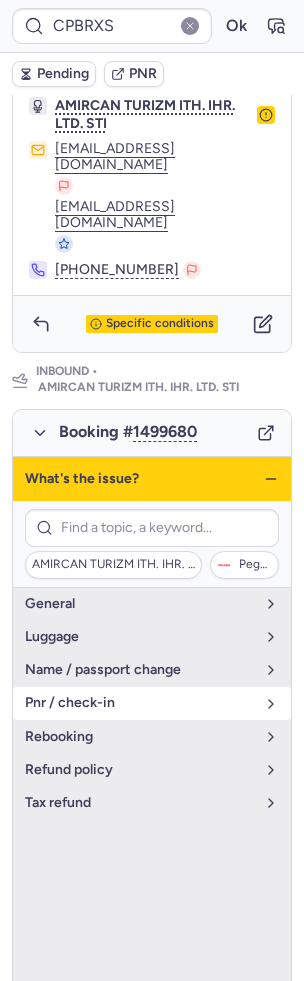 click on "pnr / check-in" at bounding box center [140, 703] 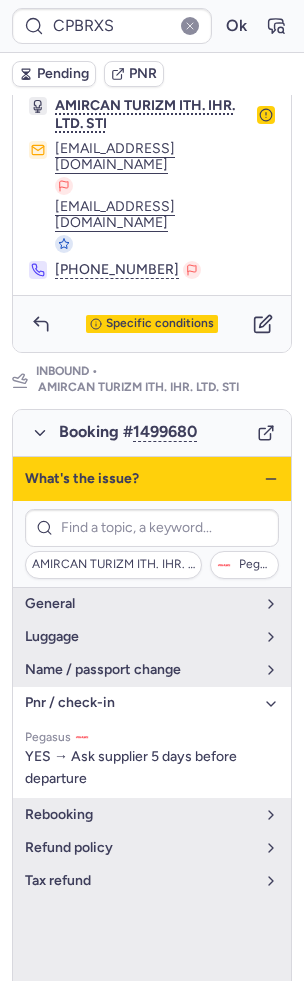 click 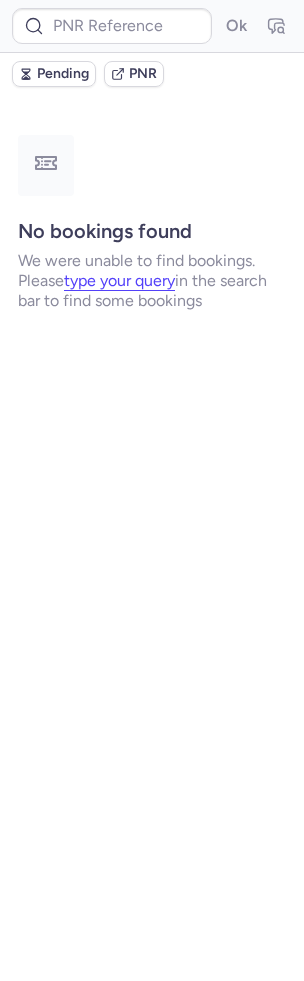 scroll, scrollTop: 0, scrollLeft: 0, axis: both 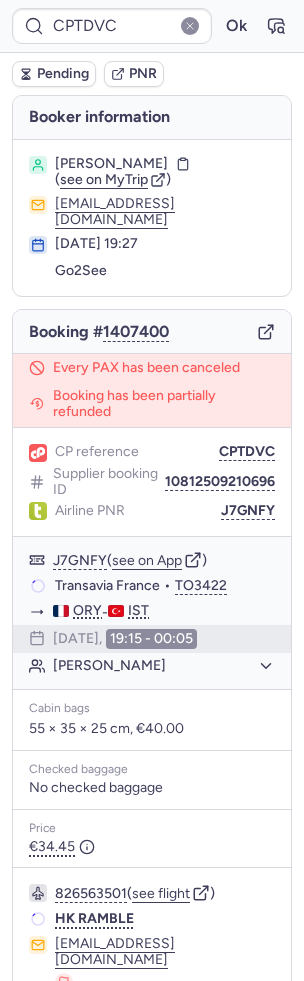 type on "CPR6ZQ" 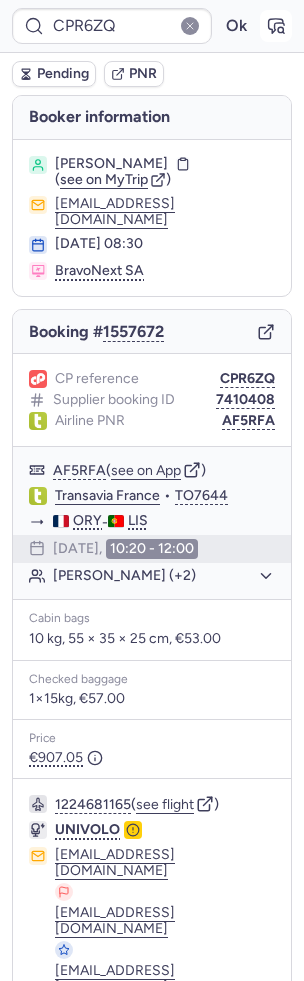 click 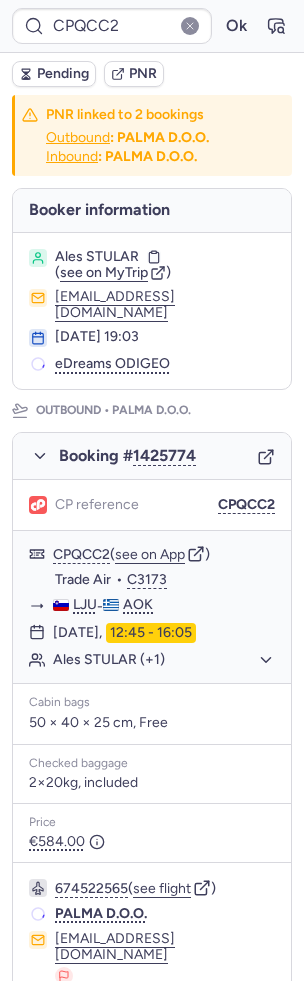 type on "CPR6ZQ" 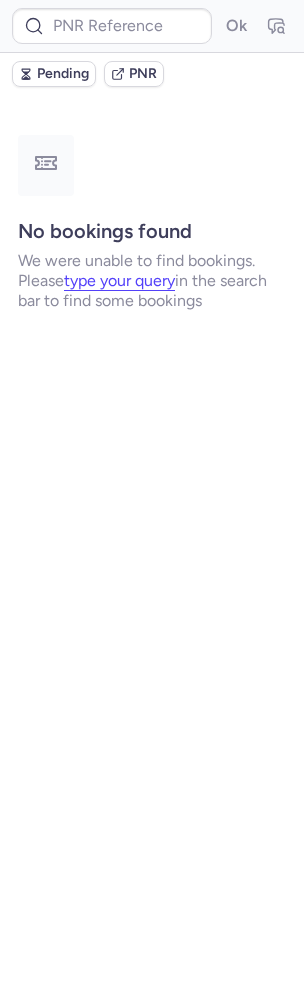 type on "RYFY36" 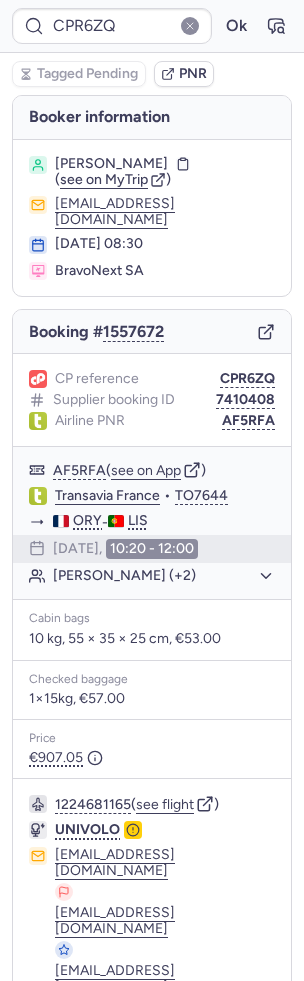 type on "CPFYBW" 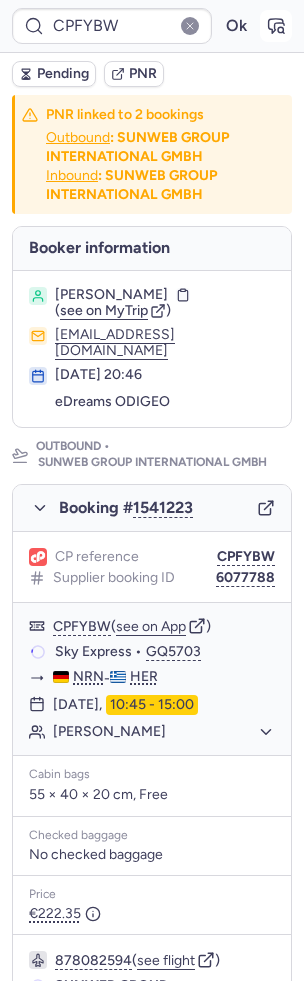 click 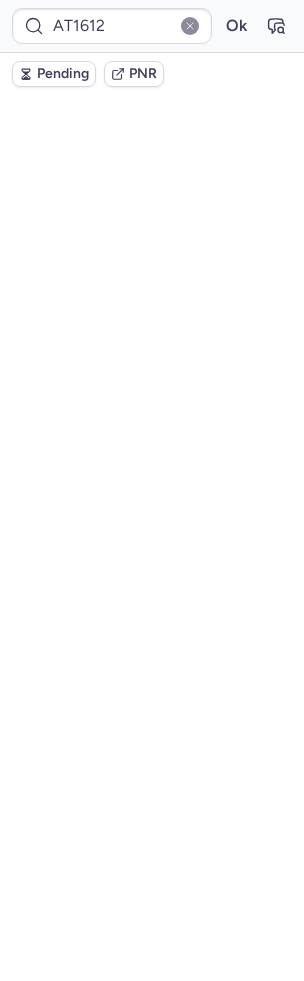 scroll, scrollTop: 0, scrollLeft: 0, axis: both 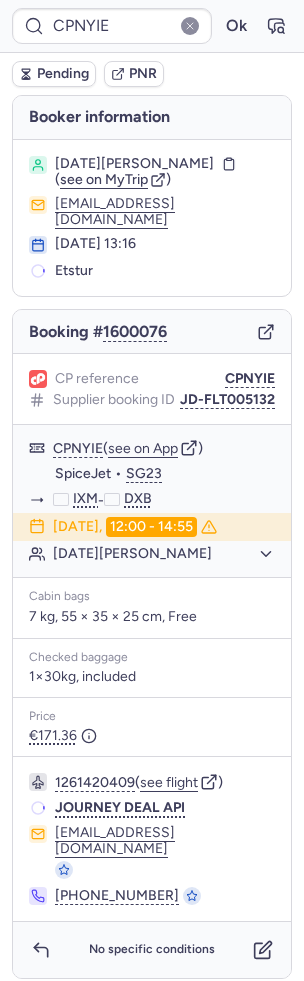 type on "CPFYBW" 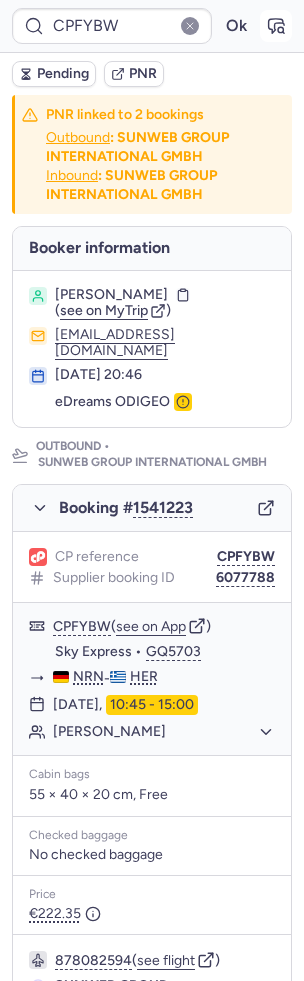 click 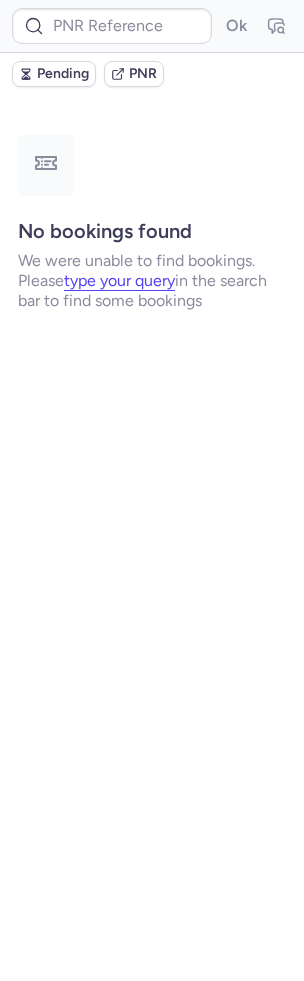 type on "CPNL6J" 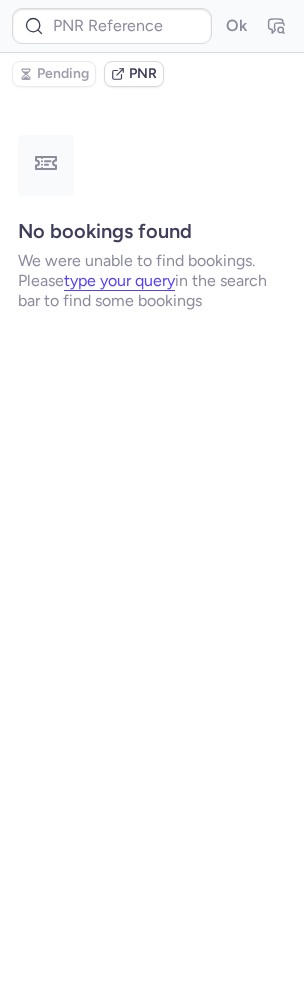 type on "CPNL6J" 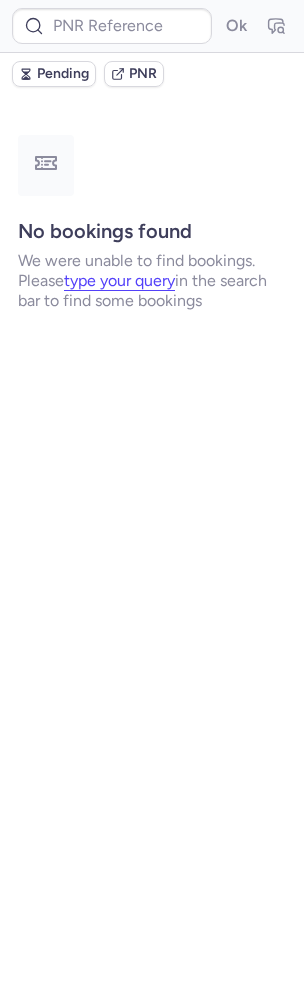 type on "10812519310532" 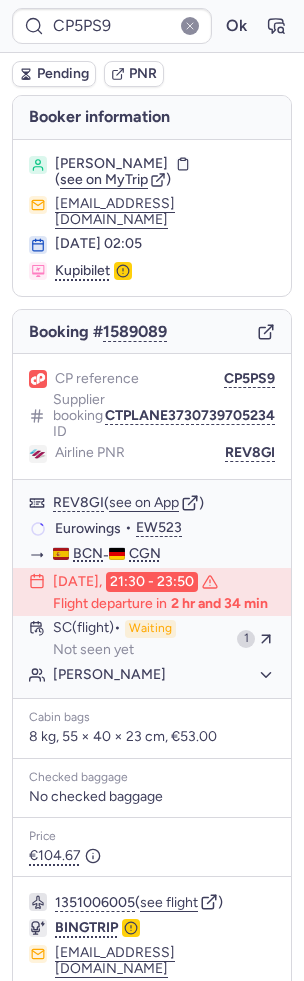 type on "CPFYBW" 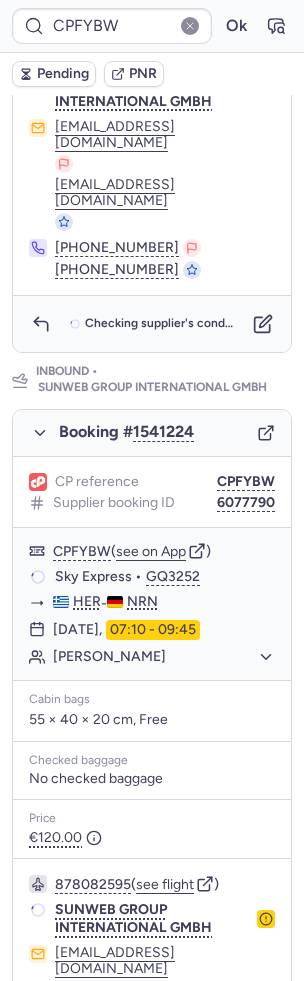 scroll, scrollTop: 944, scrollLeft: 0, axis: vertical 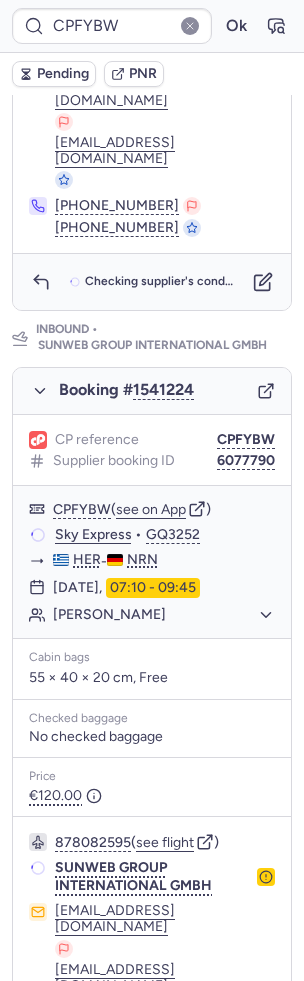 click at bounding box center [41, 1109] 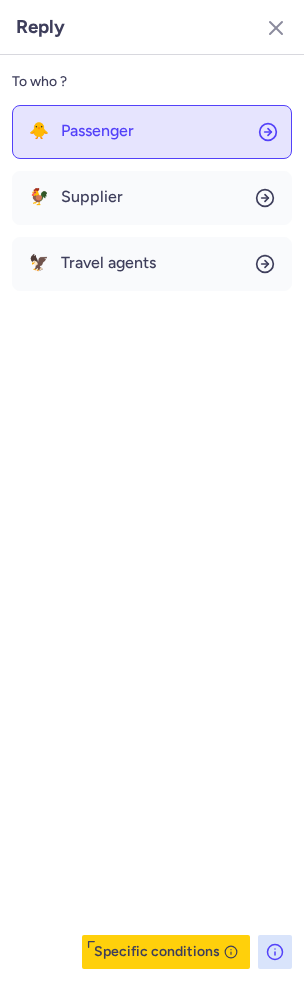 click on "Passenger" at bounding box center (97, 131) 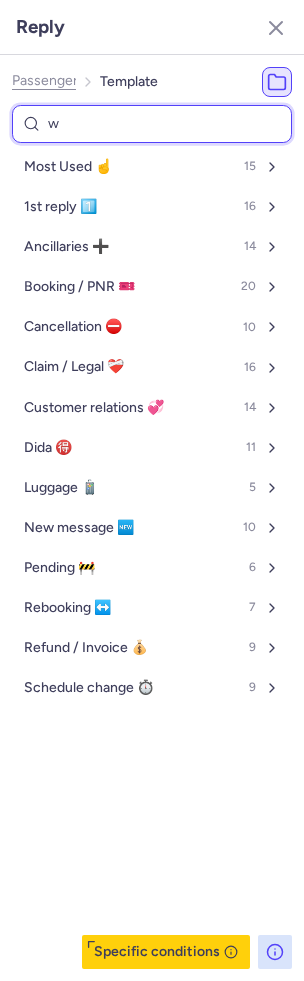 type on "wh" 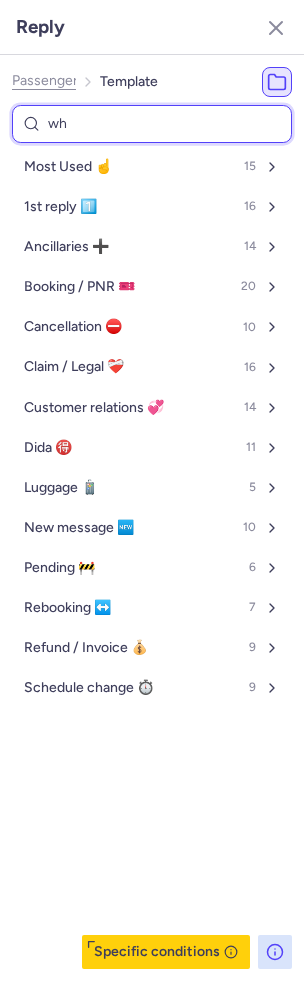 select on "en" 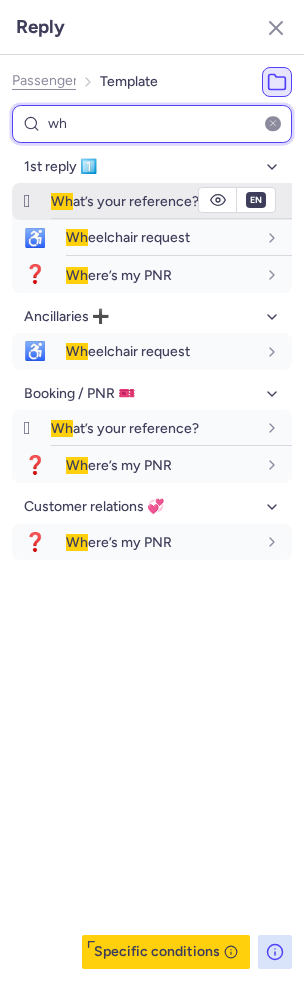 type on "wh" 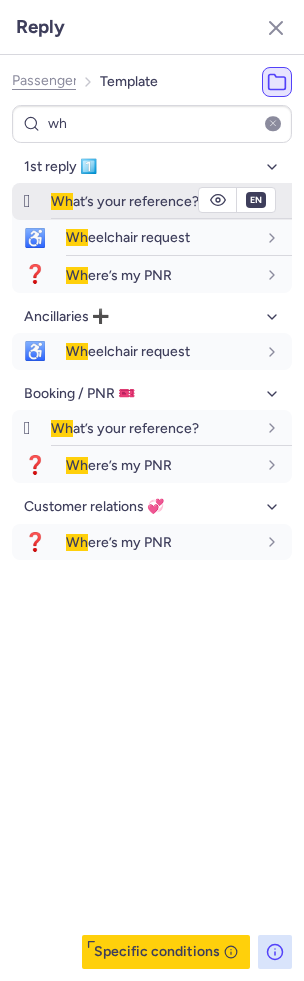 click on "Wh at’s your reference?" at bounding box center [171, 201] 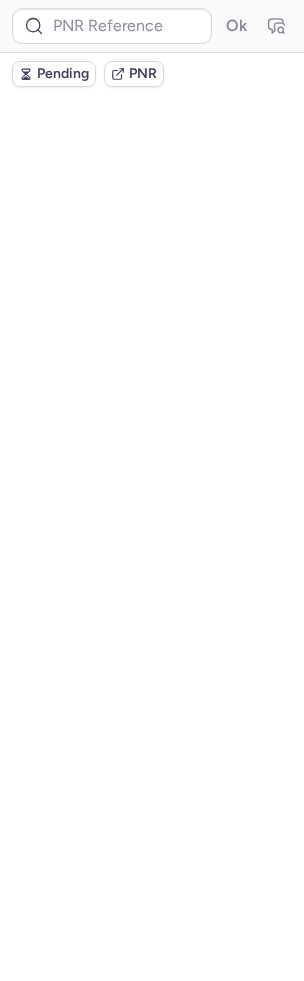 scroll, scrollTop: 0, scrollLeft: 0, axis: both 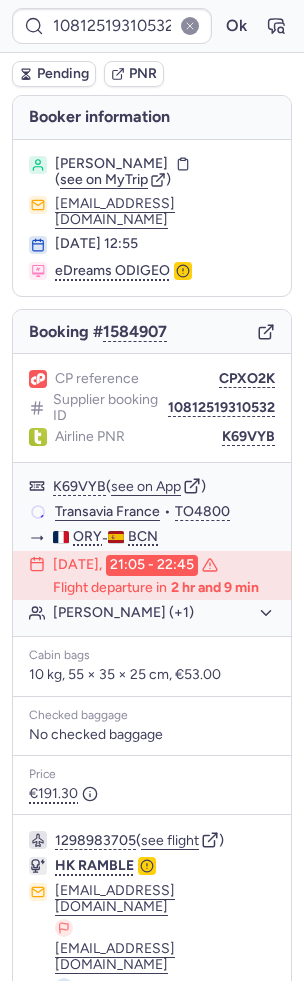 type on "CPSURT" 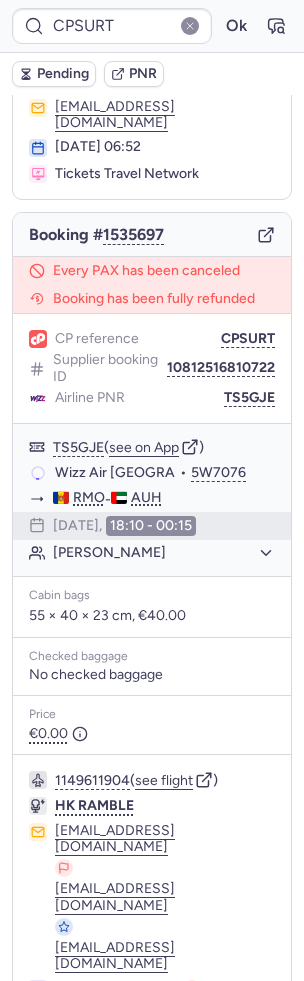 scroll, scrollTop: 178, scrollLeft: 0, axis: vertical 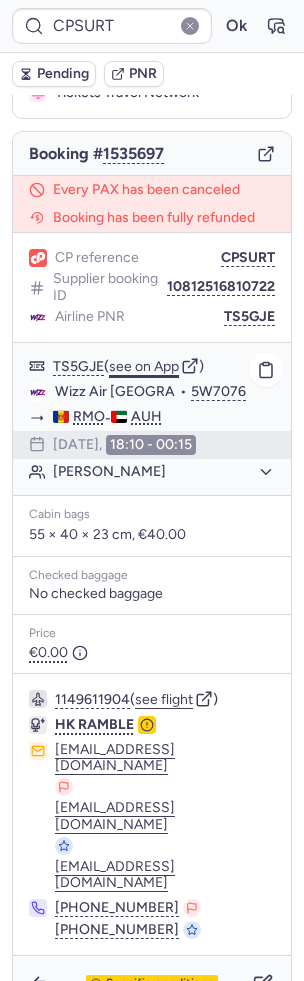 click on "see on App" 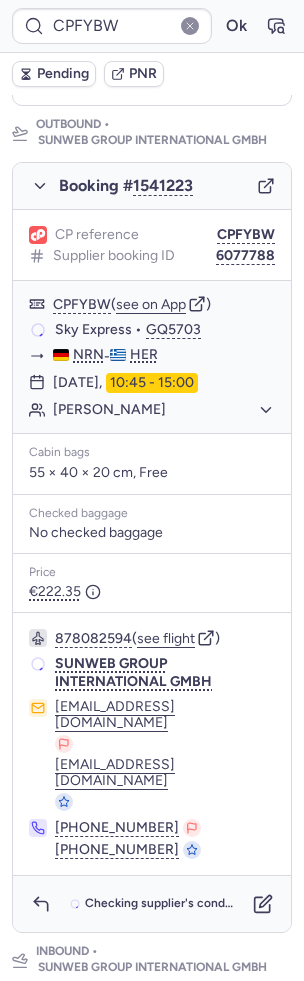 scroll, scrollTop: 309, scrollLeft: 0, axis: vertical 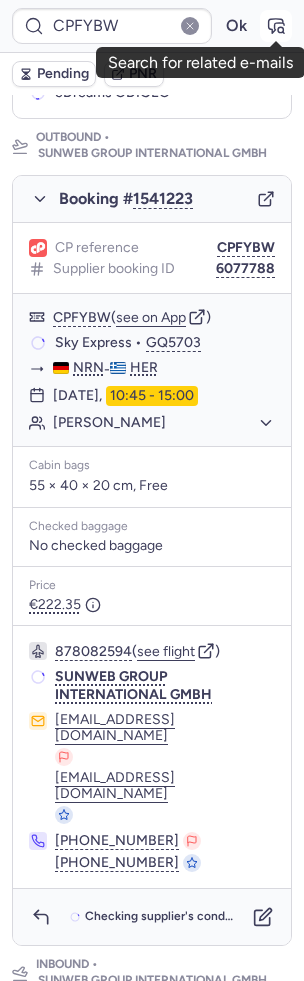 click 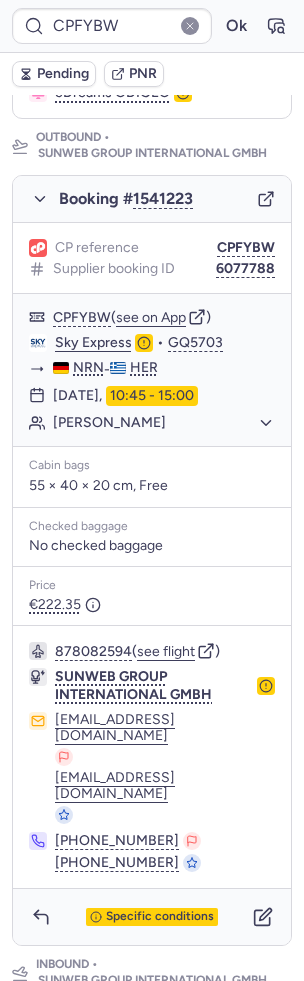 click on "Pending" at bounding box center [63, 74] 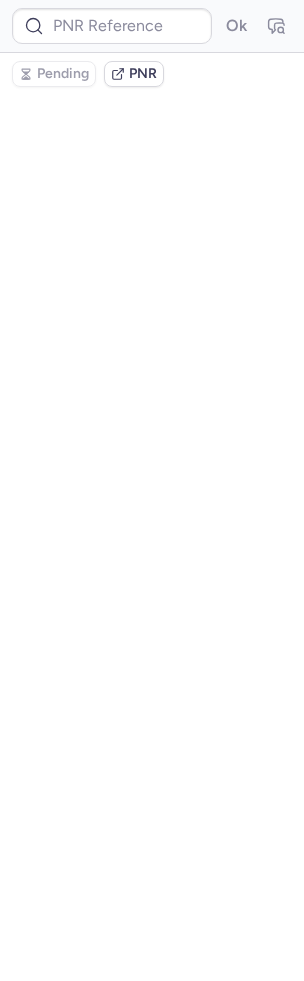 scroll, scrollTop: 0, scrollLeft: 0, axis: both 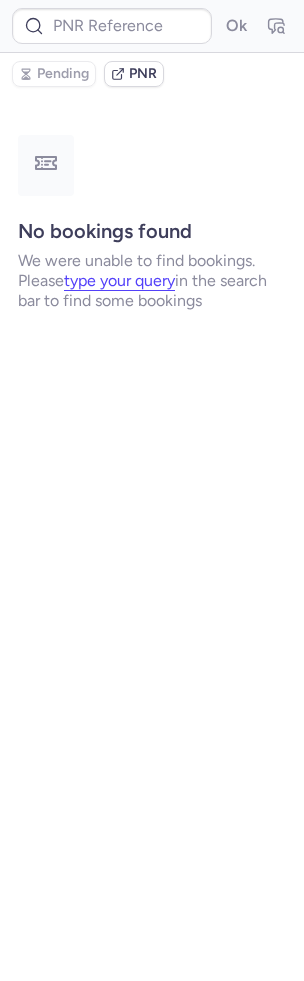 type on "CPFYBW" 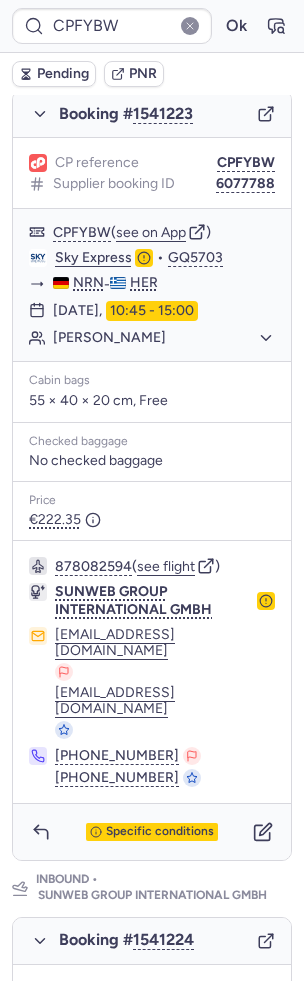 scroll, scrollTop: 944, scrollLeft: 0, axis: vertical 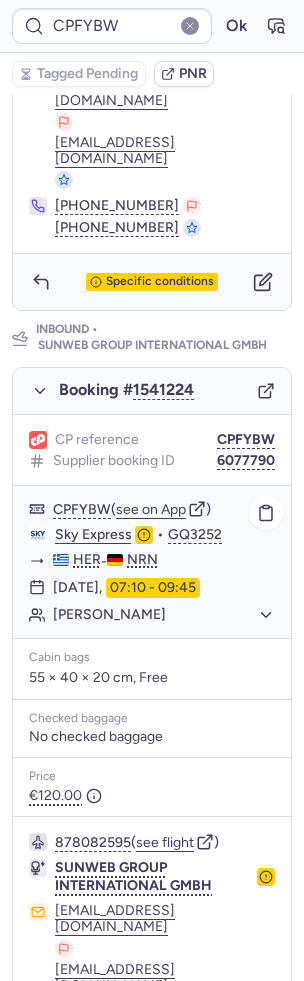 type on "AT1612" 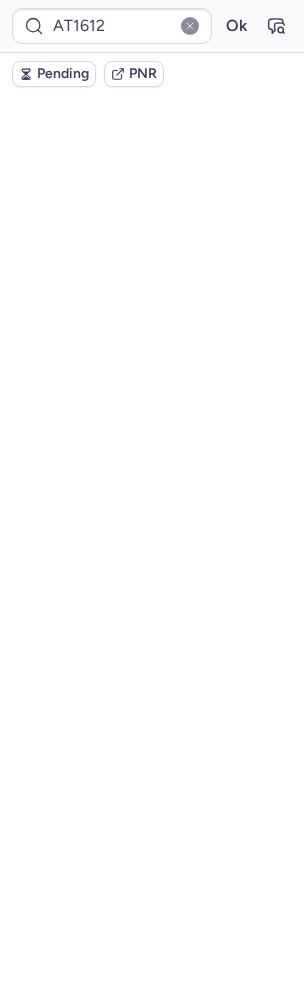 scroll, scrollTop: 0, scrollLeft: 0, axis: both 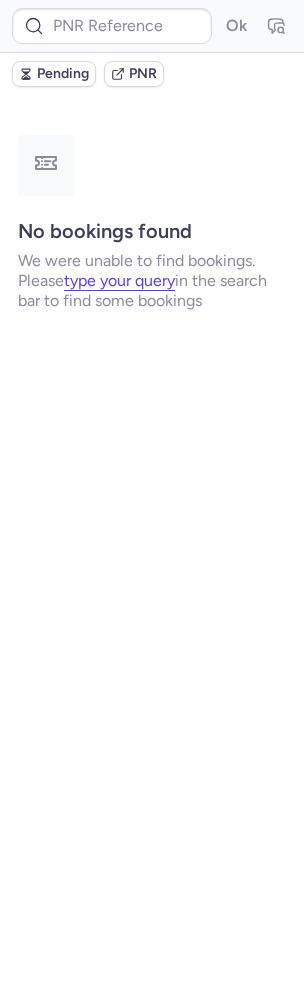 type on "CPR6ZQ" 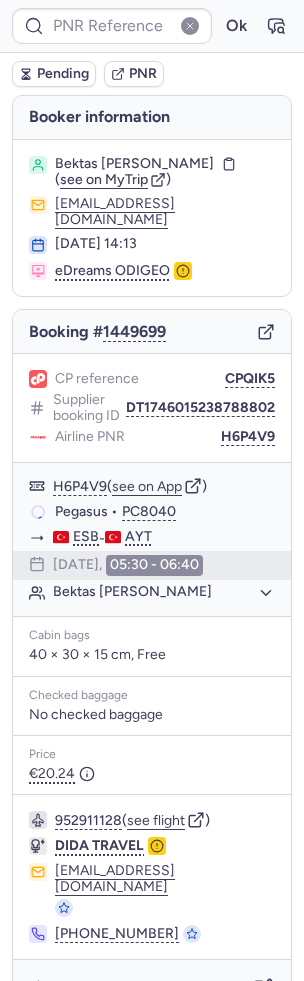 type on "CPQIK5" 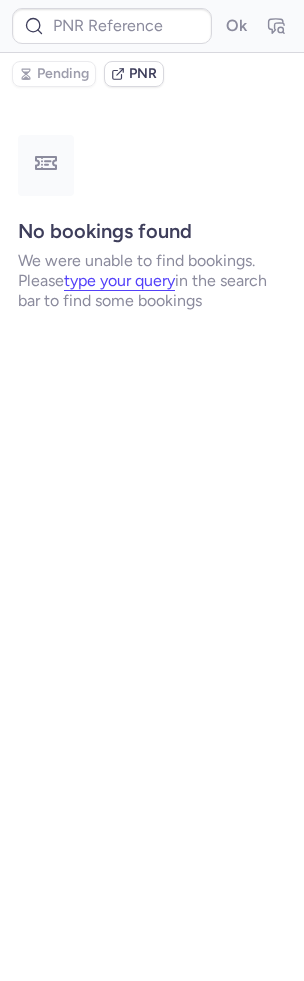type on "CPQIK5" 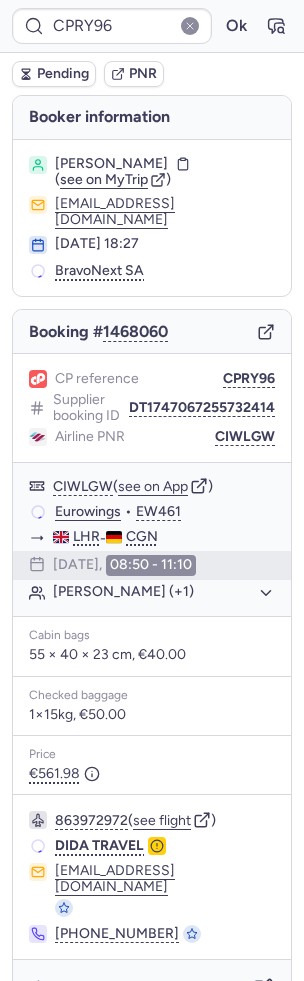 type on "CPR6ZQ" 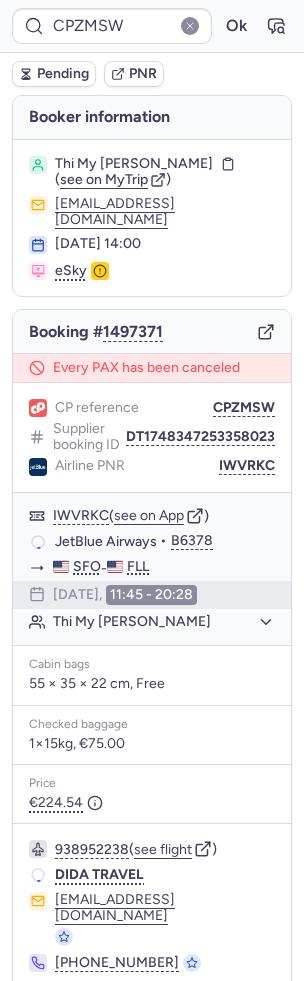 type on "CPR6ZQ" 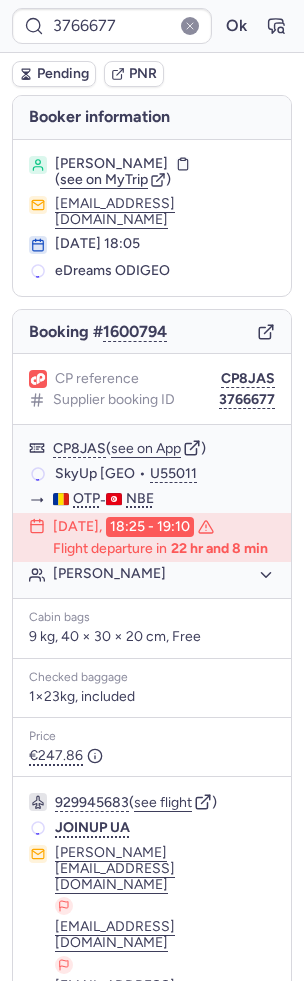 type on "CPUMSS" 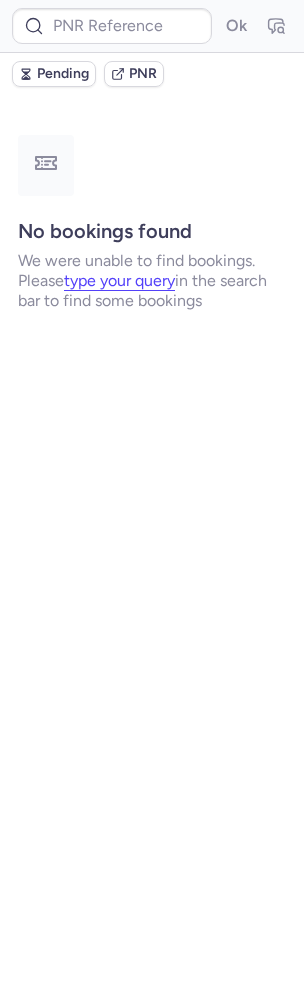 type on "CPUMSS" 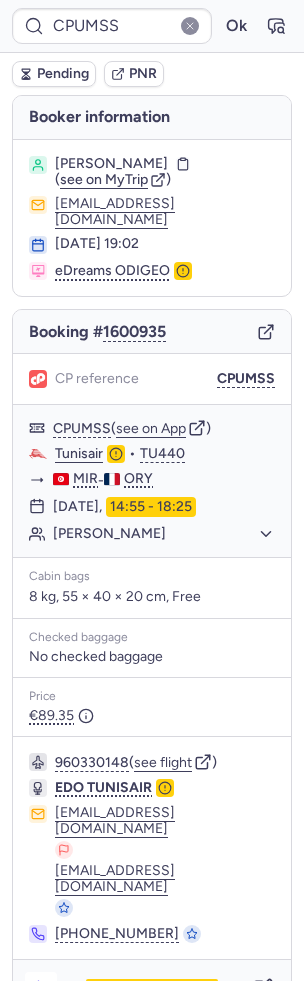 click at bounding box center [41, 988] 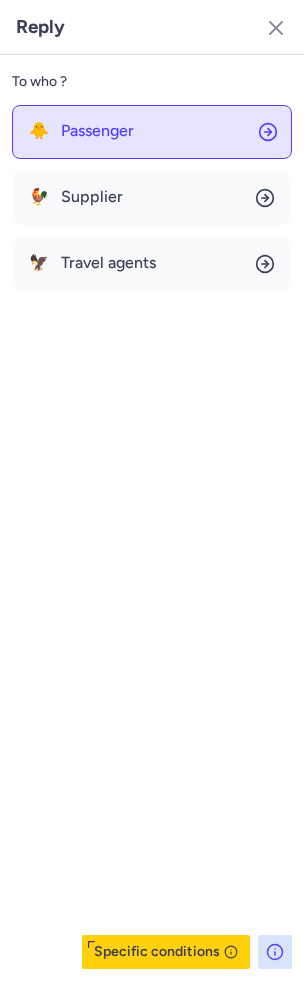click on "Passenger" at bounding box center [97, 131] 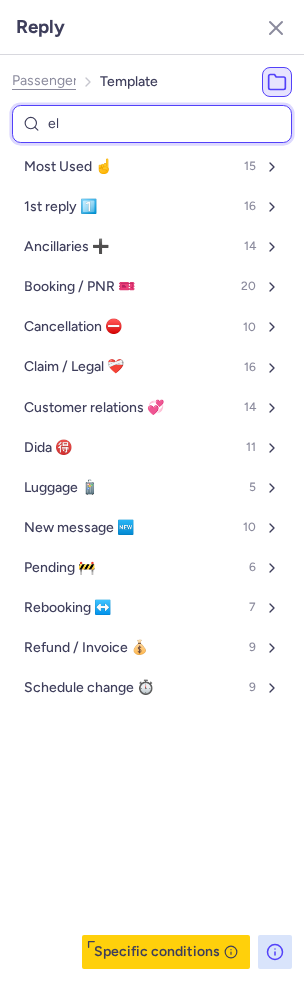 type on "ela" 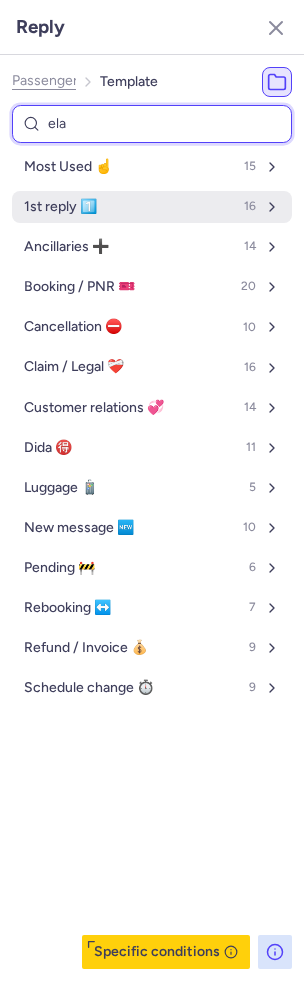 select on "en" 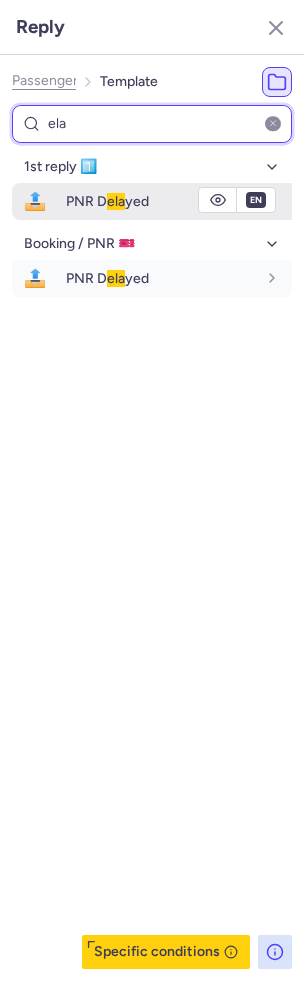 type on "ela" 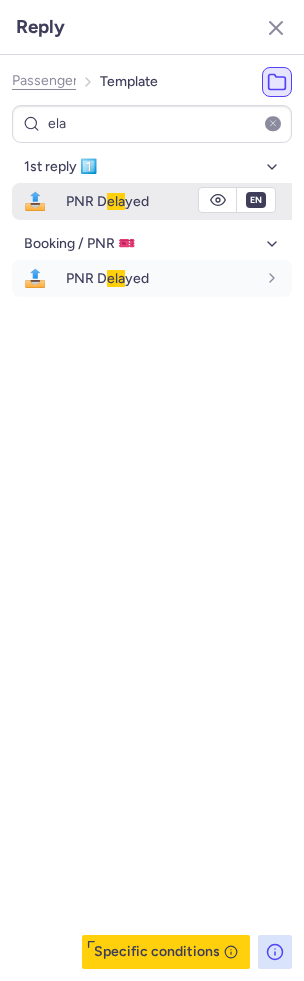click on "PNR D ela yed" at bounding box center (161, 201) 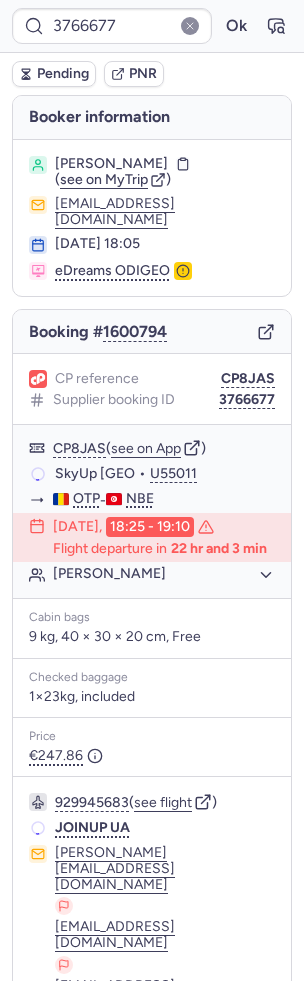 type on "CPR6ZQ" 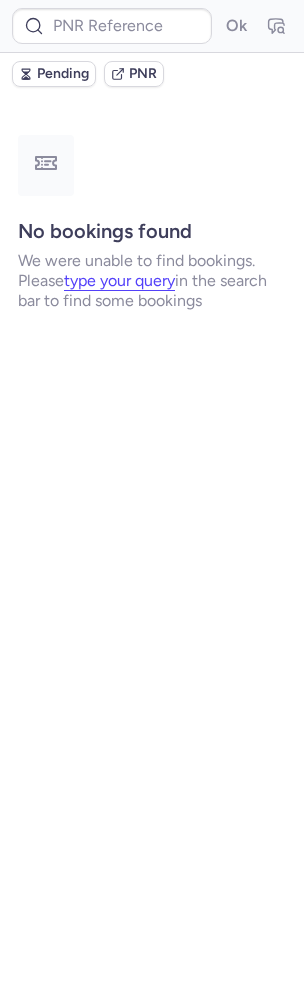 type on "CPUMSS" 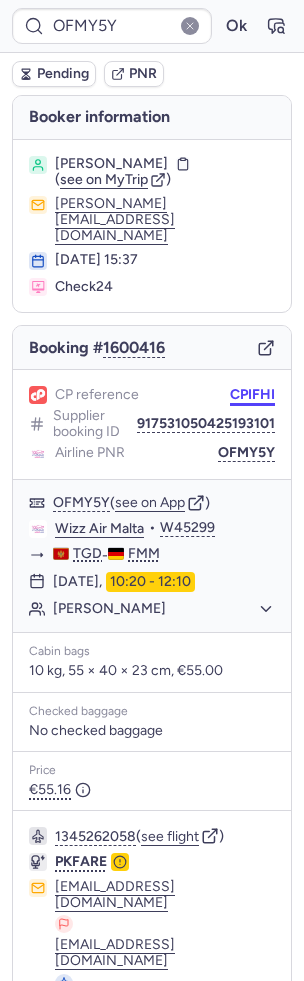 click on "CPIFHI" at bounding box center (252, 395) 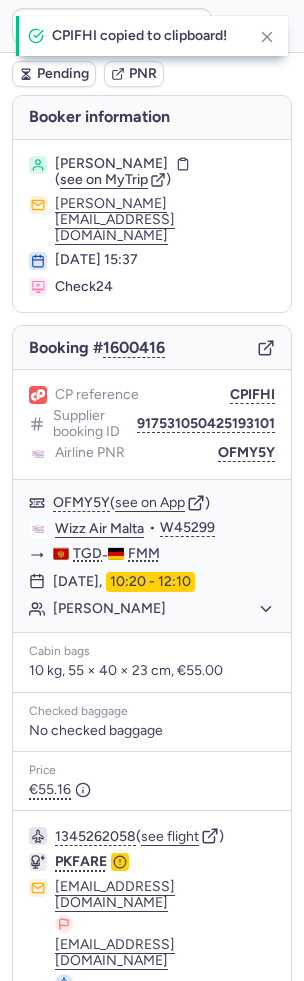 type on "CPIFHI" 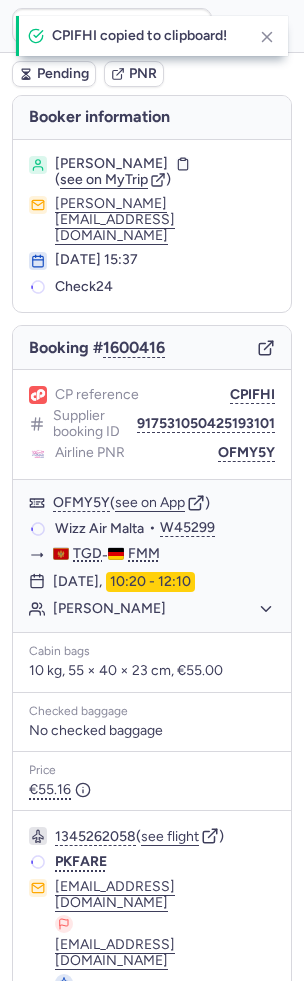 click on "Airline PNR OFMY5Y" 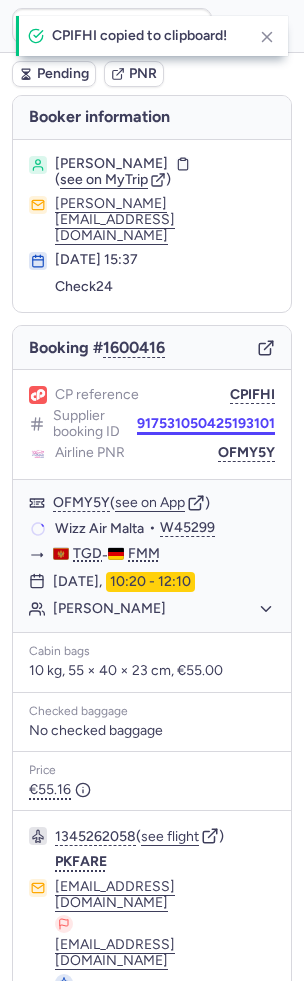 click on "917531050425193101" at bounding box center (206, 424) 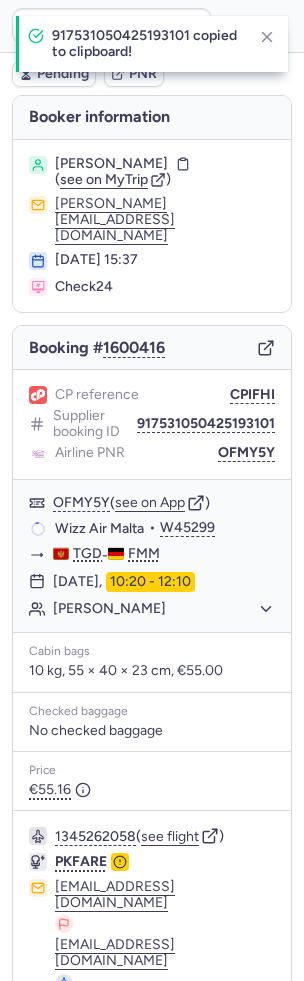 click on "CP reference CPIFHI Supplier booking ID 917531050425193101 Airline PNR OFMY5Y" at bounding box center (152, 424) 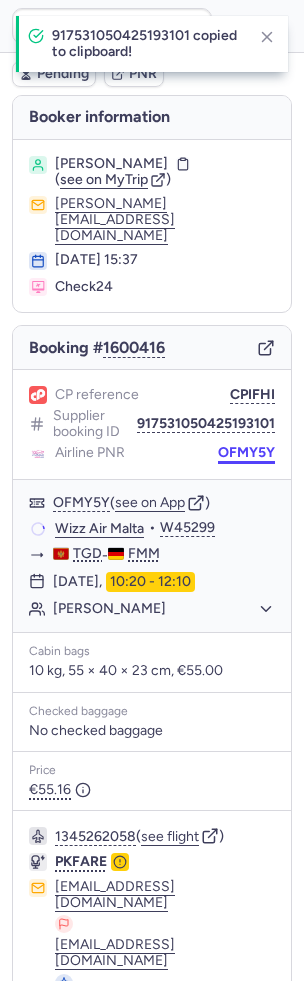 click on "OFMY5Y" at bounding box center [246, 453] 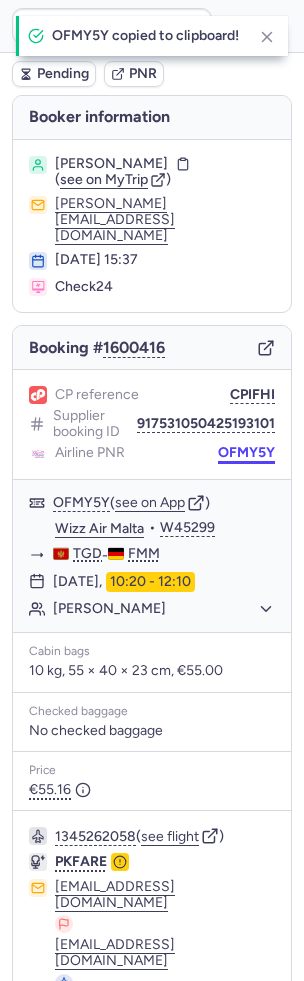 scroll, scrollTop: 34, scrollLeft: 0, axis: vertical 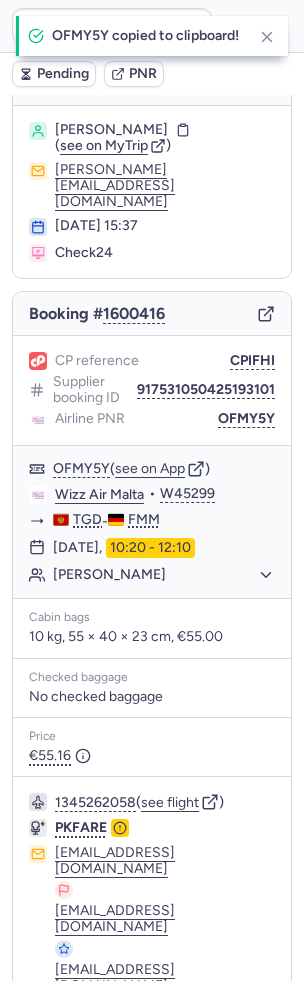 click 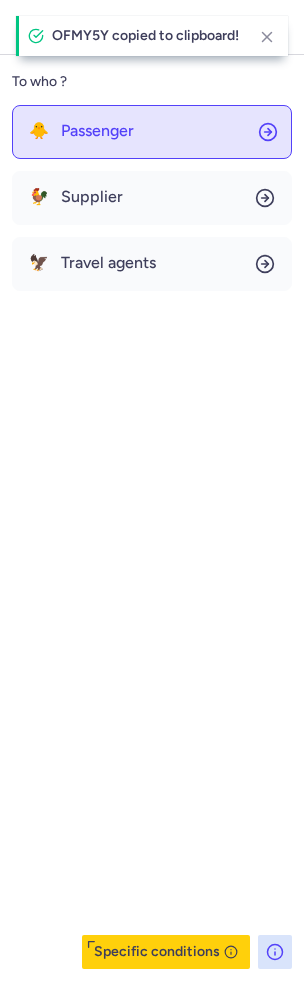 click on "🐥 Passenger" 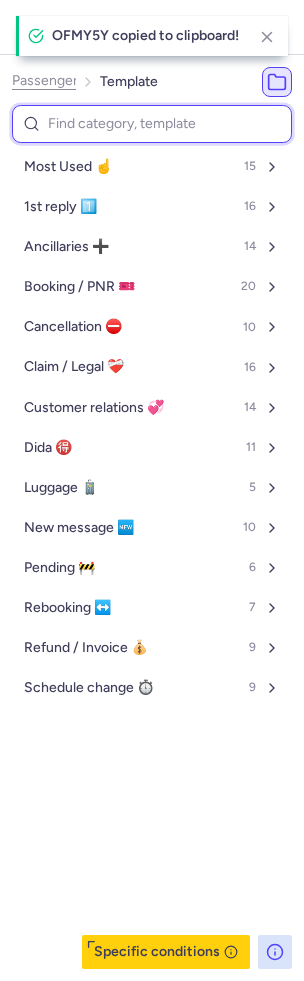 type on "p" 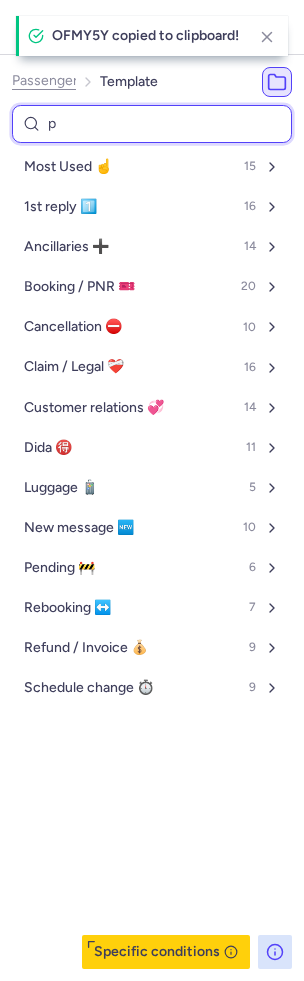 select on "en" 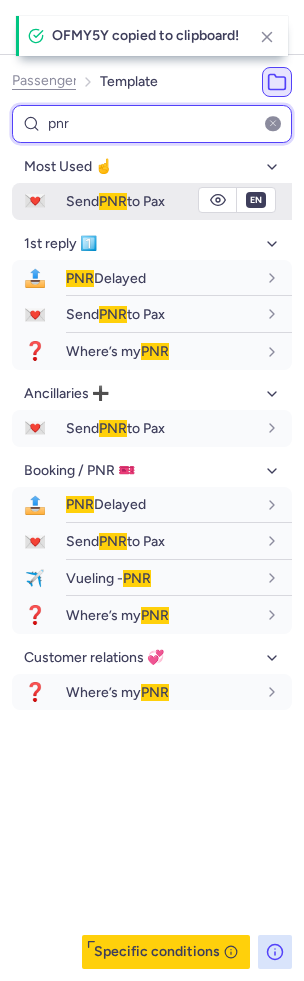 type on "pnr" 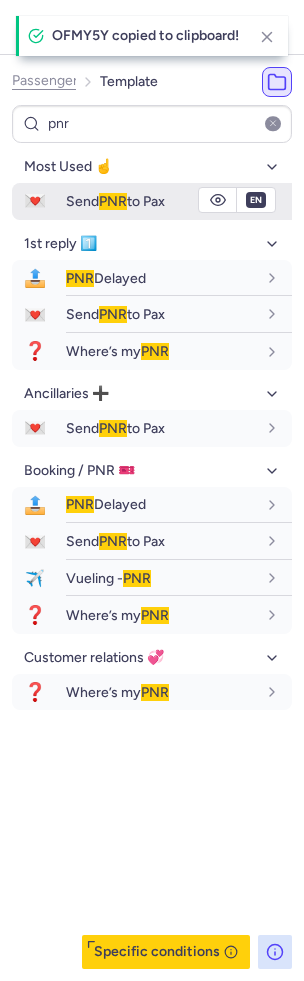 click on "PNR" at bounding box center (113, 201) 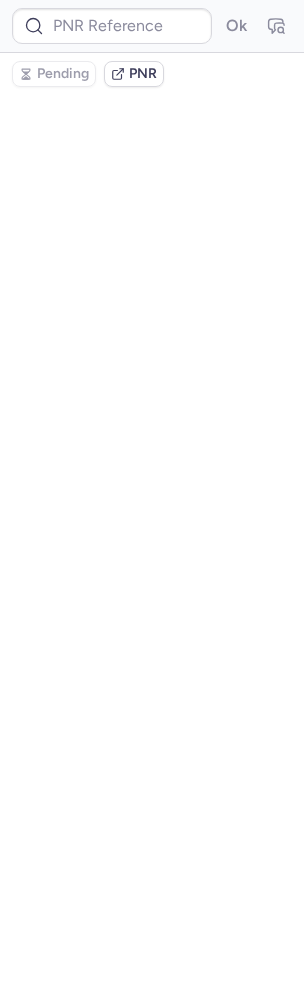 scroll, scrollTop: 0, scrollLeft: 0, axis: both 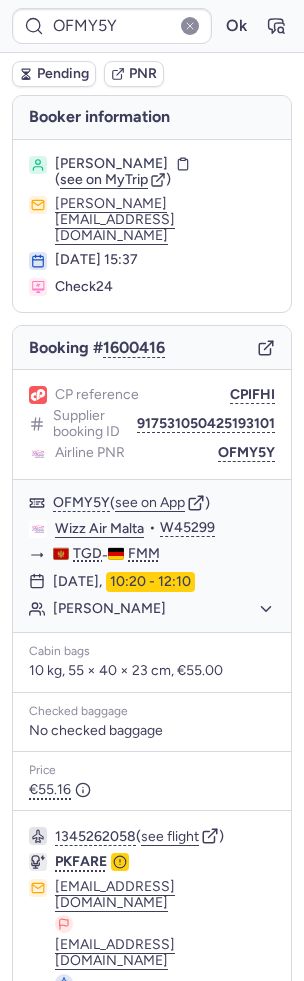 type on "CPIFHI" 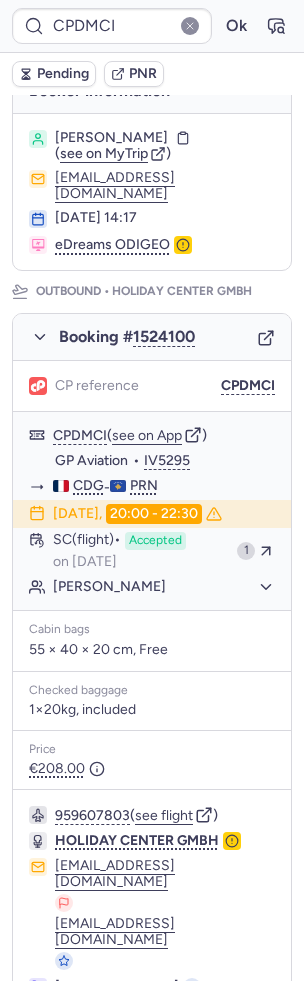 scroll, scrollTop: 180, scrollLeft: 0, axis: vertical 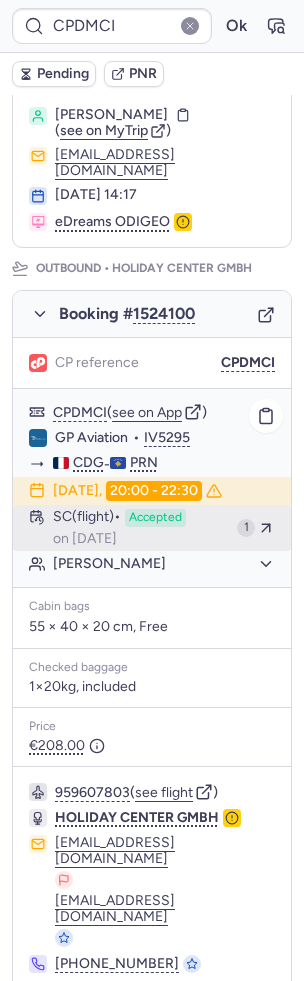 click on "SC   (flight)  Accepted  on [DATE]" at bounding box center (141, 528) 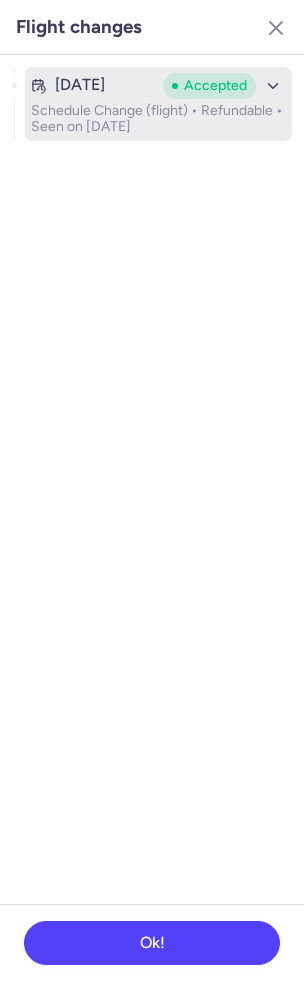 click on "Schedule Change (flight) • Refundable • Seen on [DATE]" at bounding box center (158, 119) 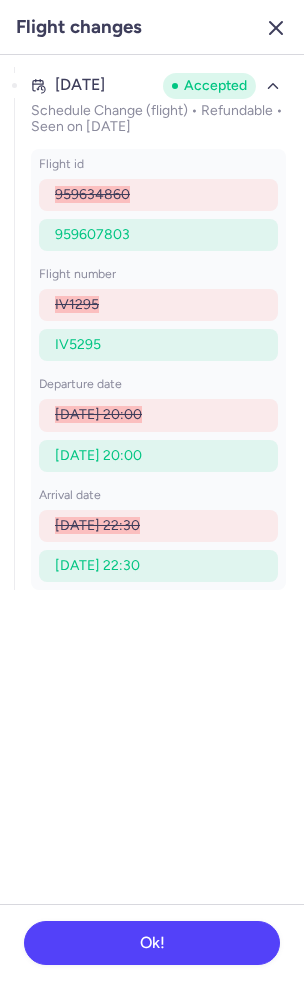 click 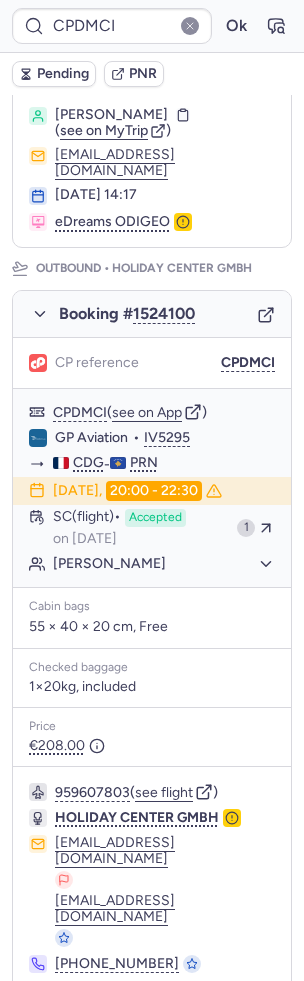 type on "CPR6ZQ" 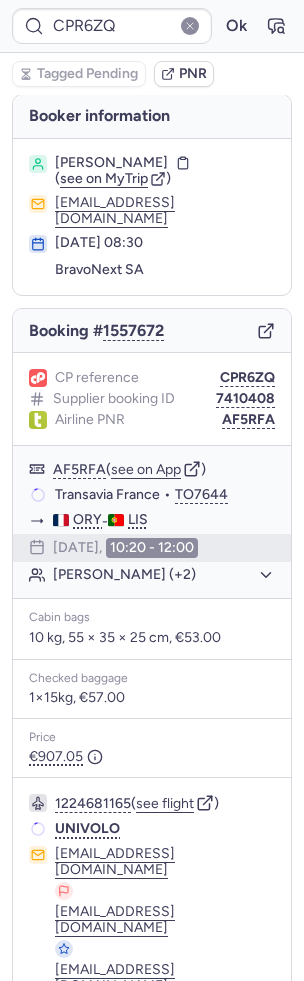 scroll, scrollTop: 0, scrollLeft: 0, axis: both 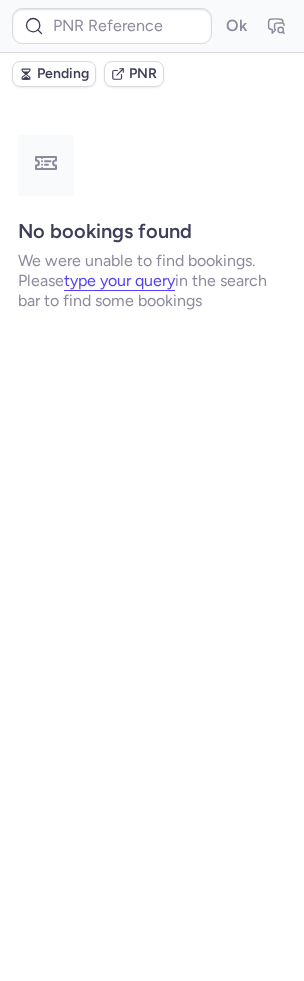 type on "CPLIX5" 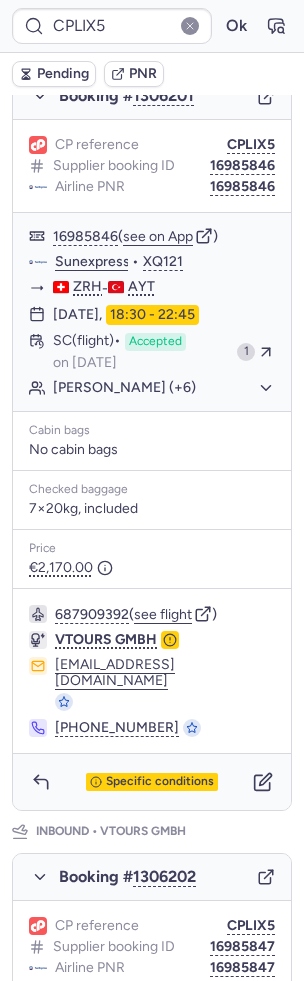scroll, scrollTop: 0, scrollLeft: 0, axis: both 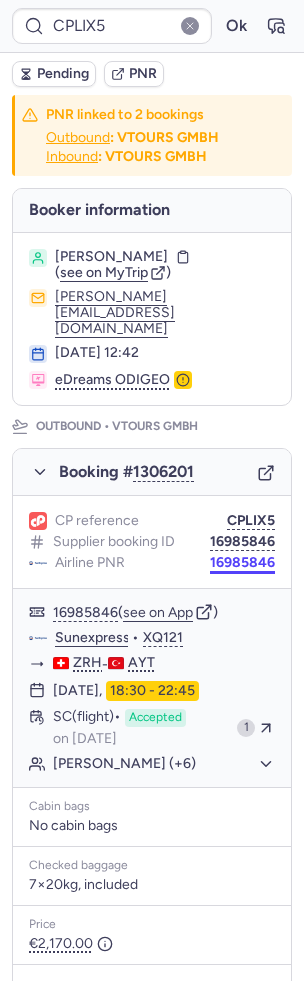click on "16985846" at bounding box center [242, 563] 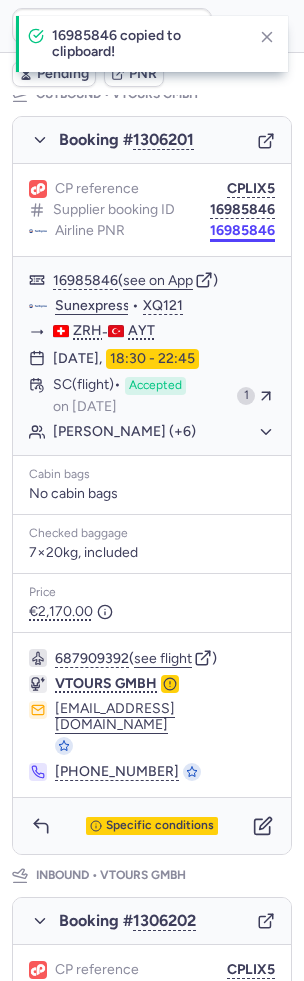 scroll, scrollTop: 412, scrollLeft: 0, axis: vertical 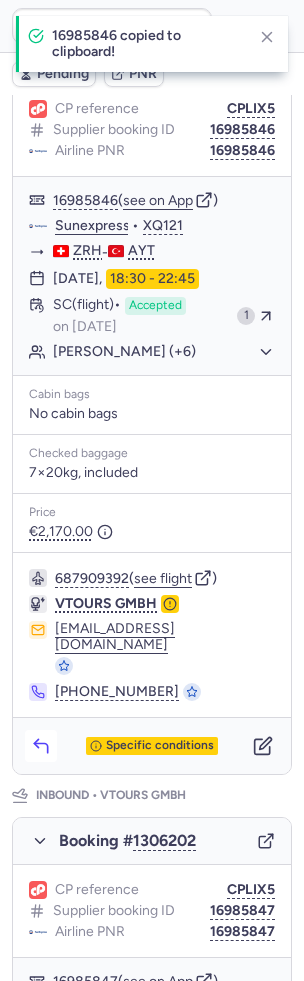 click 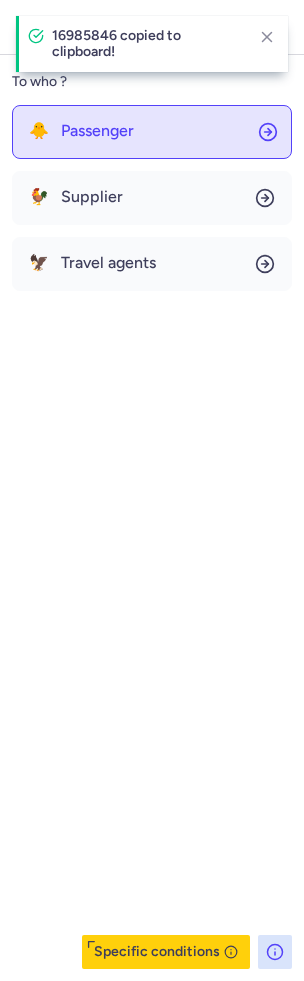 click on "🐥 Passenger" 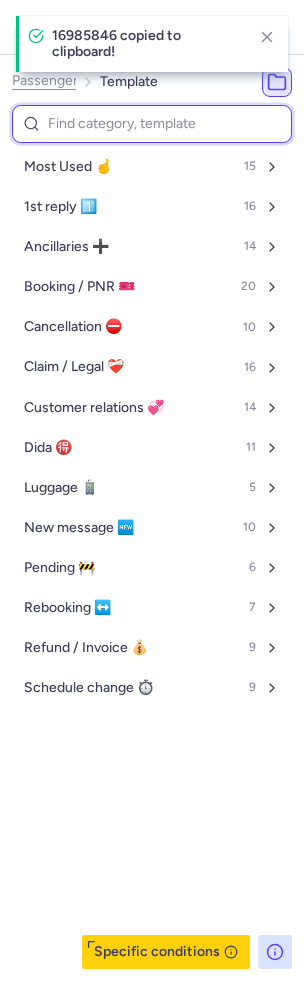 type on "s" 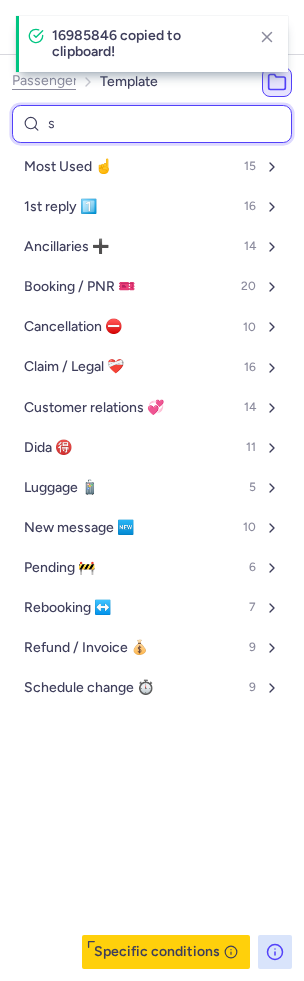 select on "en" 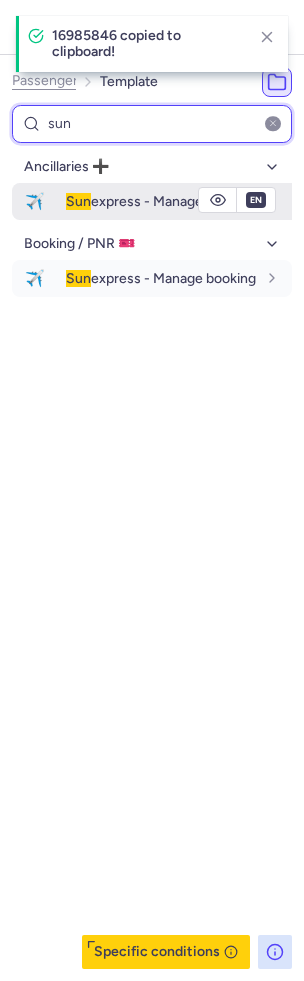 type on "sun" 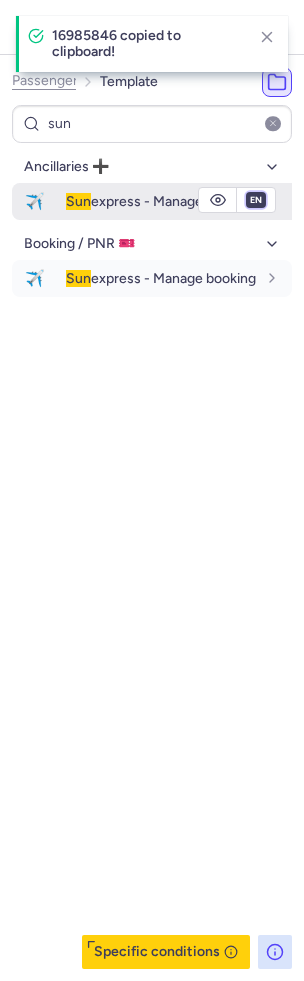 click on "fr en de nl pt es it ru" at bounding box center (256, 200) 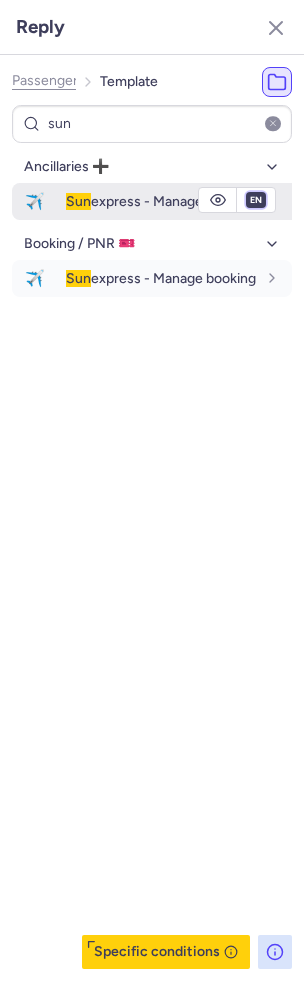 select on "de" 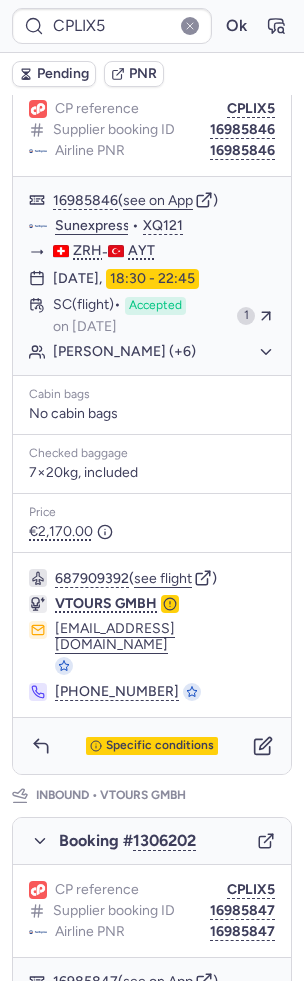 scroll, scrollTop: 708, scrollLeft: 0, axis: vertical 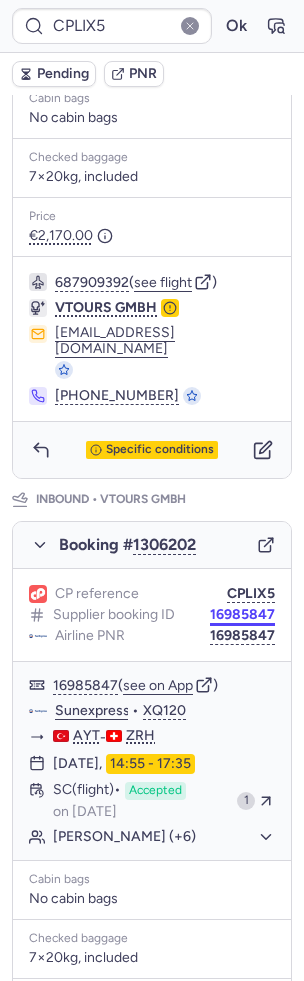 click on "16985847" at bounding box center (242, 615) 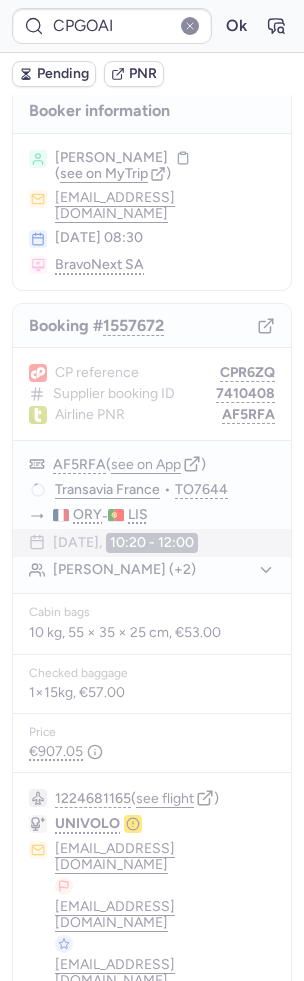 scroll, scrollTop: 0, scrollLeft: 0, axis: both 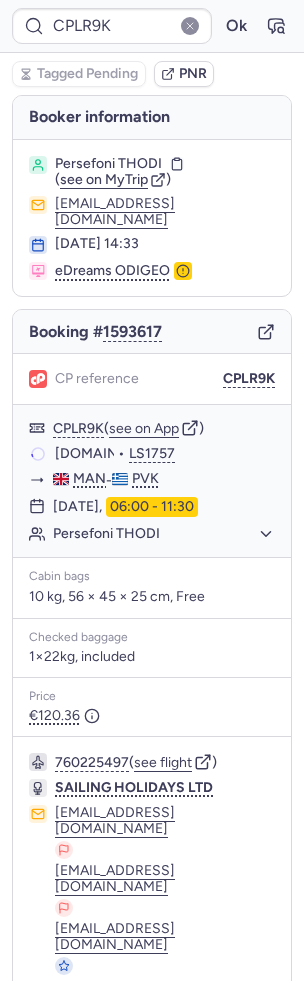 type on "CP9MCL" 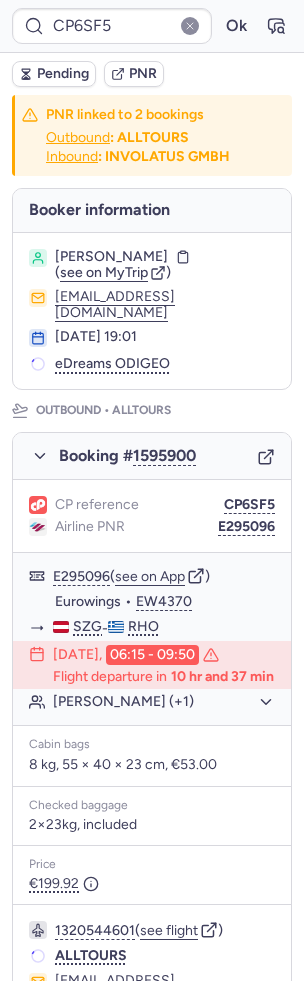 type on "CP7KVW" 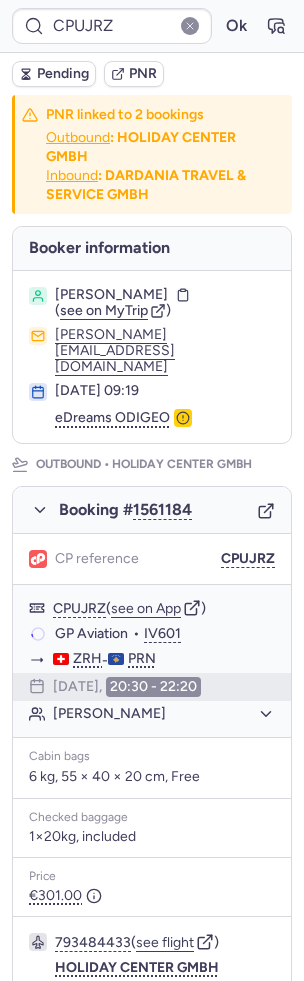 type on "CPR6ZQ" 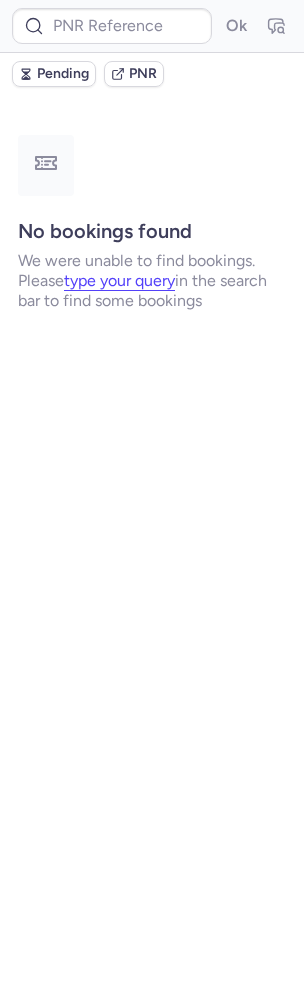 type on "CPR6ZQ" 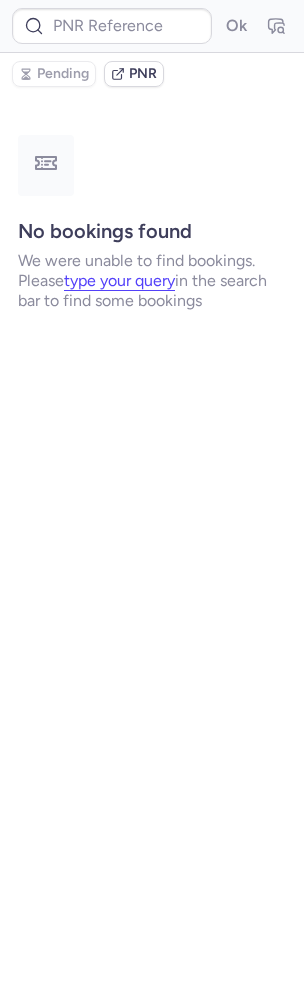 type on "CPR6ZQ" 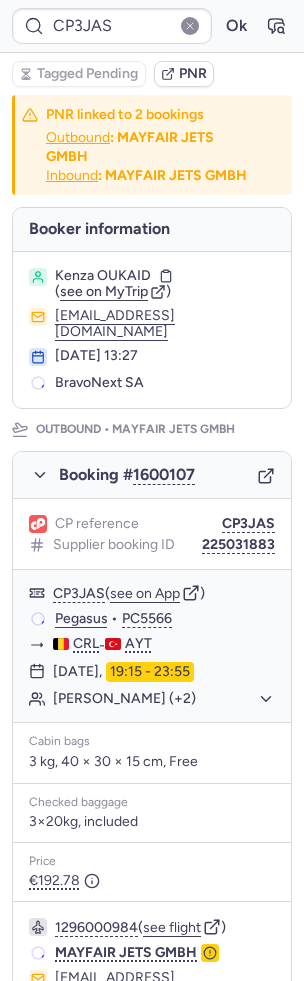 type on "CPK7YM" 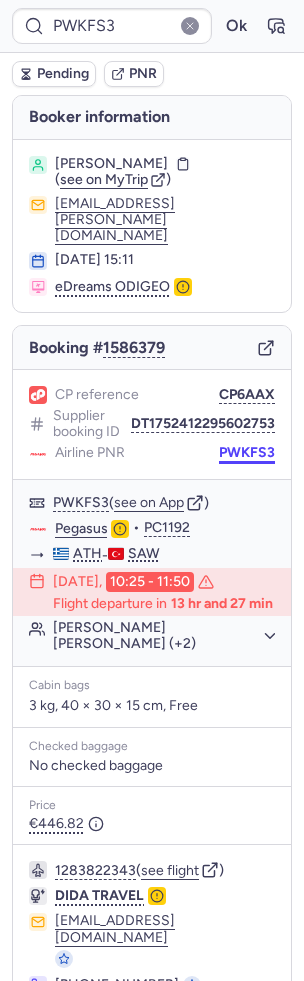 click on "PWKFS3" at bounding box center [247, 453] 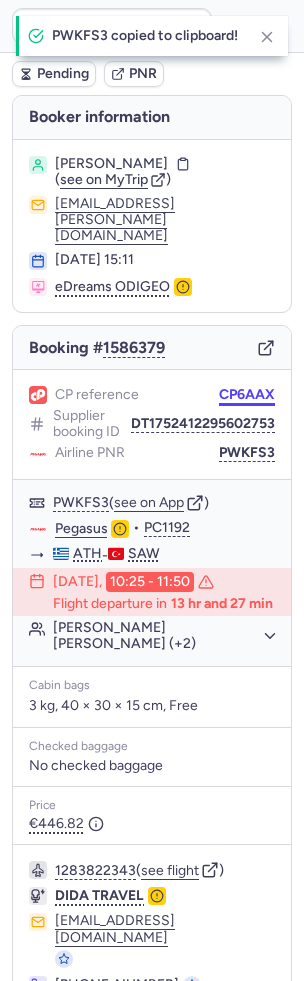 click on "CP6AAX" at bounding box center (247, 395) 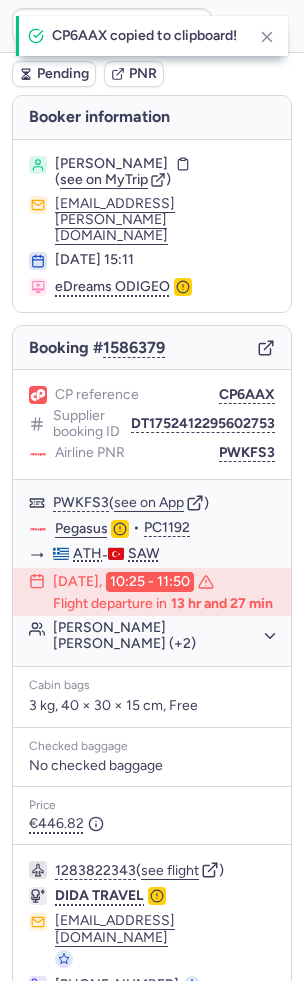 type on "CP6AAX" 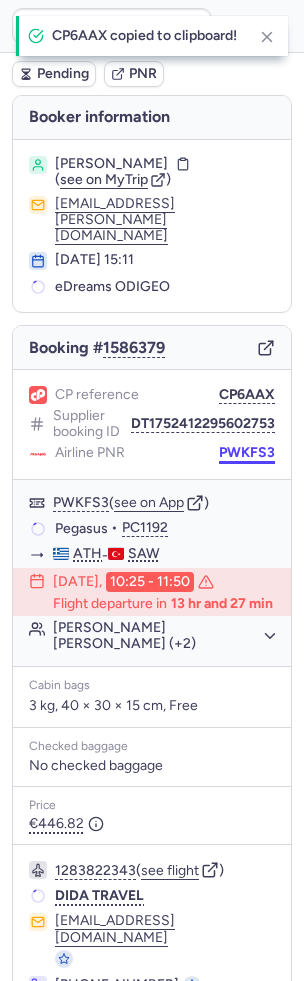 click on "PWKFS3" at bounding box center (247, 453) 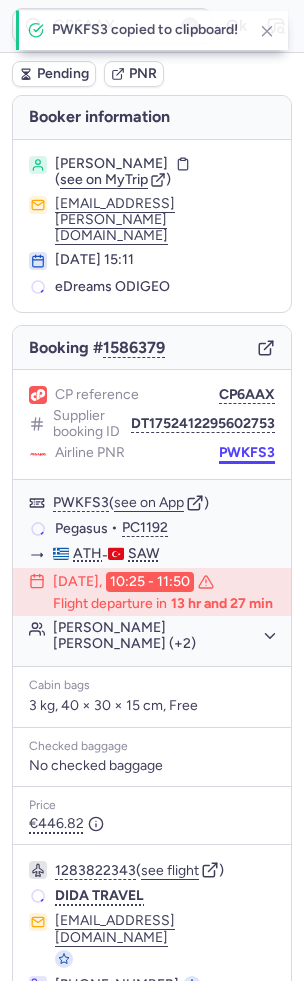 scroll, scrollTop: 32, scrollLeft: 0, axis: vertical 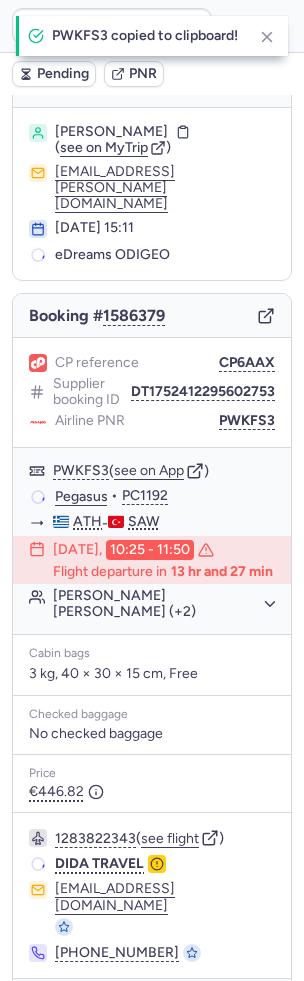 click 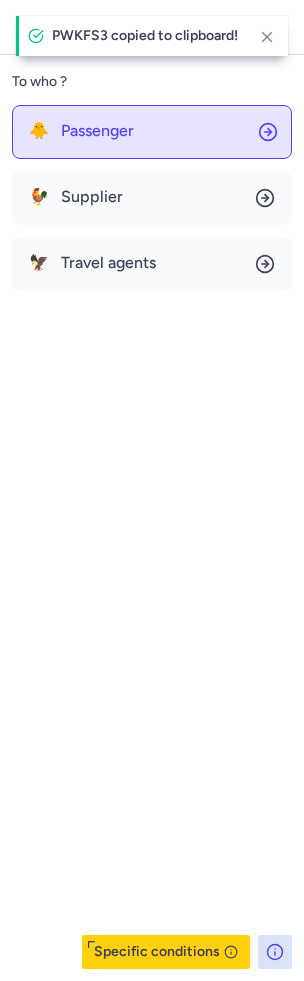 click on "🐥 Passenger" 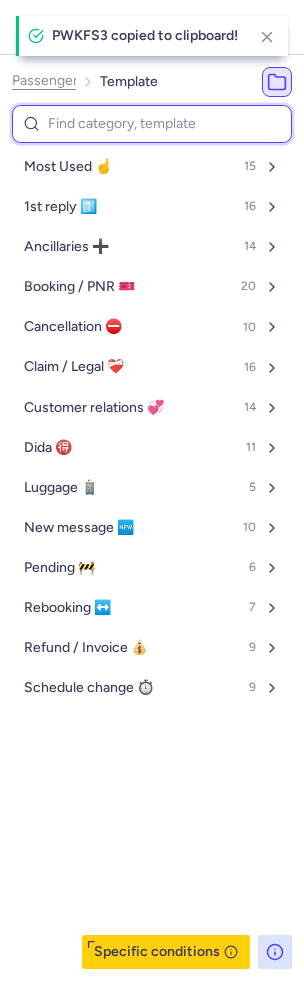 type on "p" 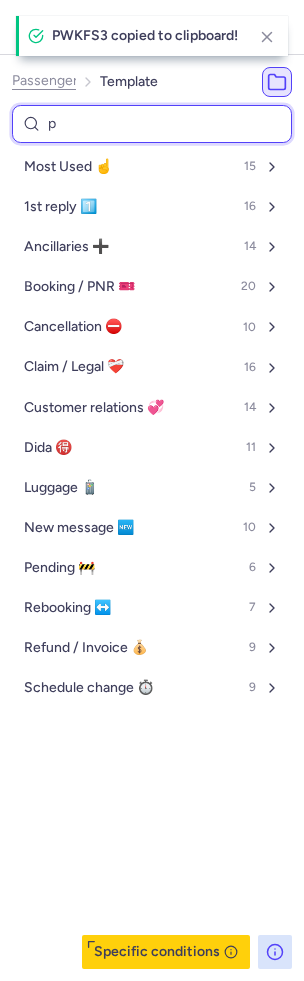 select on "en" 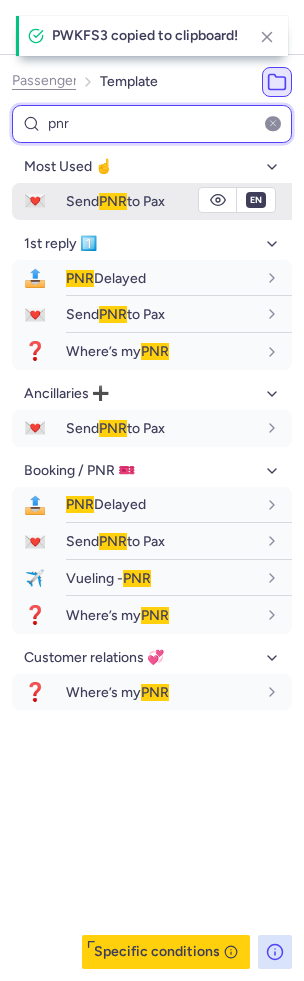 type on "pnr" 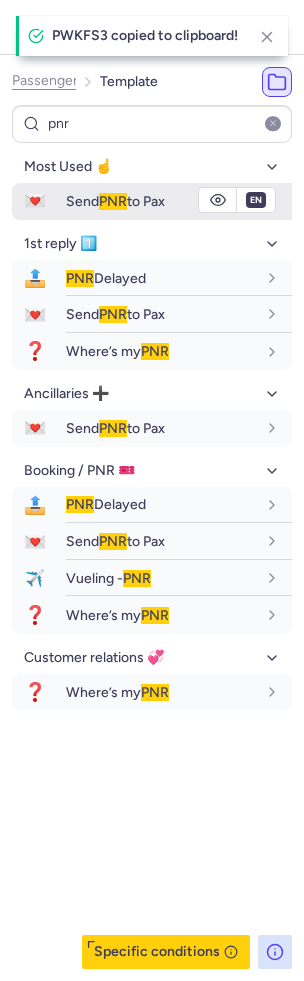 click on "Send  PNR  to Pax" at bounding box center [115, 201] 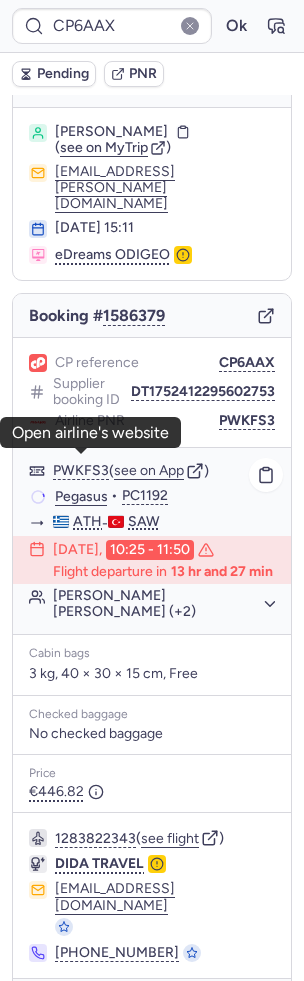 click on "Pegasus" 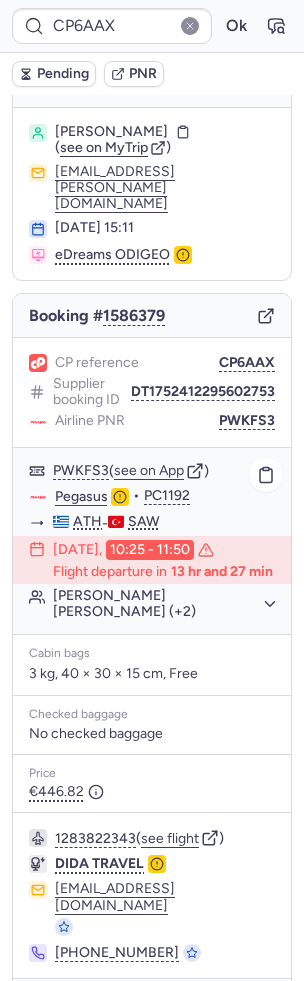 type on "CPR6ZQ" 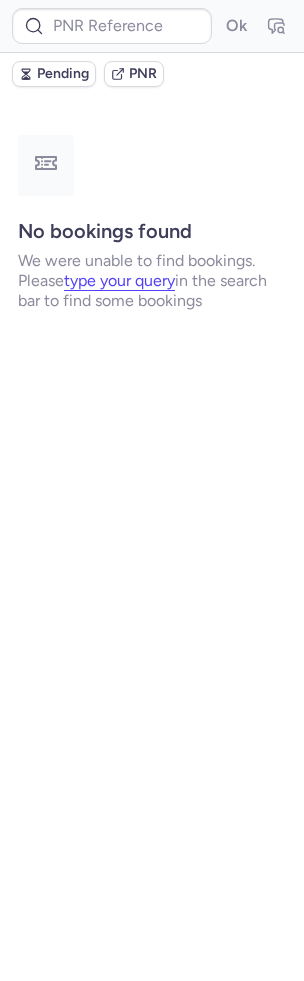 scroll, scrollTop: 0, scrollLeft: 0, axis: both 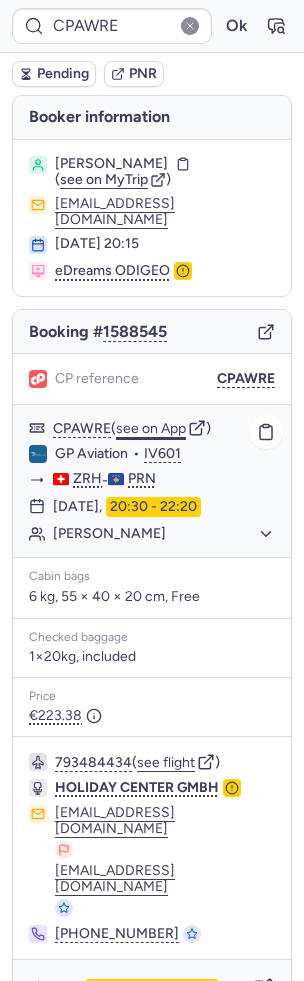 click on "see on App" 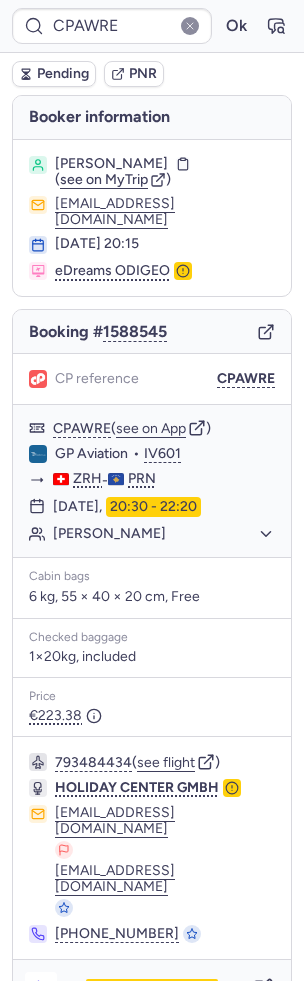 click 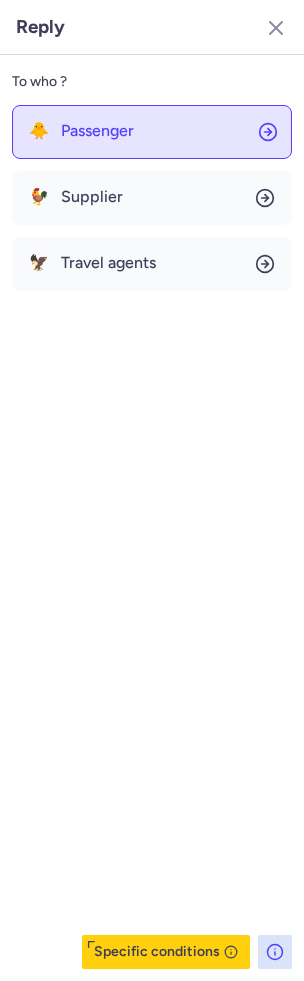 click on "🐥 Passenger" 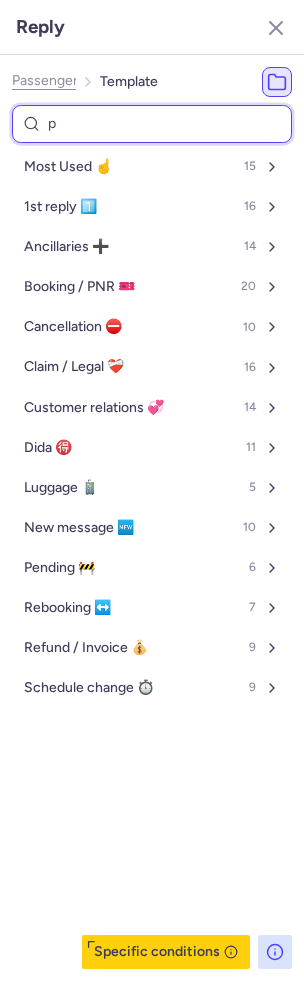 type on "pe" 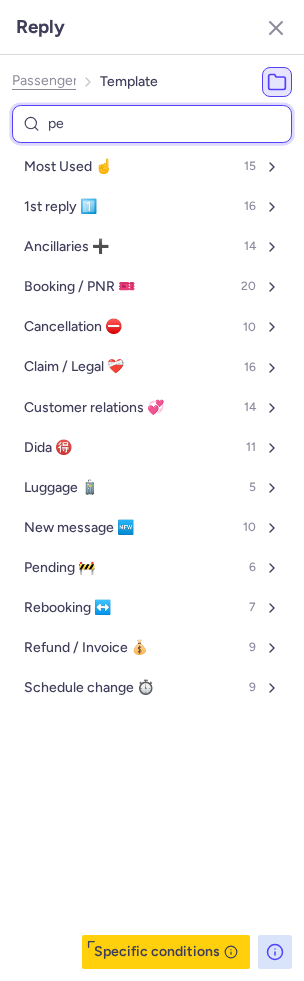 select on "en" 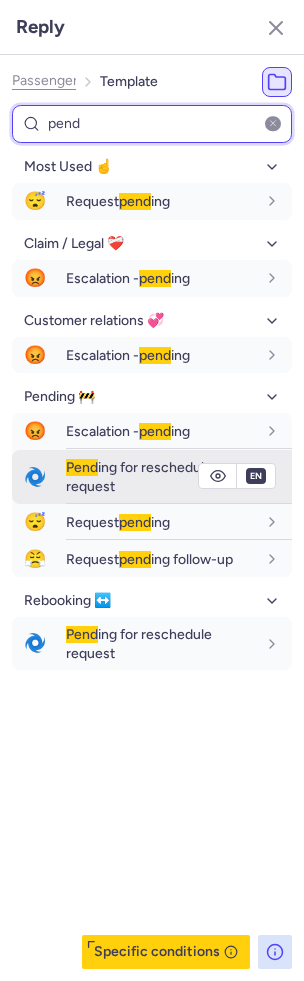 type on "pend" 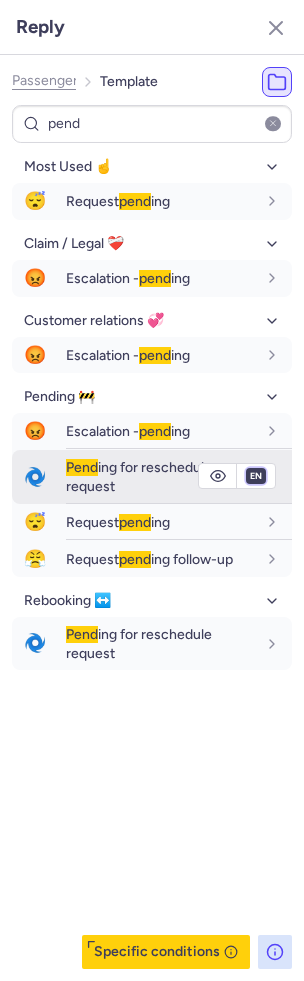 click on "fr en de nl pt es it ru" at bounding box center (256, 476) 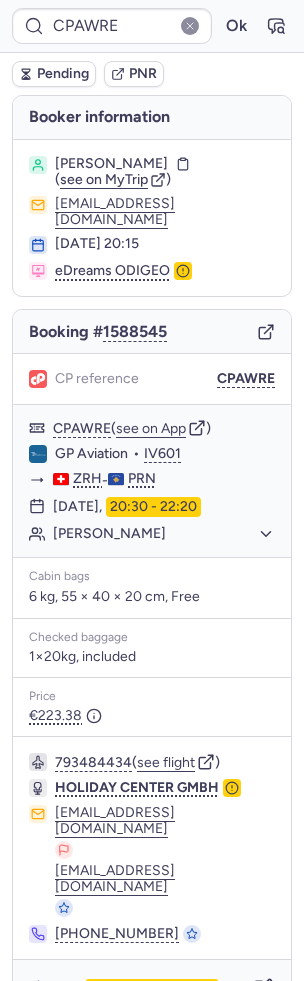 click on "Pending" at bounding box center (63, 74) 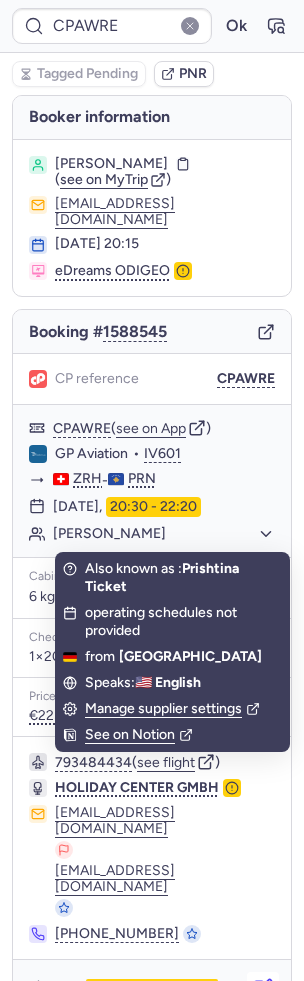 click 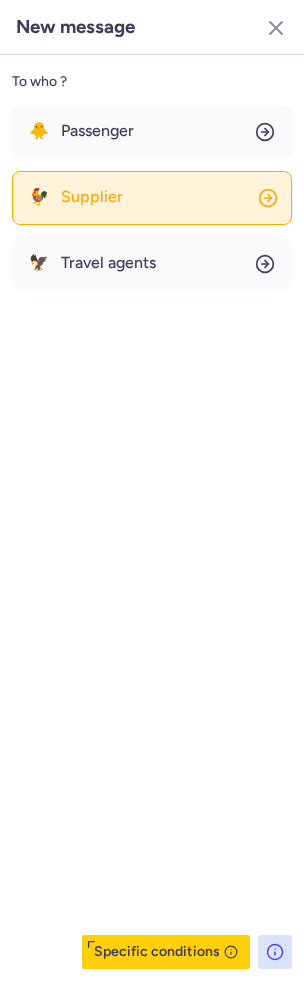 click on "🐓 Supplier" 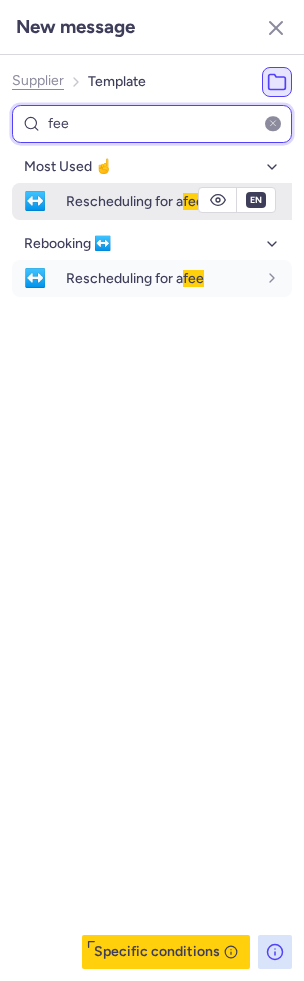 type on "fee" 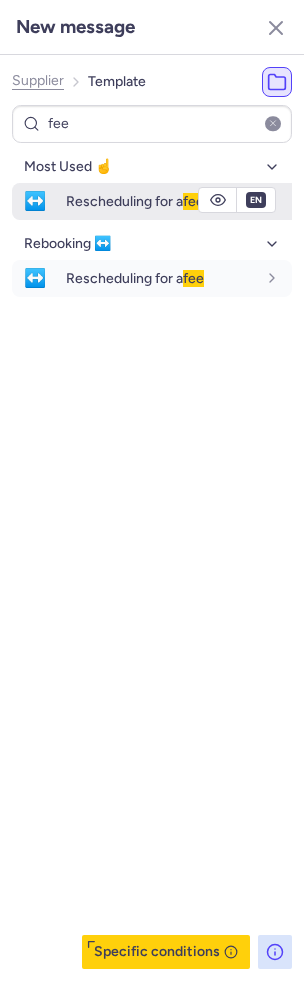 click on "Rescheduling for a  fee" at bounding box center (135, 201) 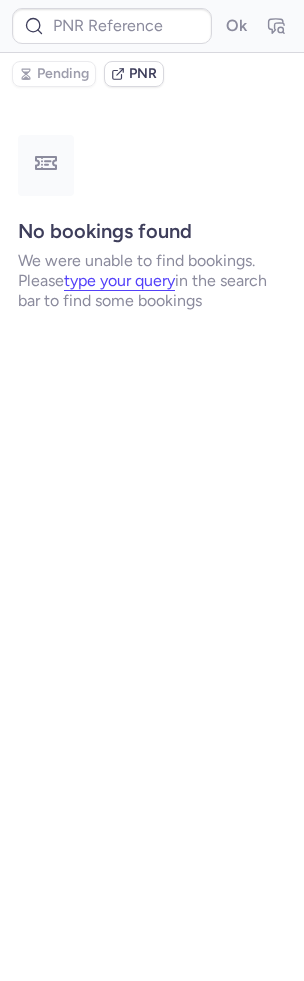type on "CPDMCI" 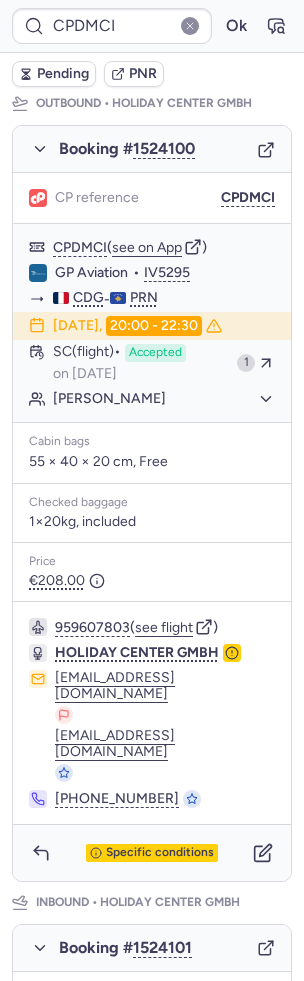 scroll, scrollTop: 152, scrollLeft: 0, axis: vertical 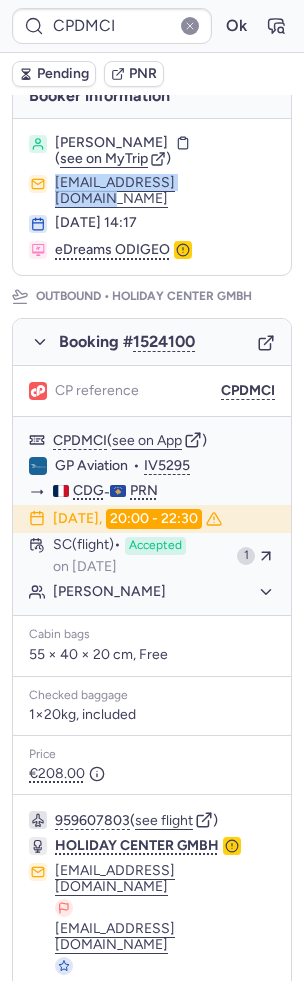 drag, startPoint x: 223, startPoint y: 175, endPoint x: 49, endPoint y: 178, distance: 174.02586 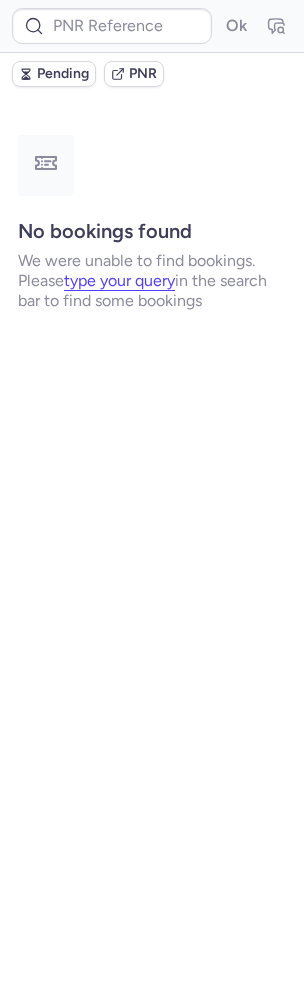 scroll, scrollTop: 0, scrollLeft: 0, axis: both 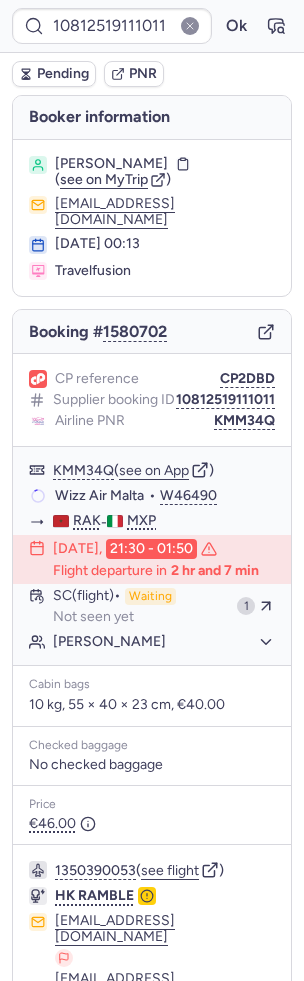type on "CP6GTR" 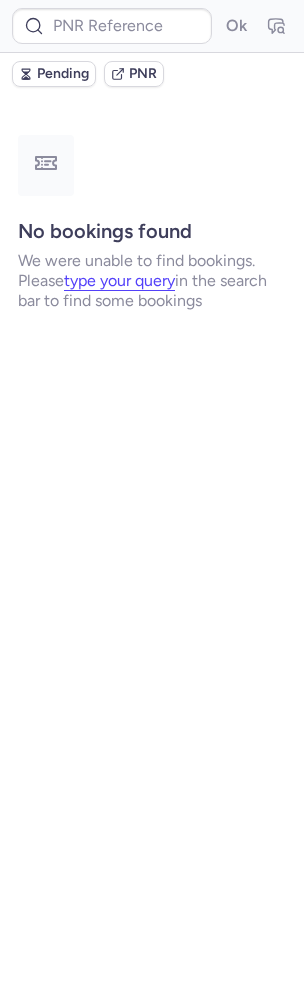 type on "CPTCBB" 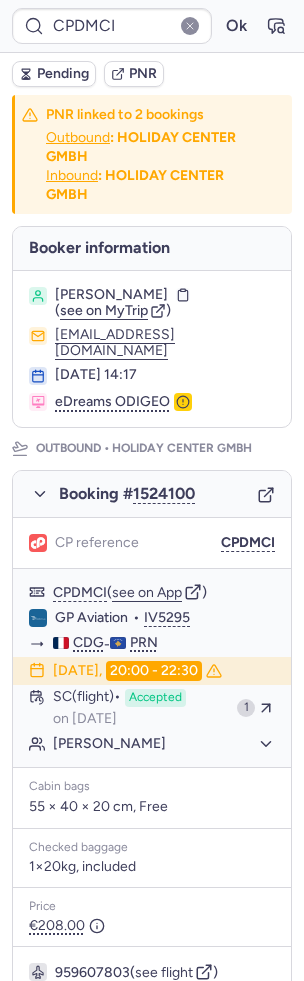 type on "CP6STA" 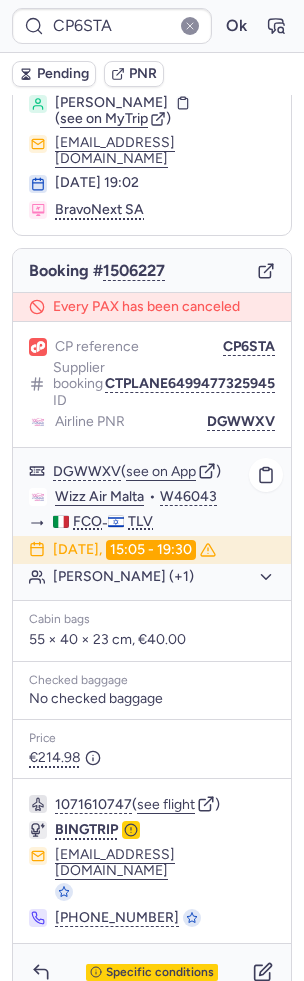 scroll, scrollTop: 0, scrollLeft: 0, axis: both 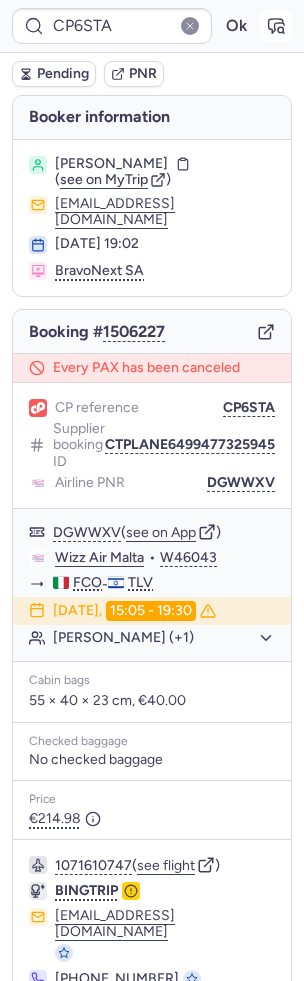 click 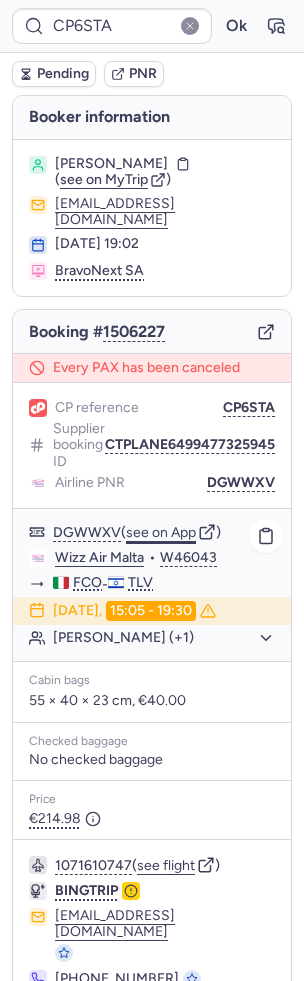 click on "see on App" 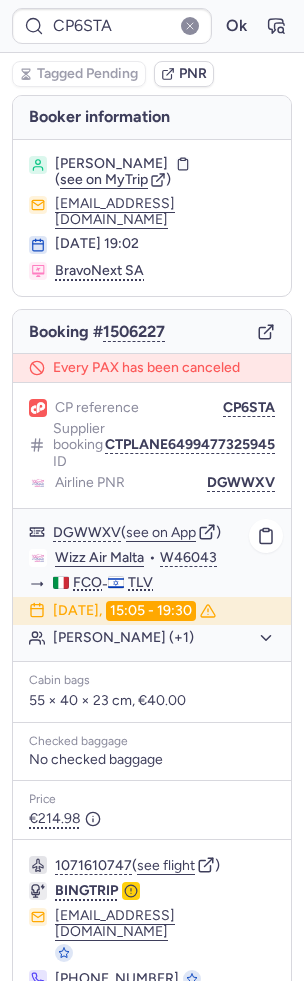 scroll, scrollTop: 61, scrollLeft: 0, axis: vertical 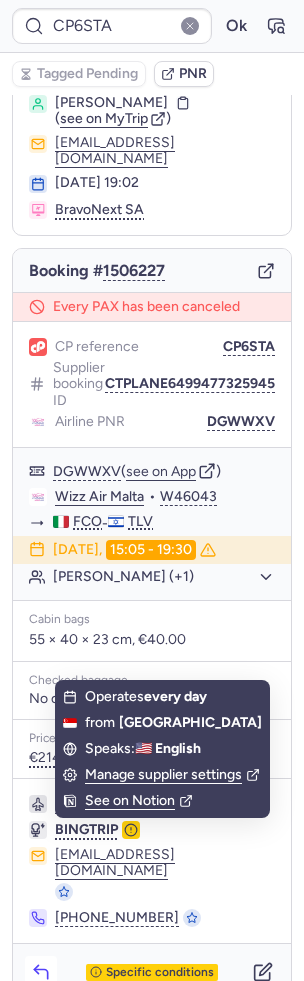 click at bounding box center (41, 972) 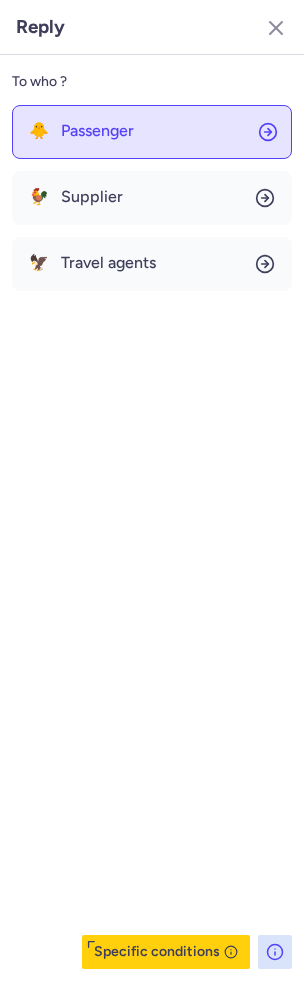click on "Passenger" at bounding box center [97, 131] 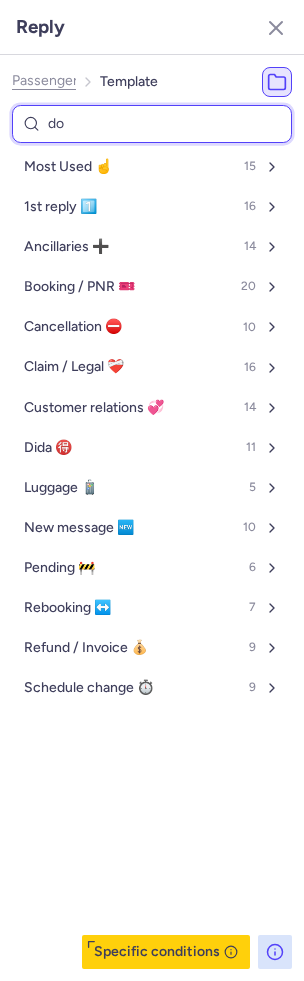 type on "don" 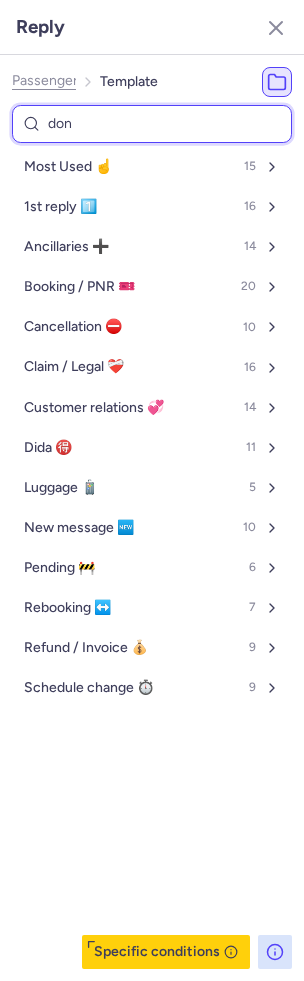 select on "en" 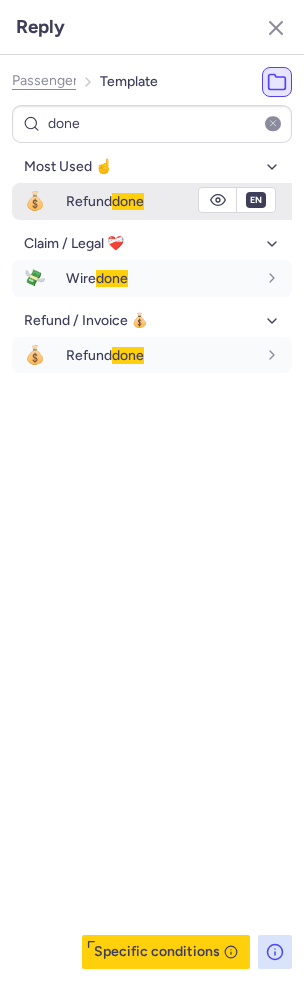 click on "Refund  done" at bounding box center (105, 201) 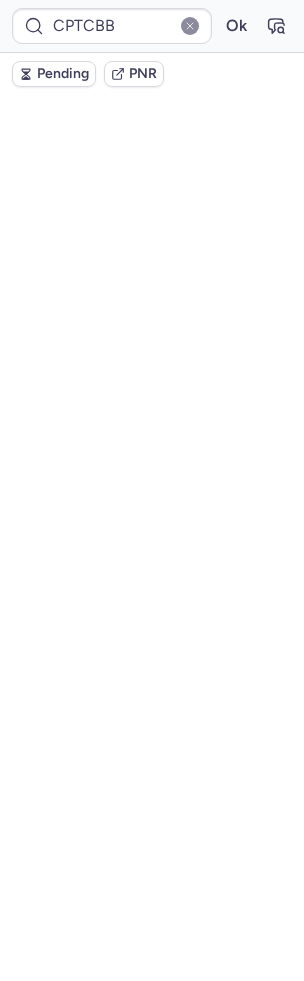 scroll, scrollTop: 101, scrollLeft: 0, axis: vertical 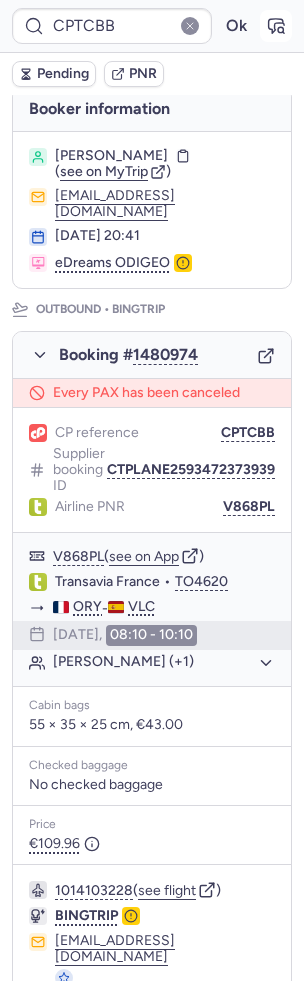 click at bounding box center (276, 26) 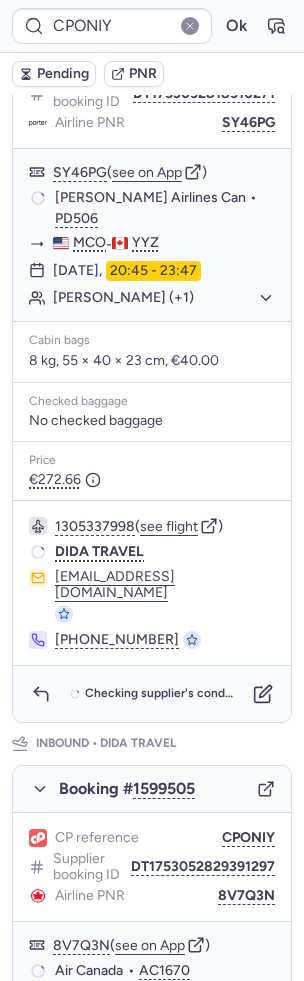 scroll, scrollTop: 790, scrollLeft: 0, axis: vertical 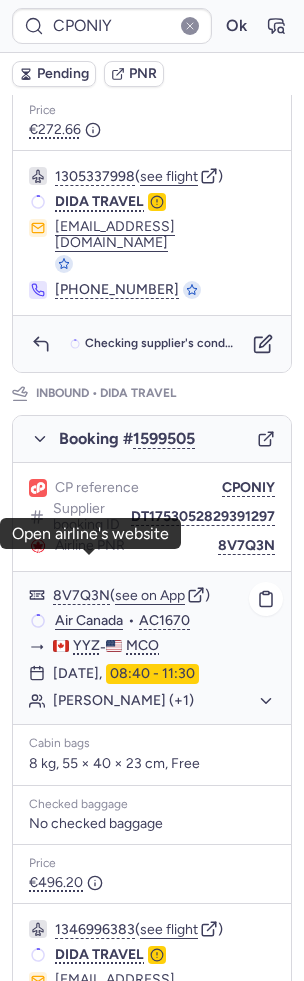 click on "Air Canada" 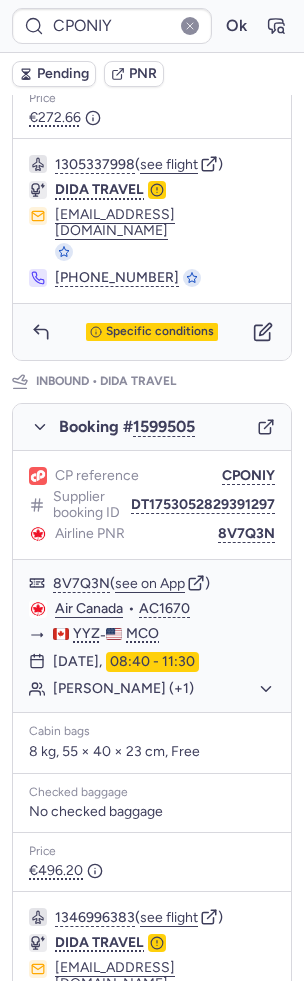 scroll, scrollTop: 851, scrollLeft: 0, axis: vertical 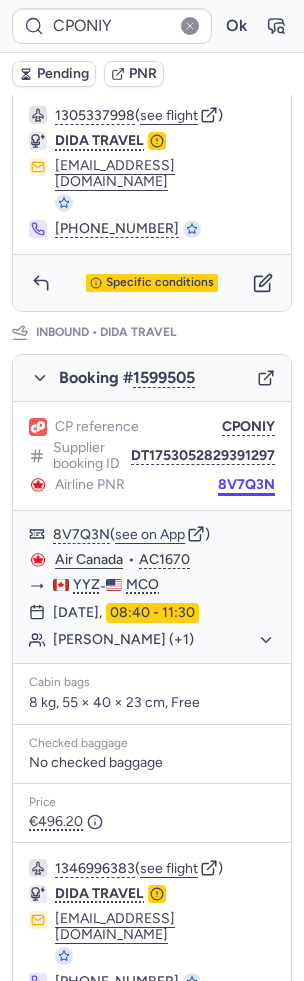 click on "8V7Q3N" at bounding box center (246, 485) 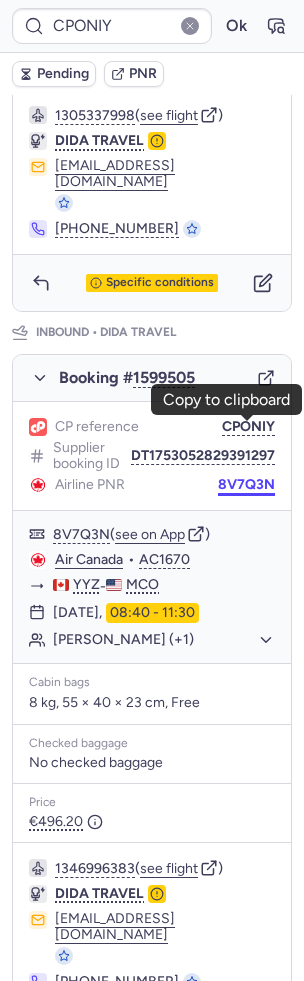 click on "8V7Q3N" at bounding box center [246, 485] 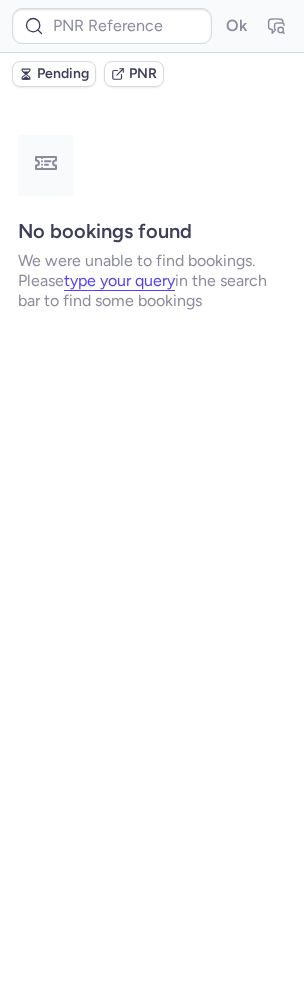 scroll, scrollTop: 0, scrollLeft: 0, axis: both 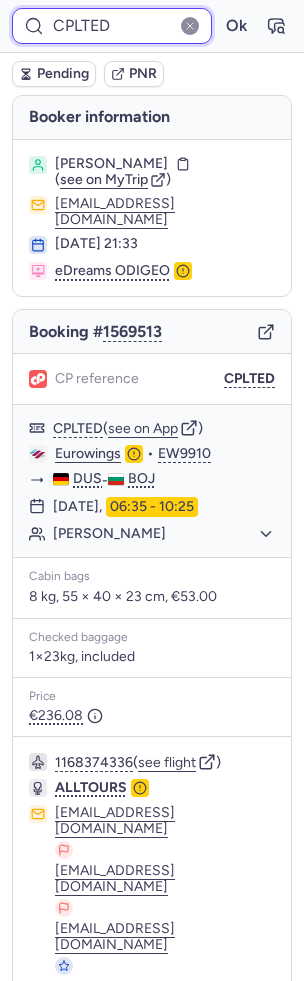 click on "CPLTED" at bounding box center (112, 26) 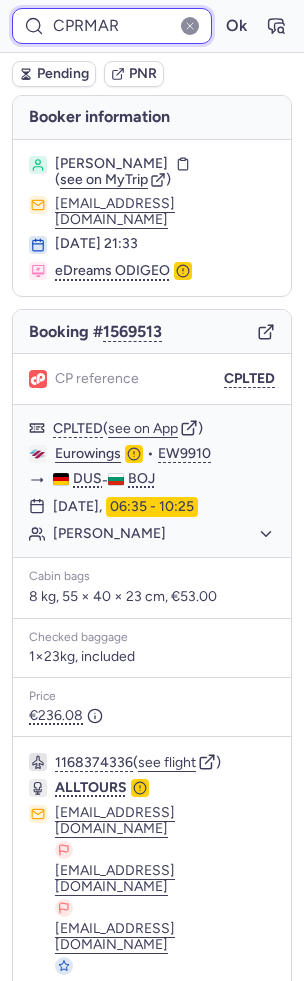 click on "Ok" at bounding box center [236, 26] 